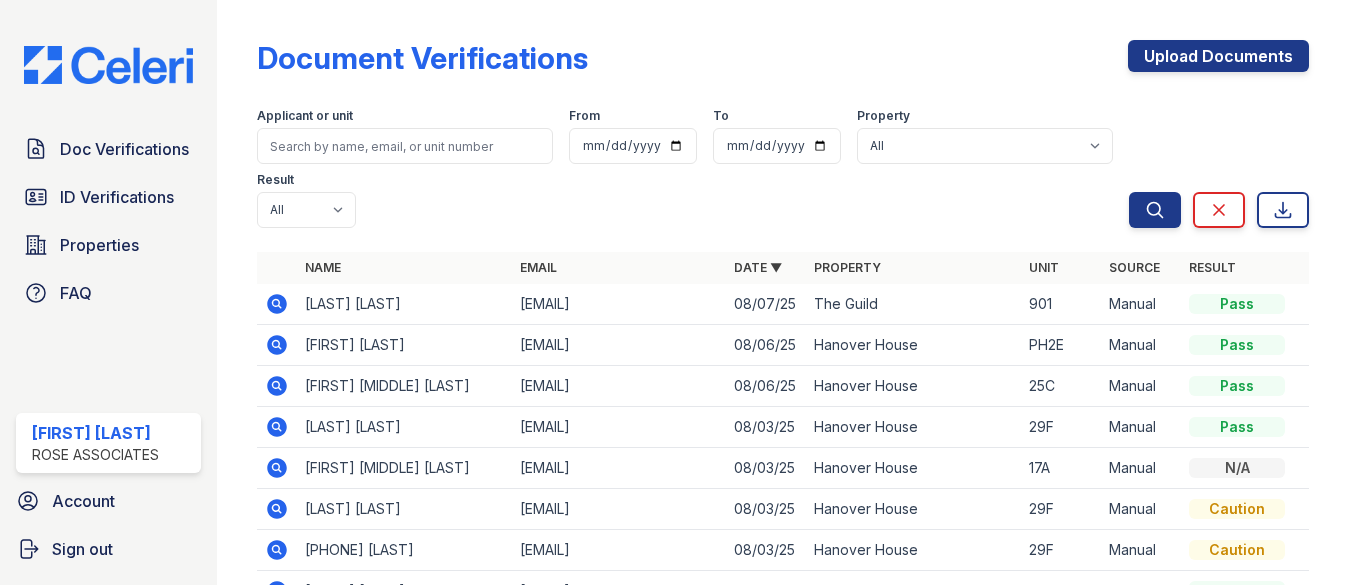 scroll, scrollTop: 0, scrollLeft: 0, axis: both 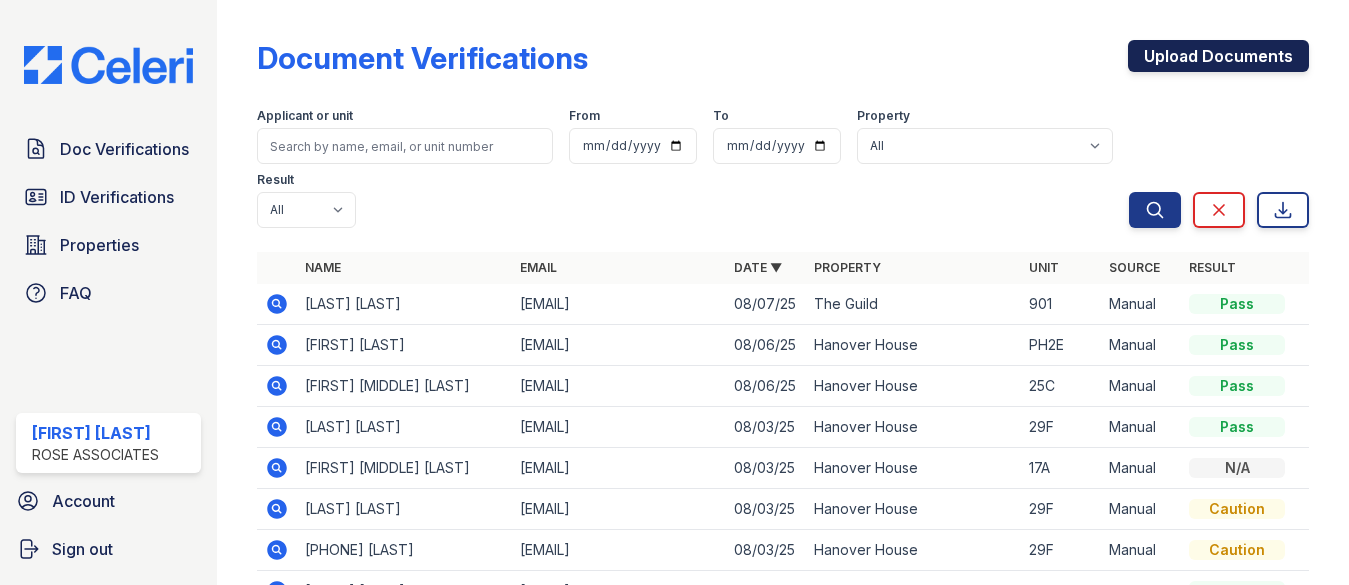 click on "Upload Documents" at bounding box center (1218, 56) 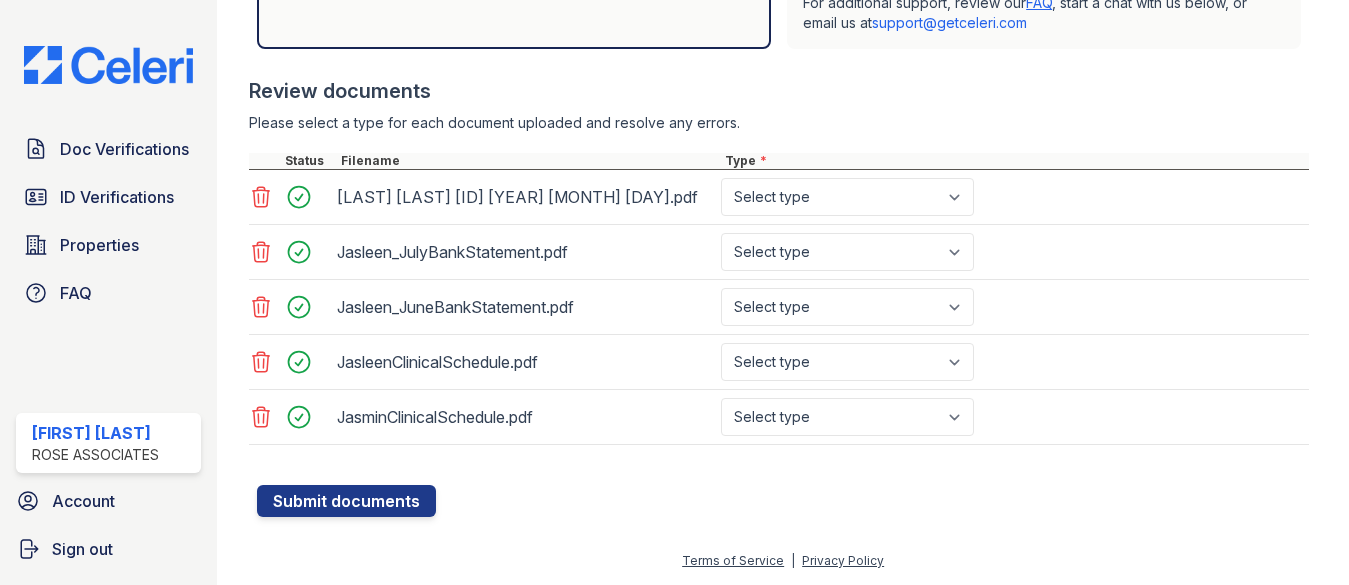 scroll, scrollTop: 679, scrollLeft: 0, axis: vertical 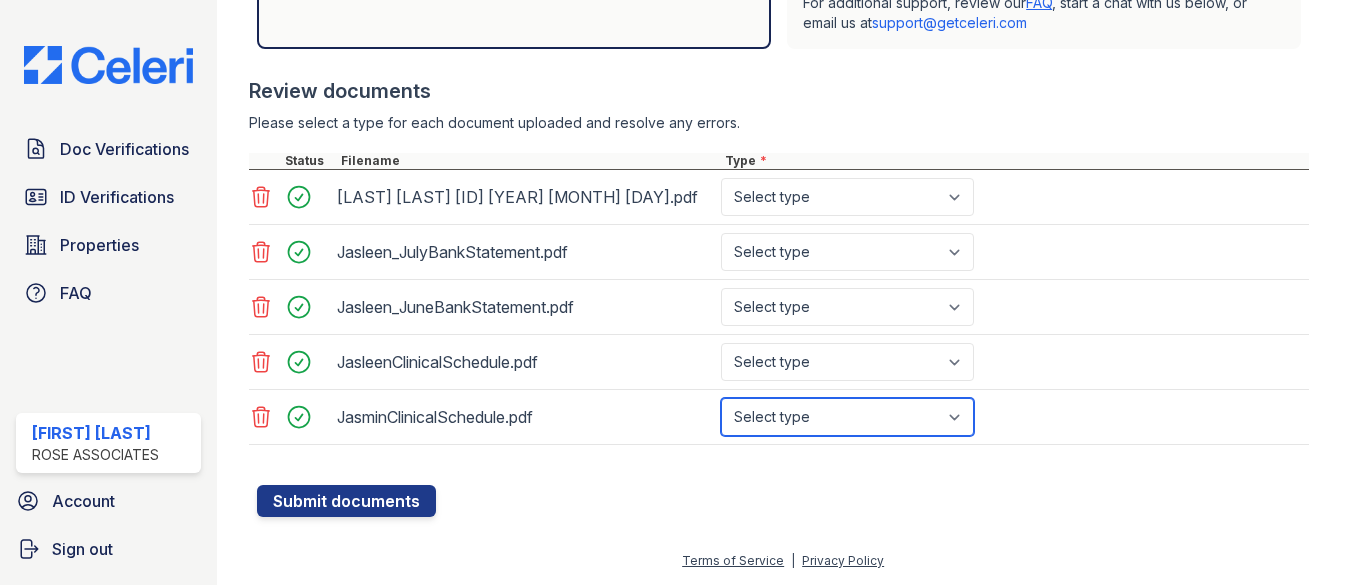 select on "other" 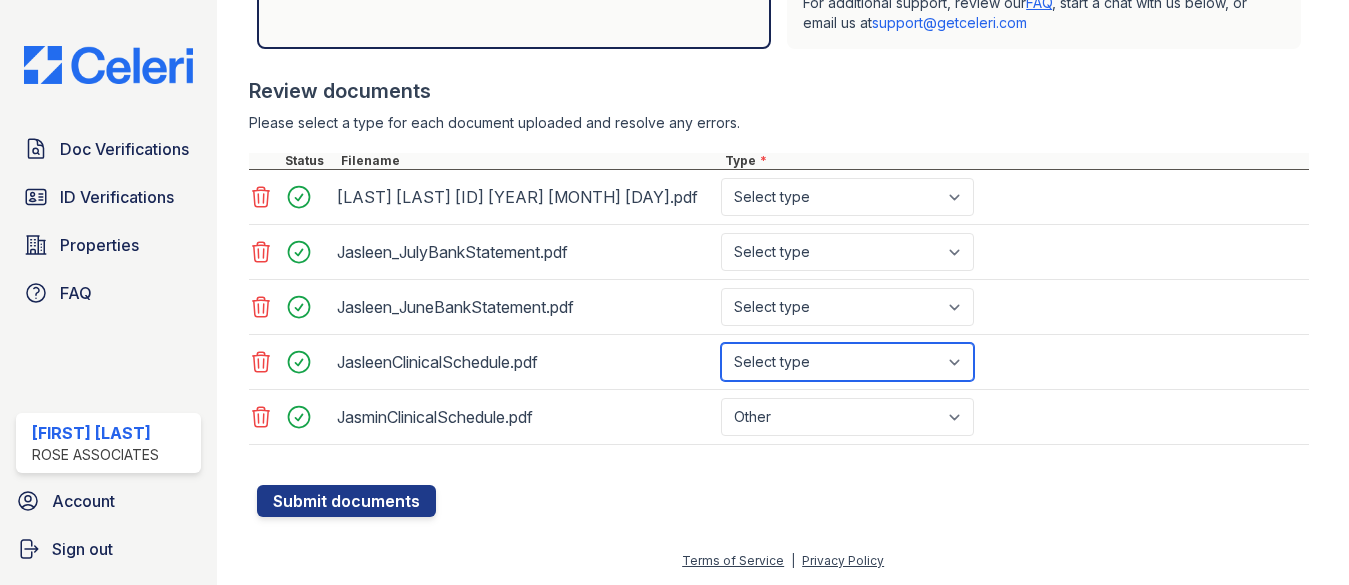 select on "other" 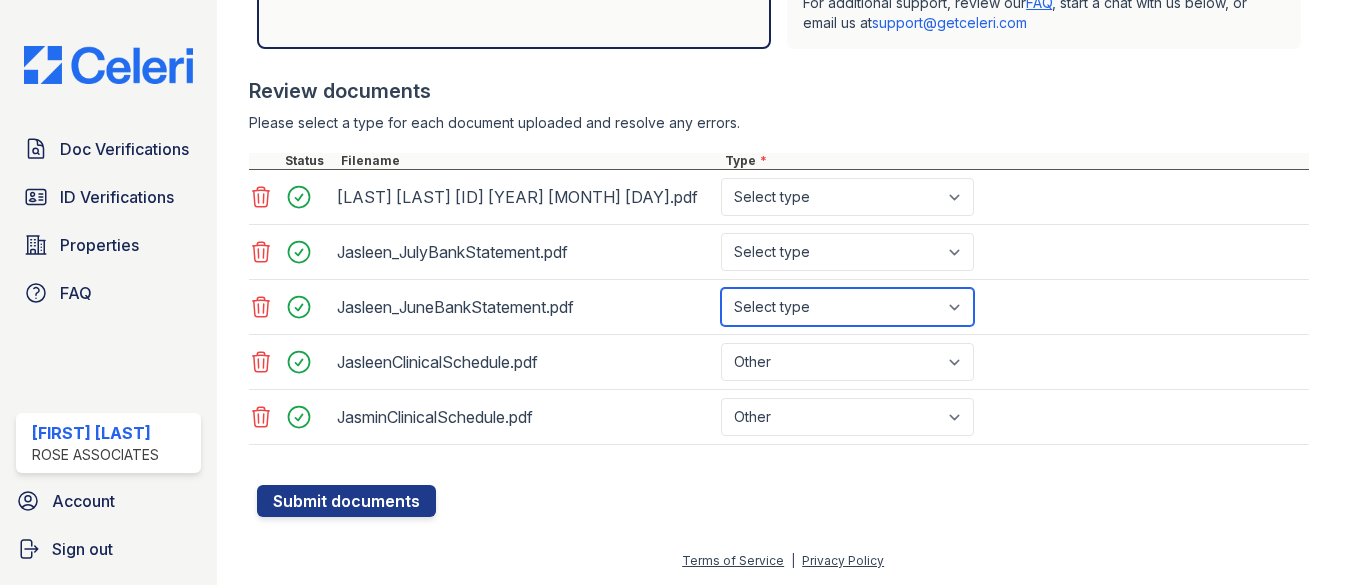 select on "bank_statement" 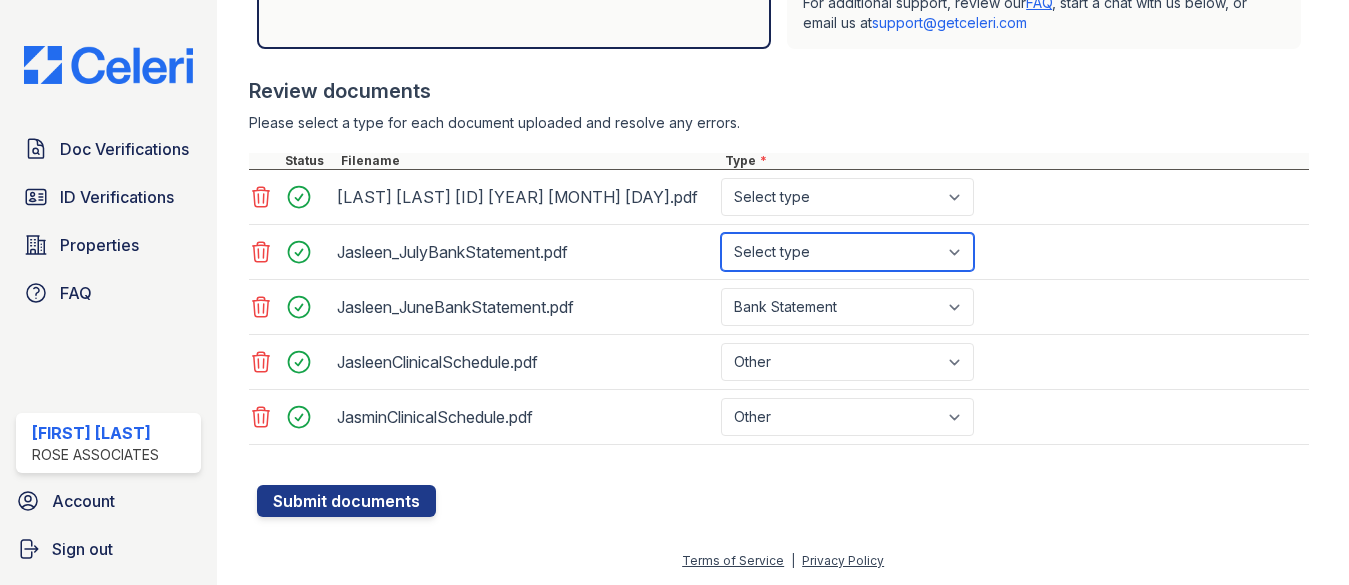 select on "bank_statement" 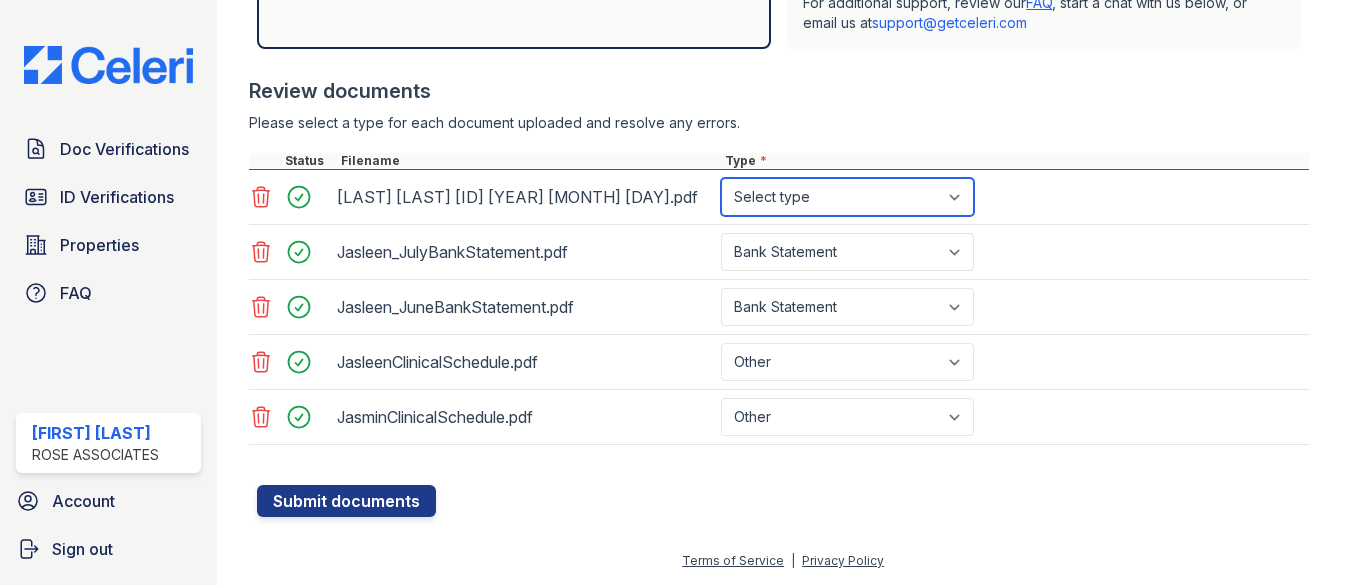 select on "offer_letter" 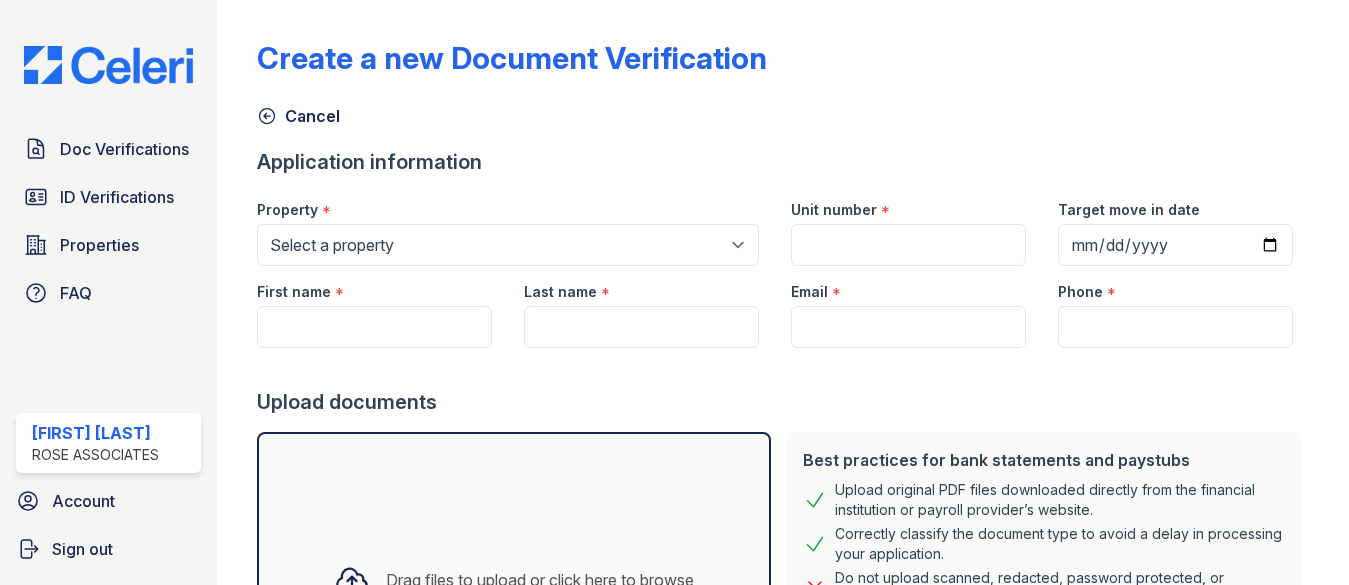 scroll, scrollTop: 0, scrollLeft: 0, axis: both 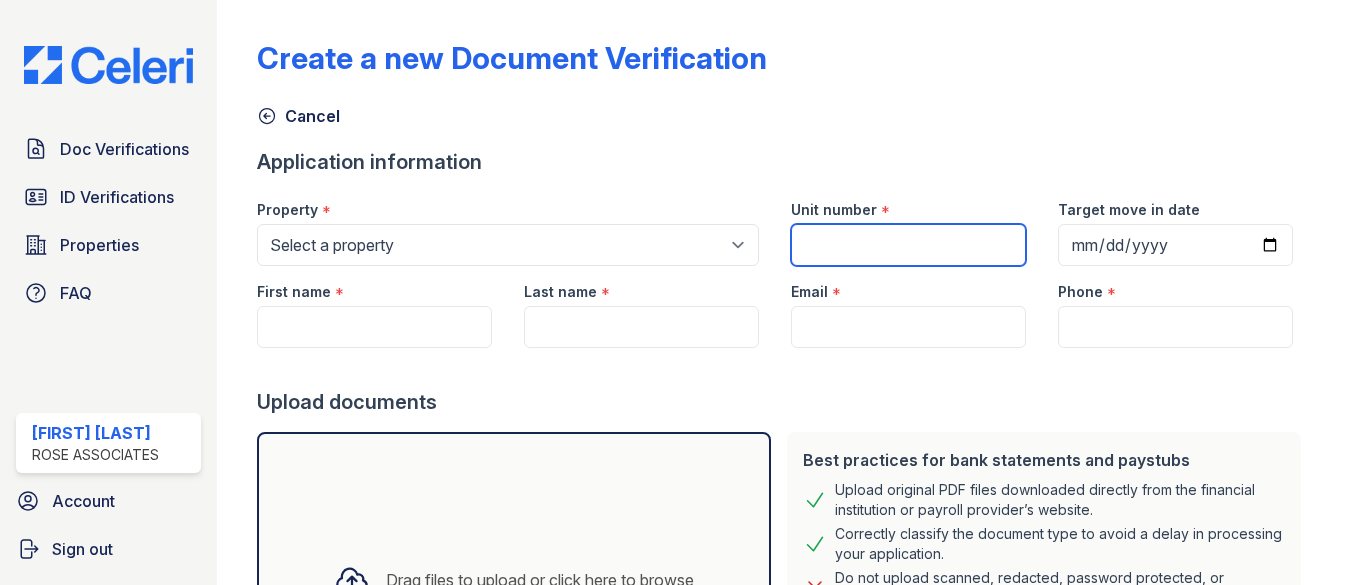 click on "Unit number" at bounding box center [908, 245] 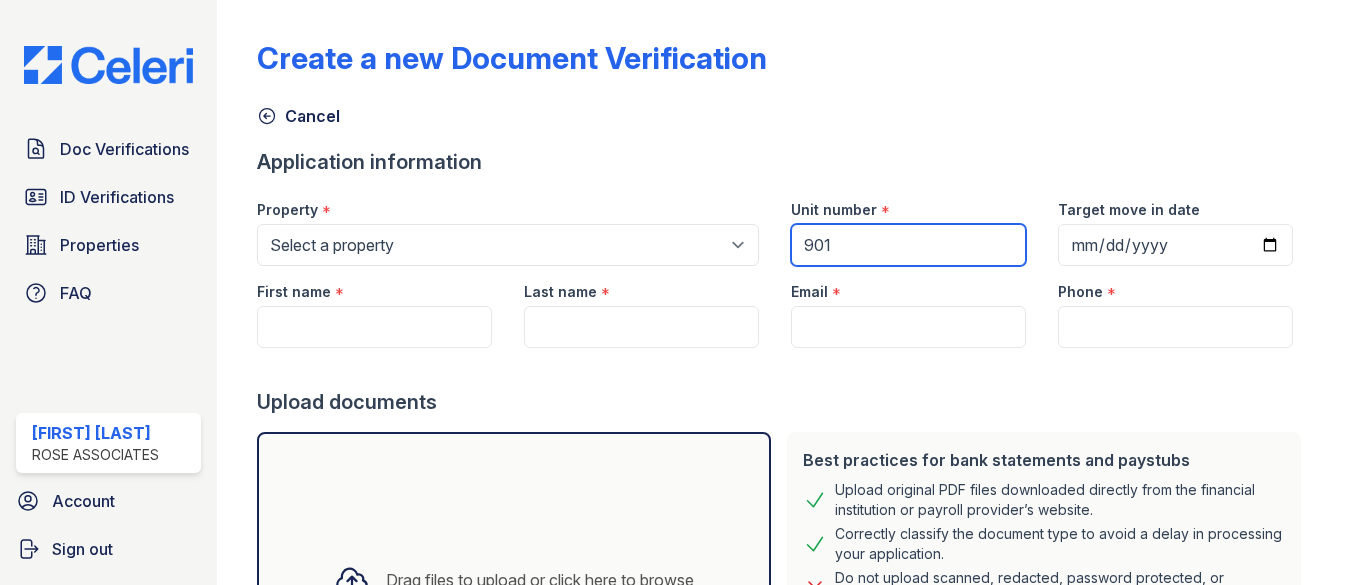 type on "901" 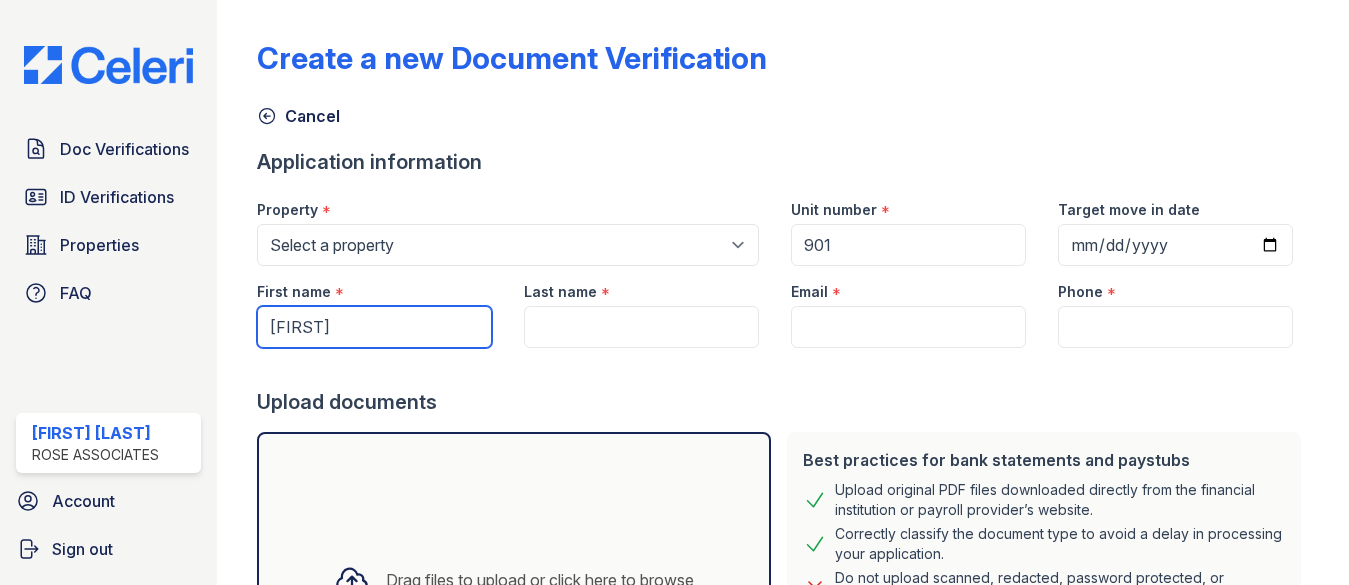 type on "Jasleen" 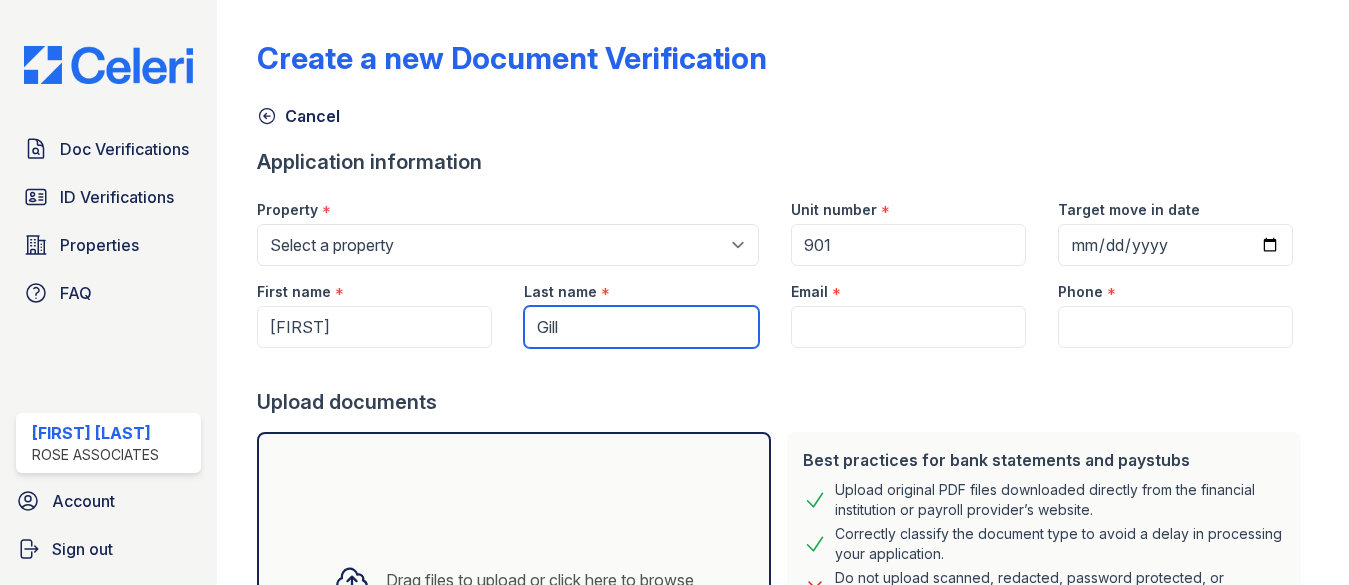 type on "Gill" 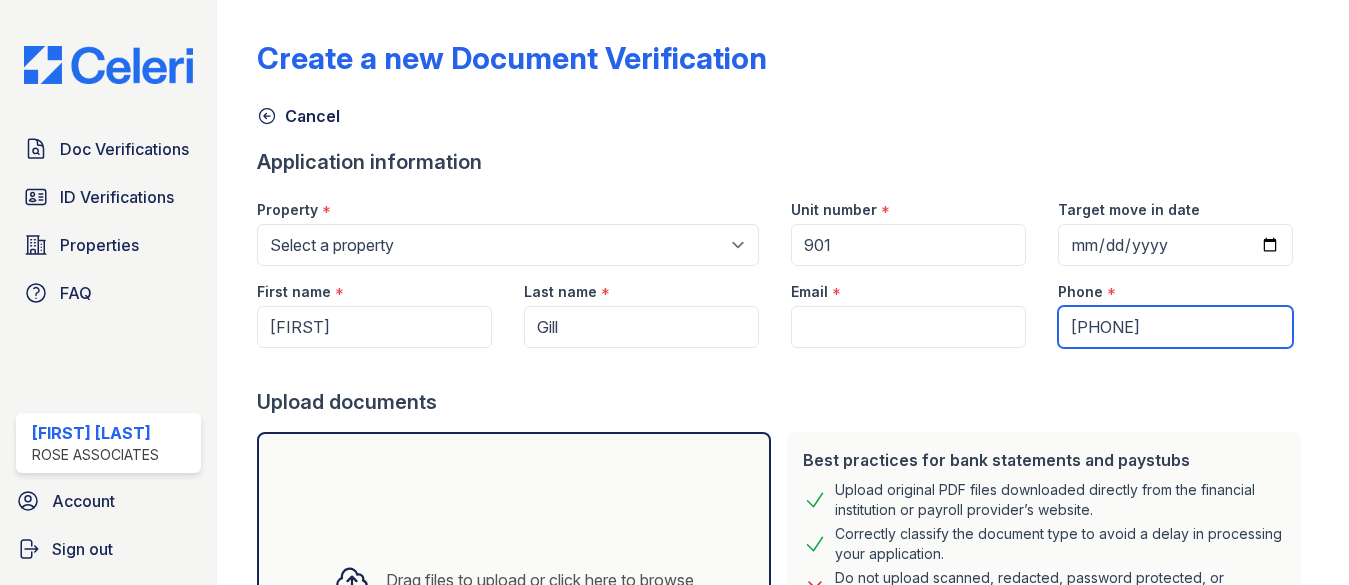 type on "555-555-5555" 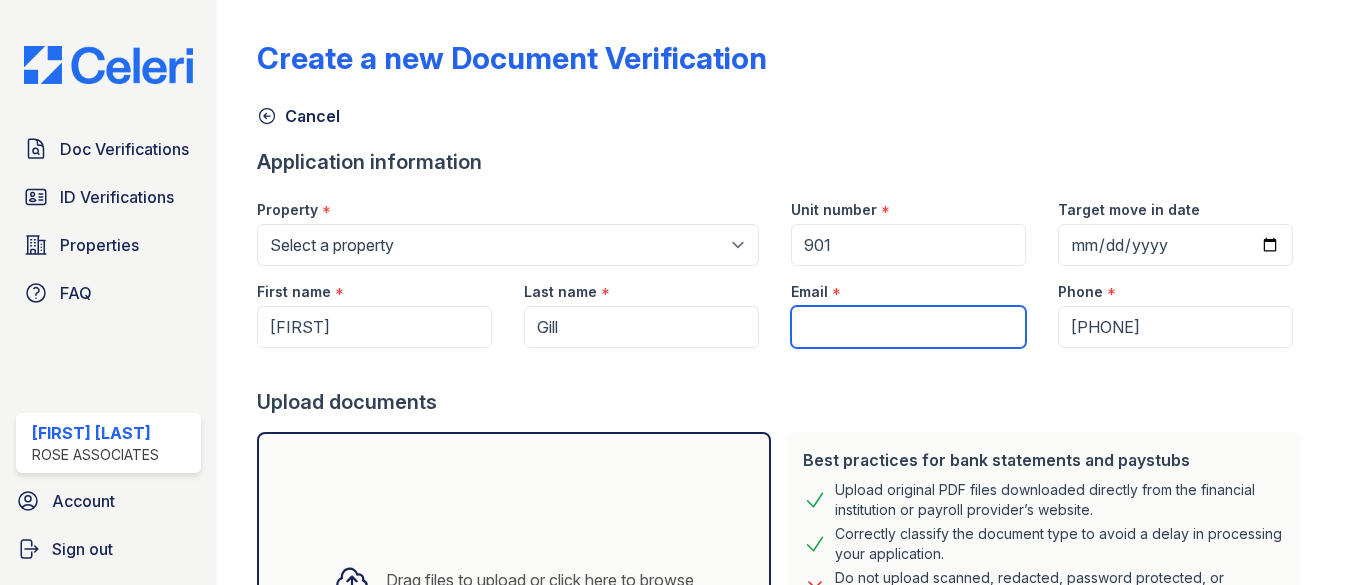 click on "Email" at bounding box center (908, 327) 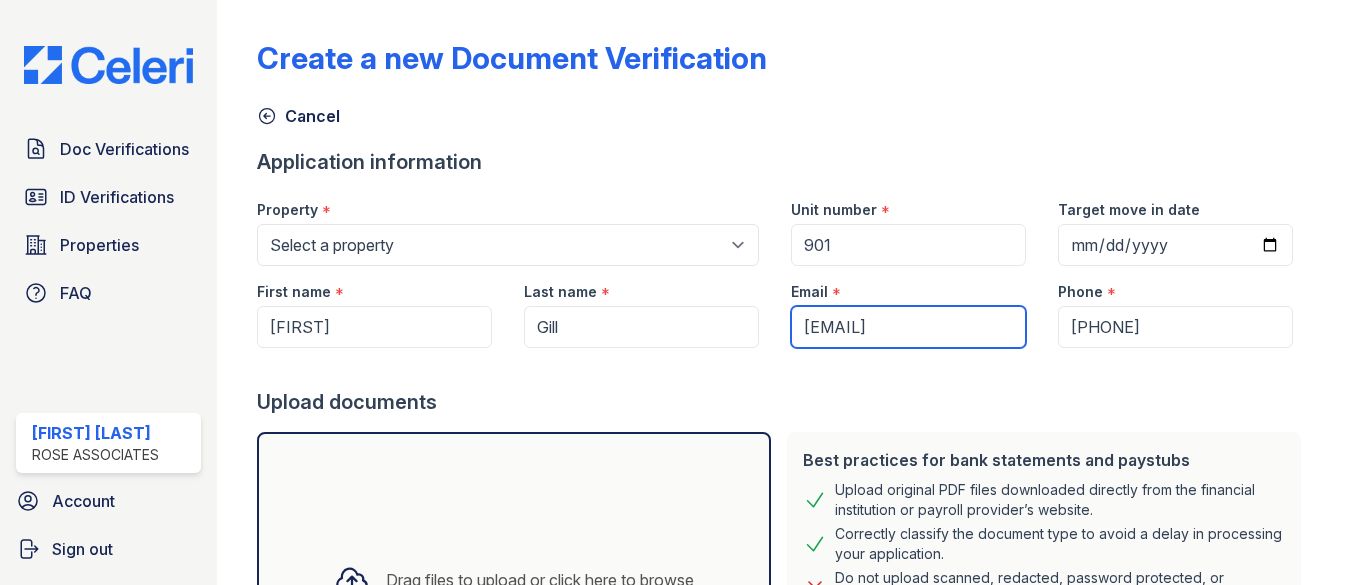 type on "jasleengill2012@hotmail.com" 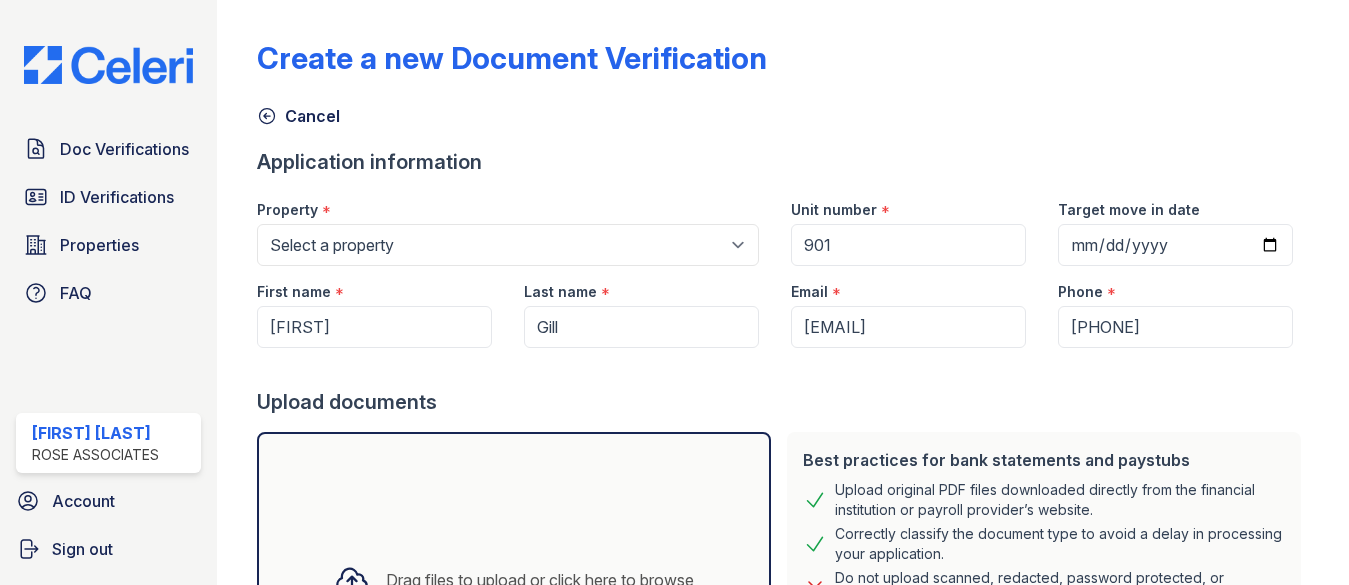 click at bounding box center [783, 368] 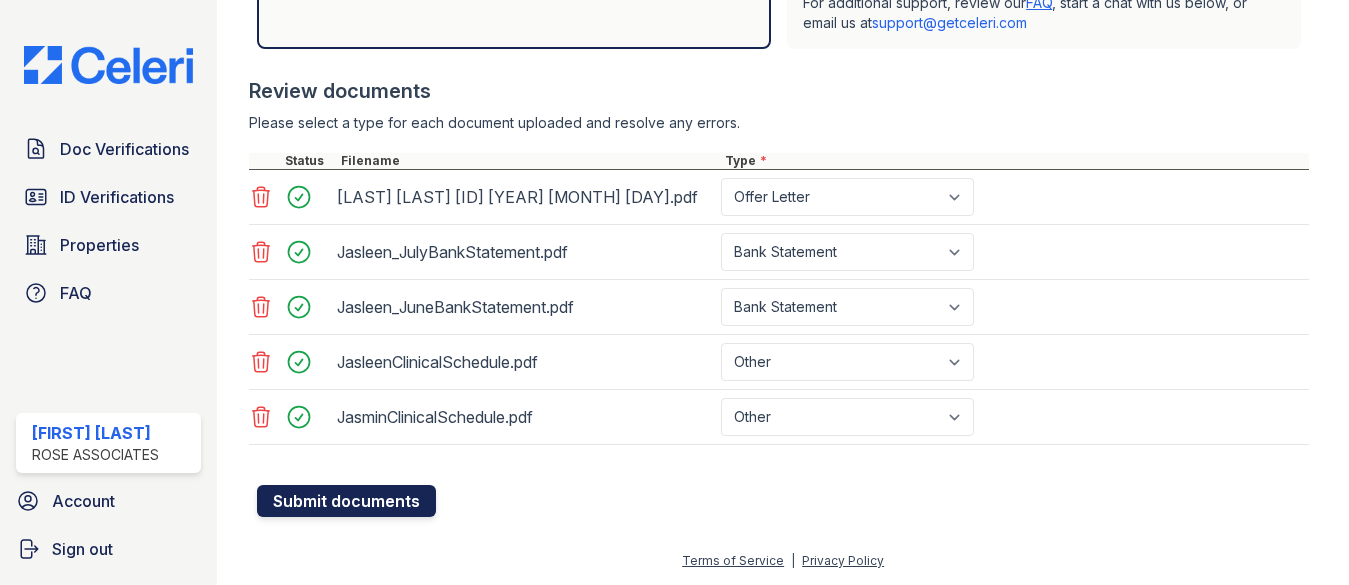 scroll, scrollTop: 679, scrollLeft: 0, axis: vertical 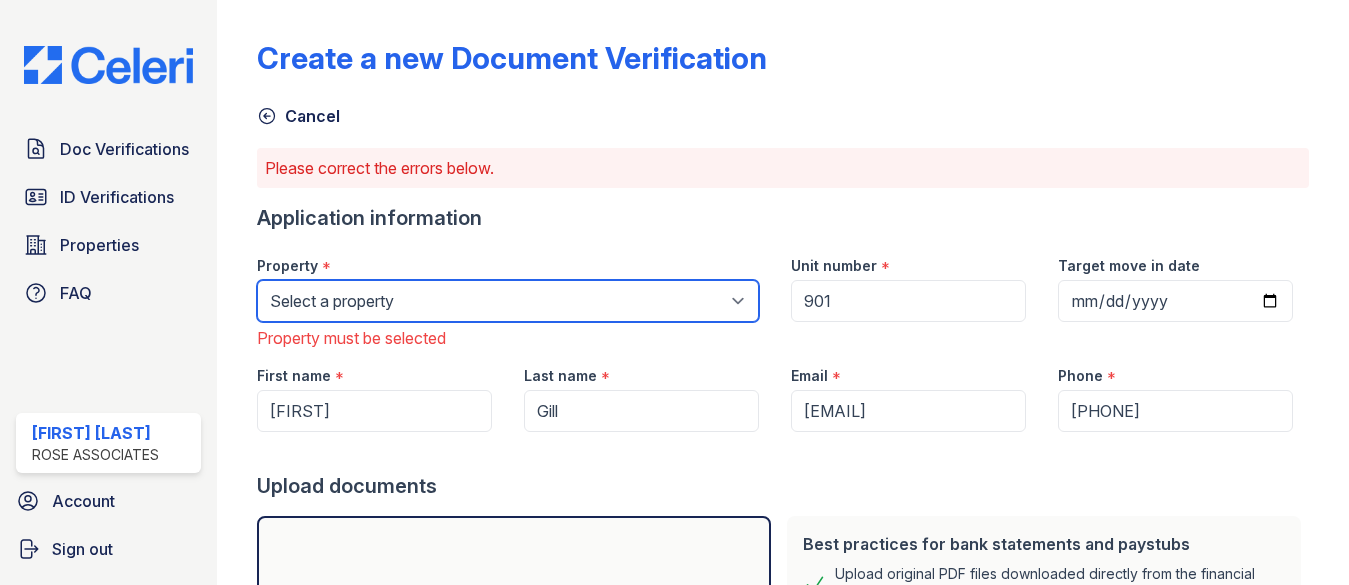 select on "3110" 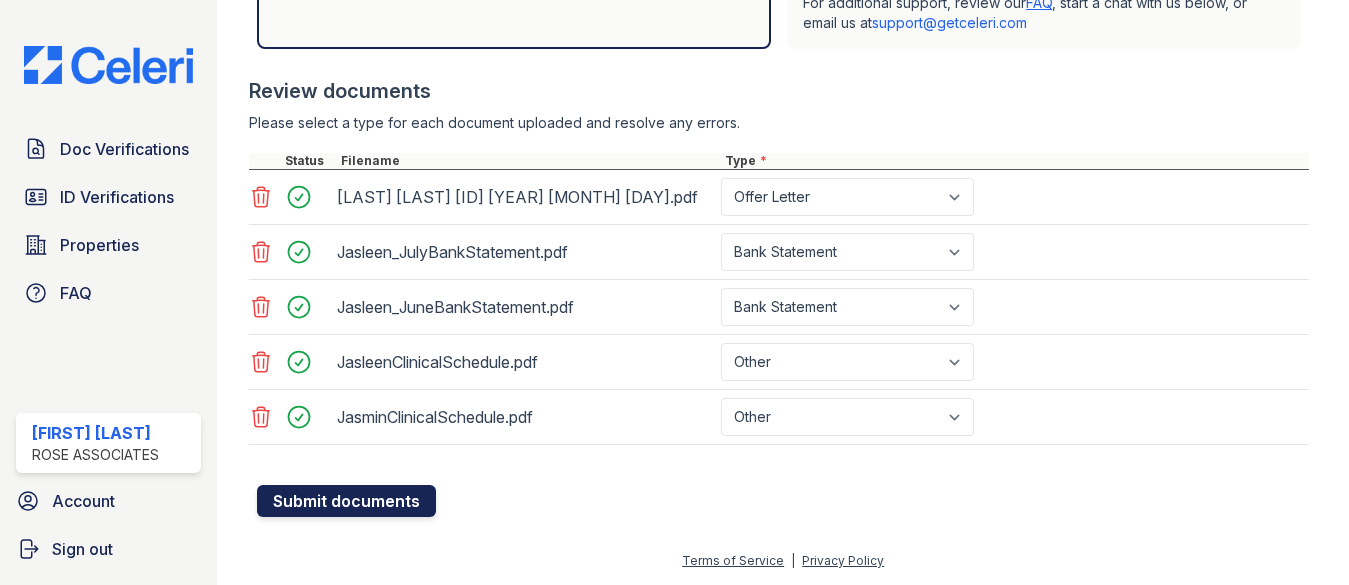 scroll, scrollTop: 763, scrollLeft: 0, axis: vertical 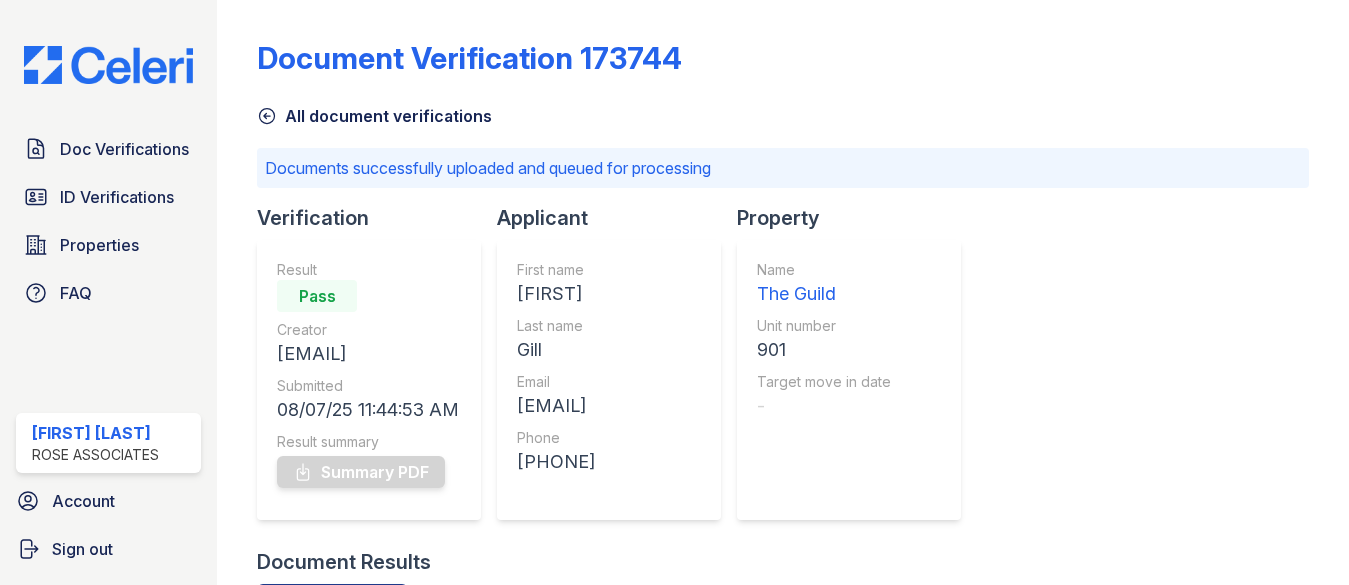 click on "Document Verification 173744
All document verifications
Documents successfully uploaded and queued for processing
Verification
Result
Pass
Creator
acekay@lonicerapartners.com
Submitted
08/07/25 11:44:53 AM
Result summary
Summary PDF
Applicant
First name
Jasleen
Last name
Gill
Email
jasleengill2012@hotmail.com
Phone
+15555555555
Property
Name
The Guild
Unit number
901
Target move in date
-
Document Results
All originals
Type
File name
Result
Original file" at bounding box center [783, 468] 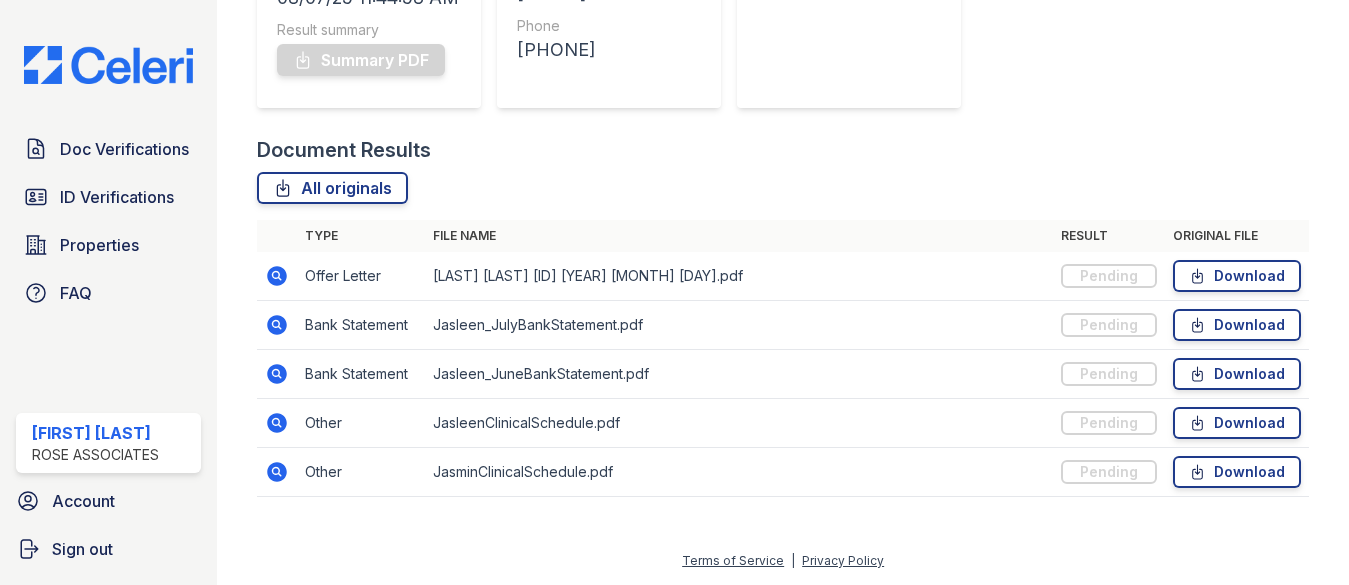 scroll, scrollTop: 412, scrollLeft: 0, axis: vertical 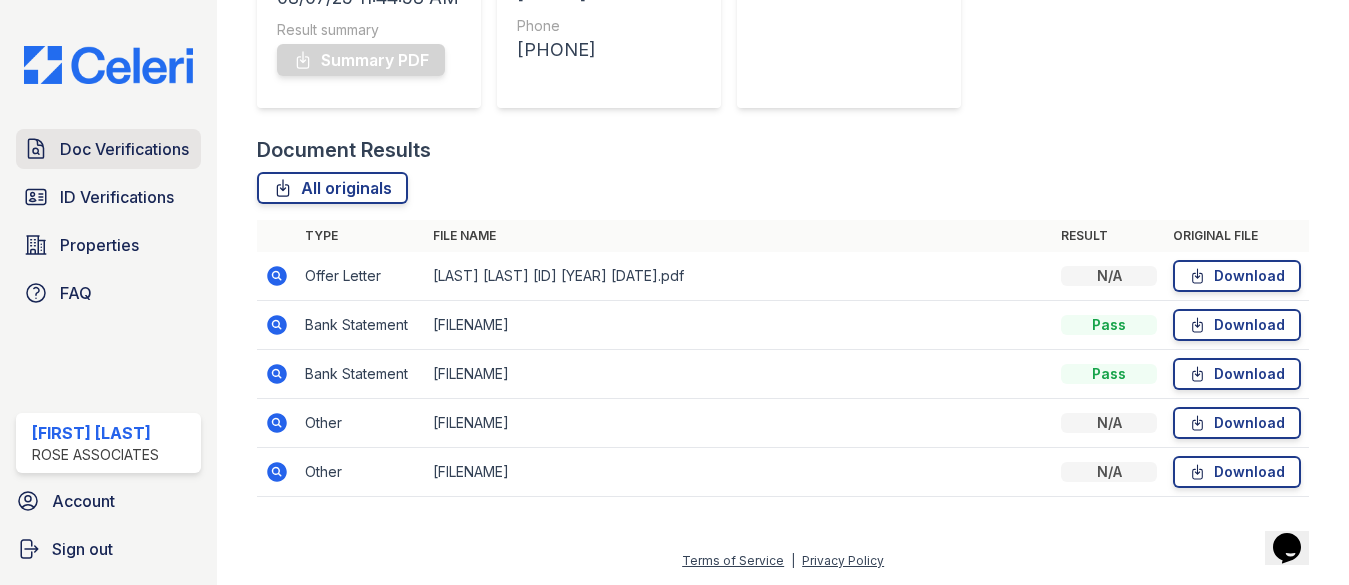 click on "Doc Verifications" at bounding box center [124, 149] 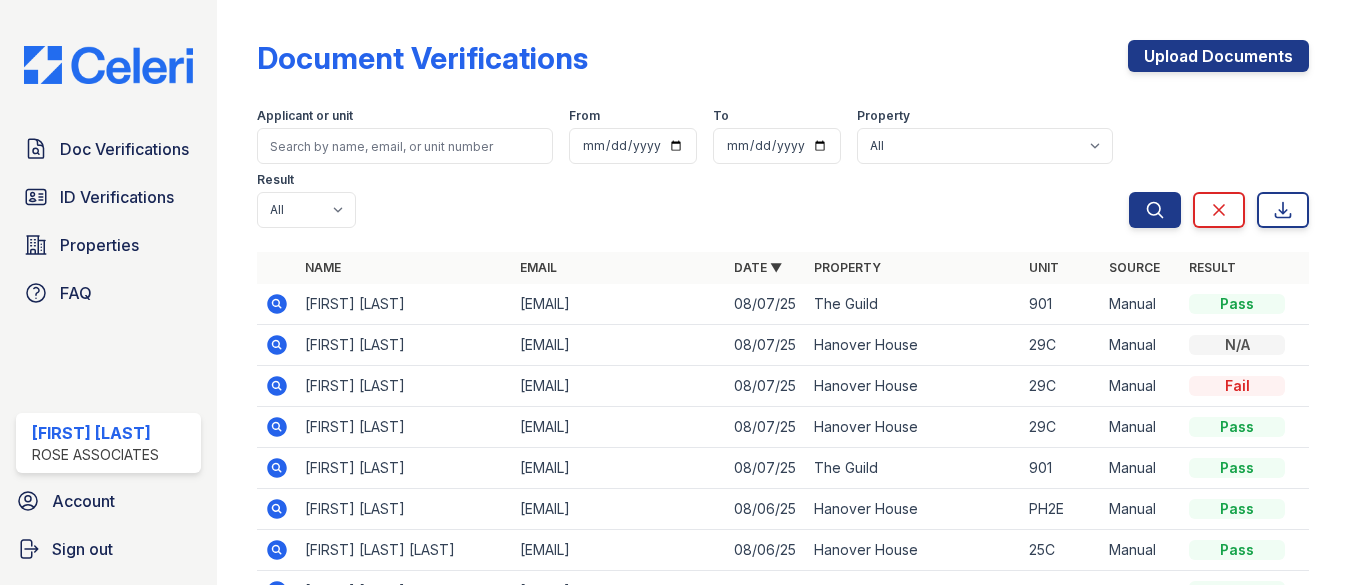 click on "Document Verifications
Upload Documents" at bounding box center [783, 66] 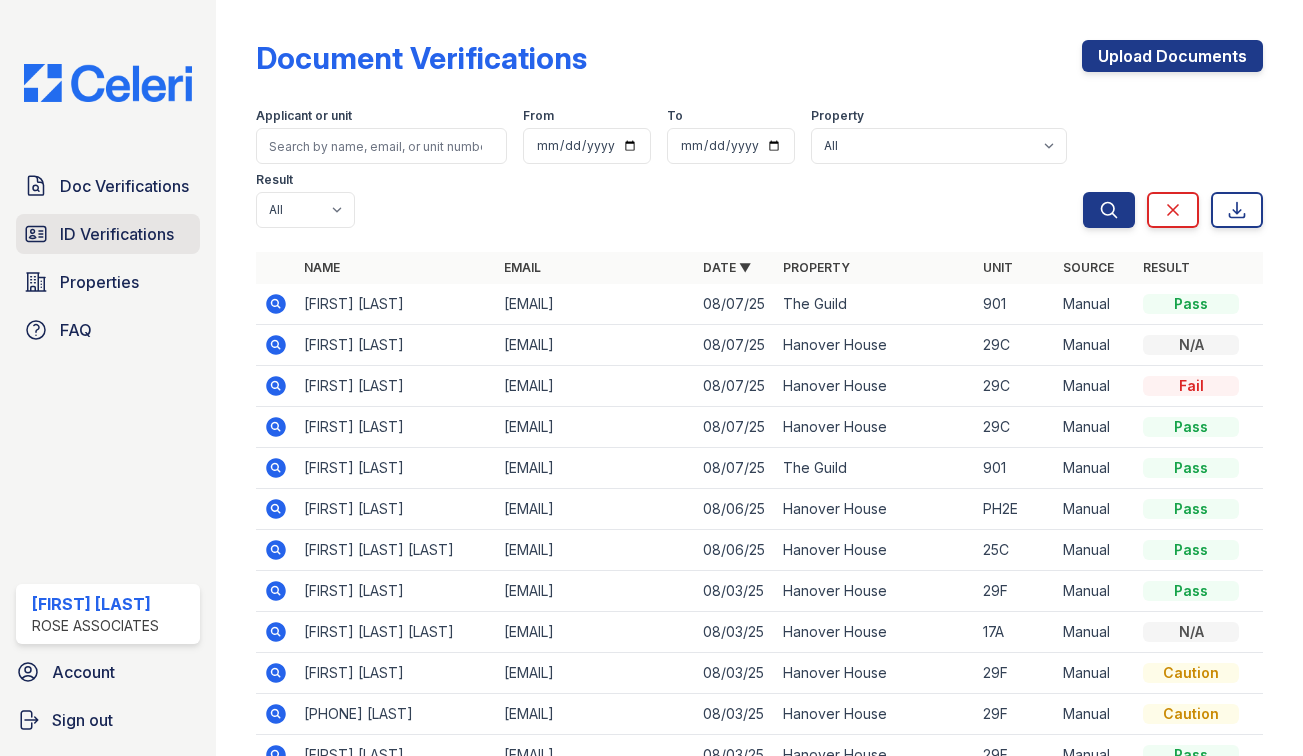 click on "ID Verifications" at bounding box center [117, 234] 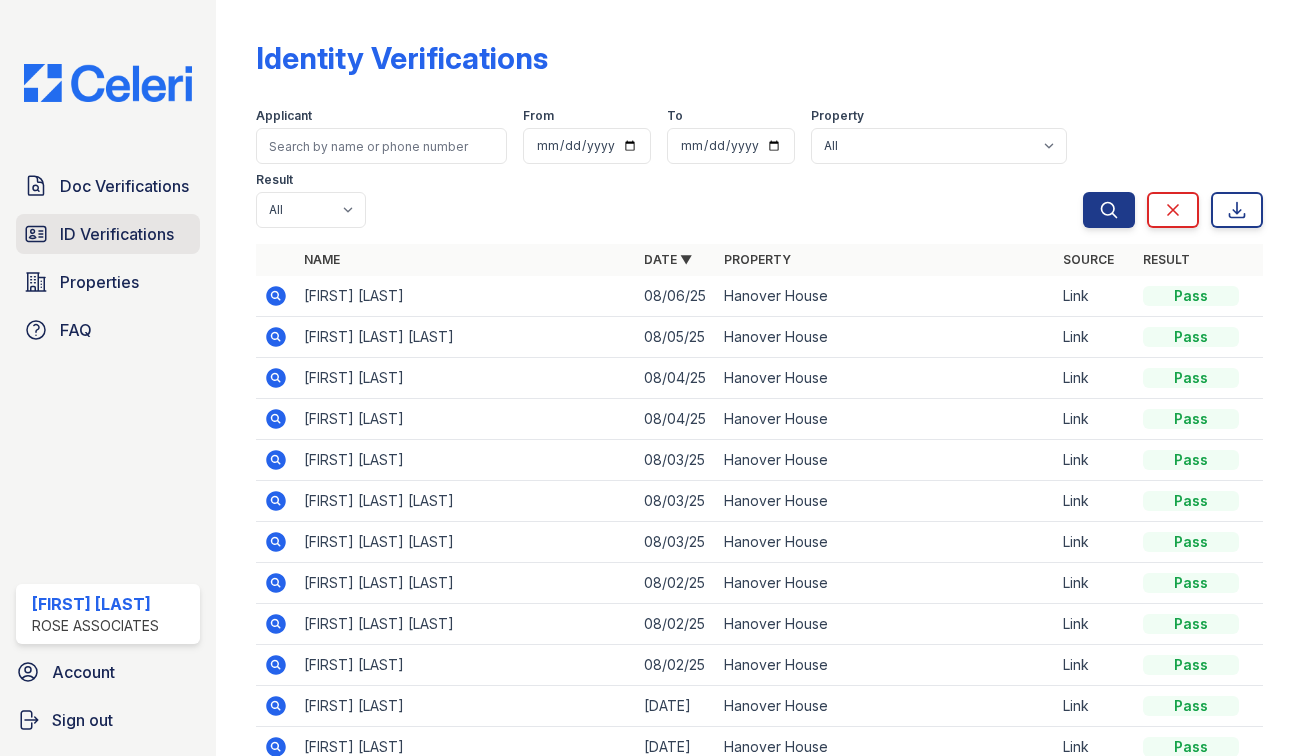 click on "ID Verifications" at bounding box center [117, 234] 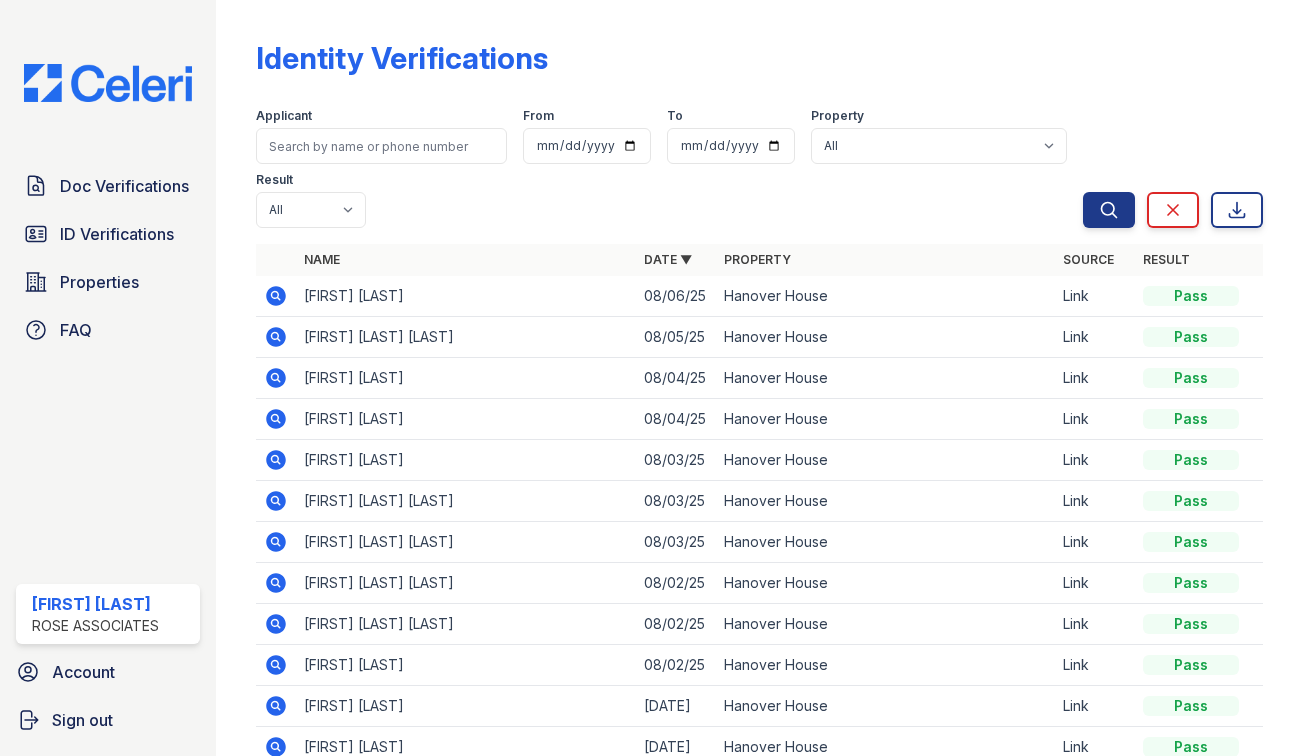 click on "Filter
Applicant
From
To
Property
All
Hanover House
The Guild
Result
All
Pass
Fail
Caution
Resubmit
Search
Clear
Export
Search
Clear
Export
Name
Date ▼
Property
Source
Result
[FIRST] [LAST]
[DATE]
Hanover House
Link
Pass
[FIRST] [LAST] [LAST]
[DATE]
Hanover House
Link
Pass
[FIRST] [LAST]
[DATE]
Hanover House
Link
Pass
[FIRST] [LAST]
[DATE]
Hanover House
Link
Pass
[FIRST] [LAST]
[DATE]
Hanover House
Link
Pass
[FIRST] [LAST] [LAST]" at bounding box center [759, 422] 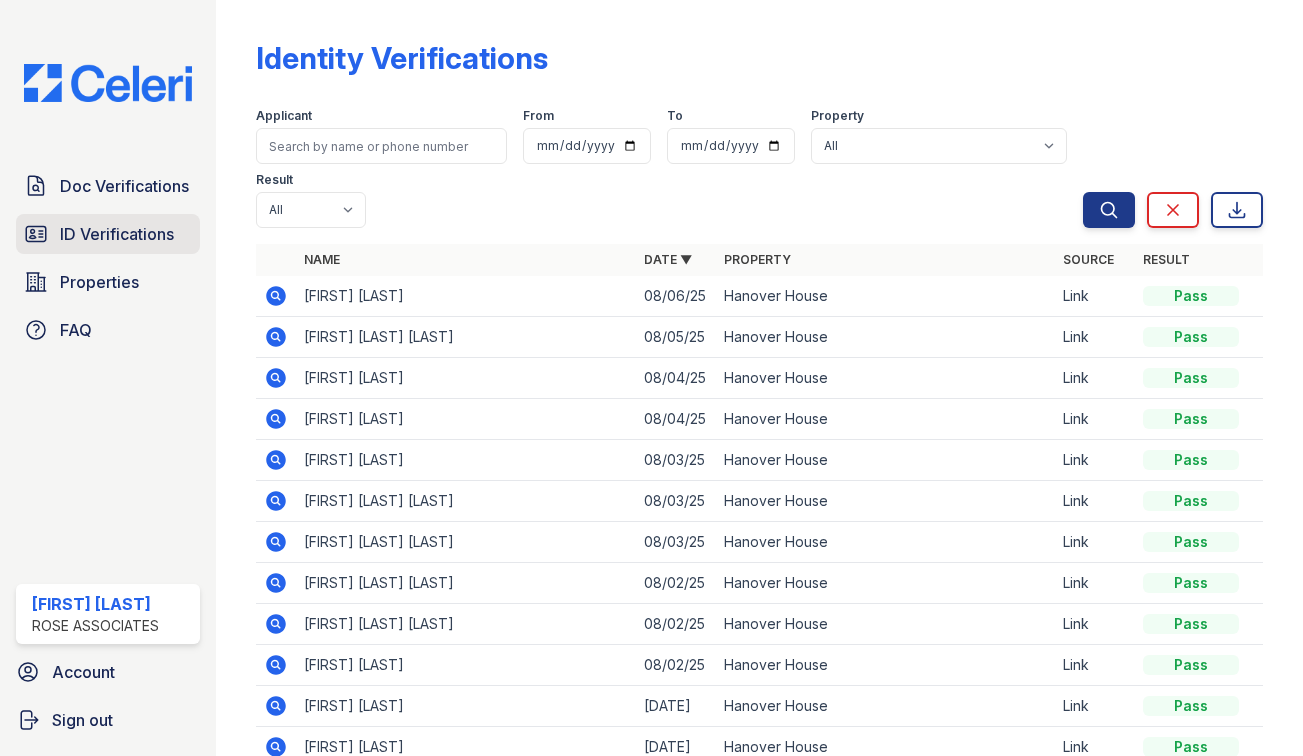 click on "ID Verifications" at bounding box center (117, 234) 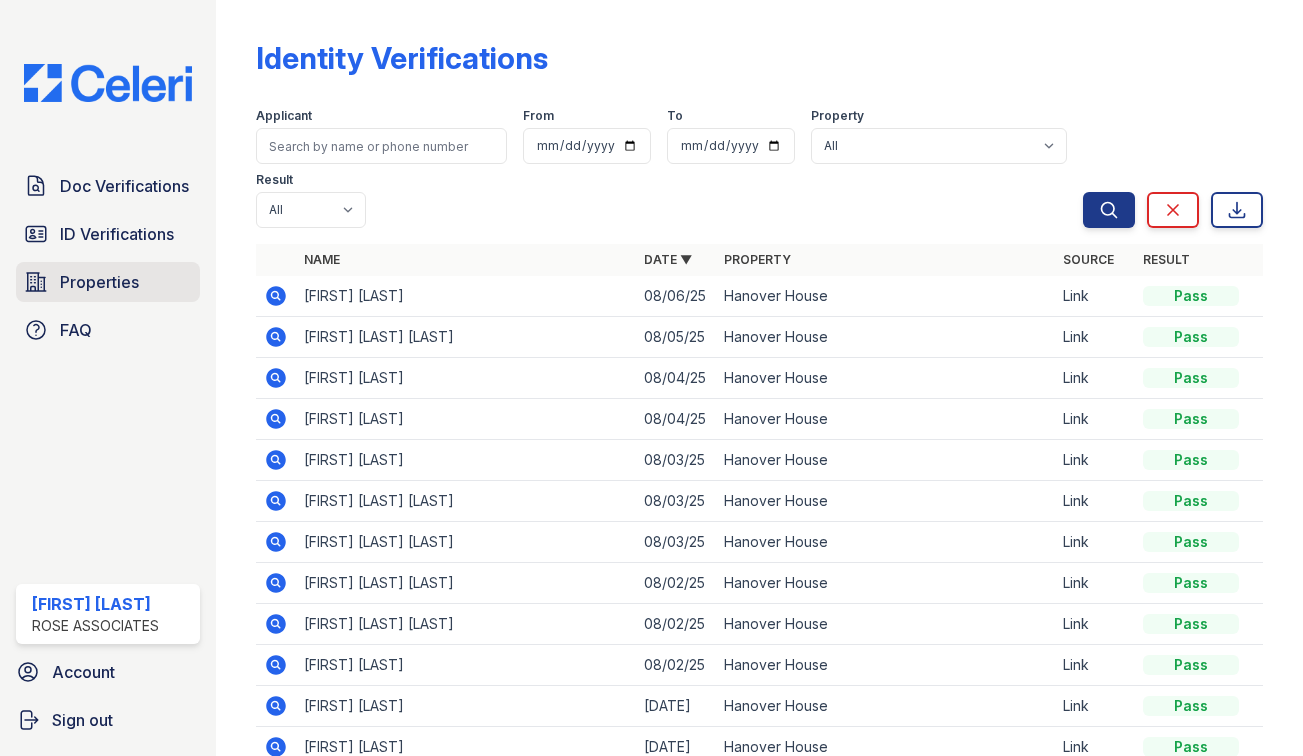 click on "Properties" at bounding box center [99, 282] 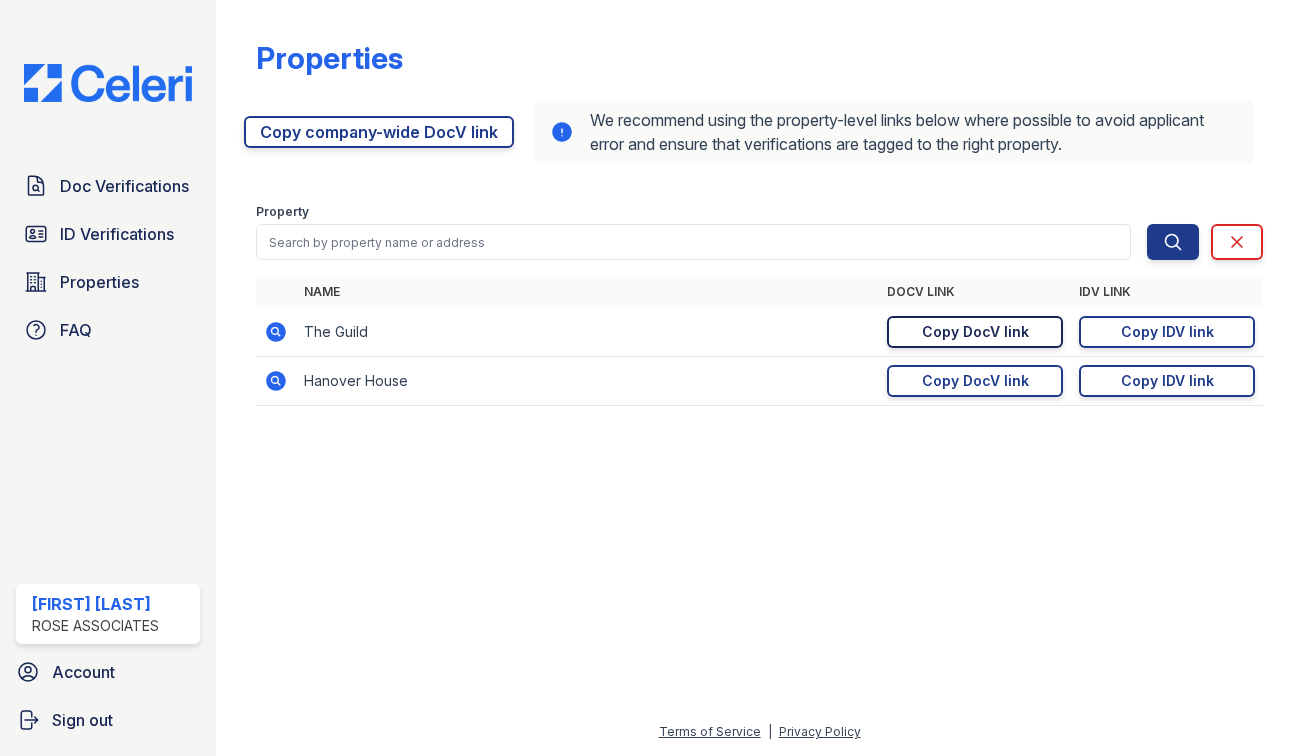 click on "Copy DocV link" at bounding box center (975, 332) 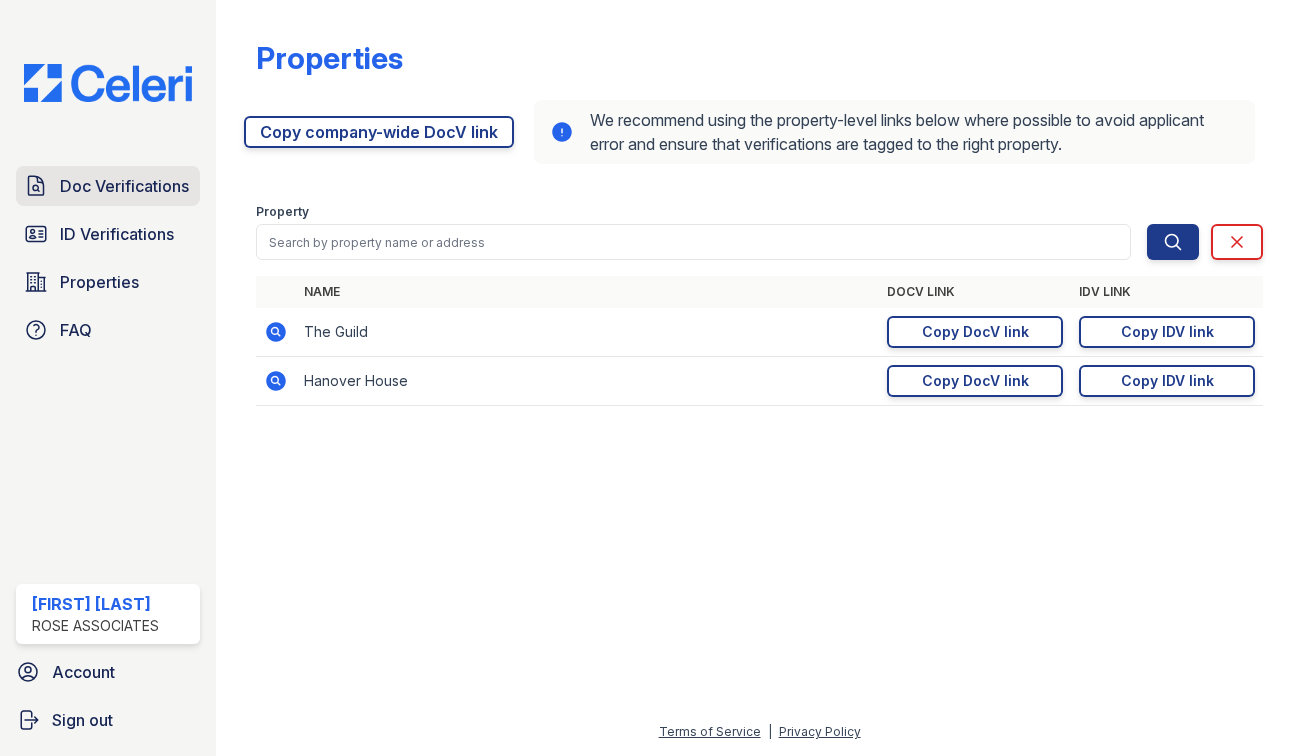 click on "Doc Verifications" at bounding box center [124, 186] 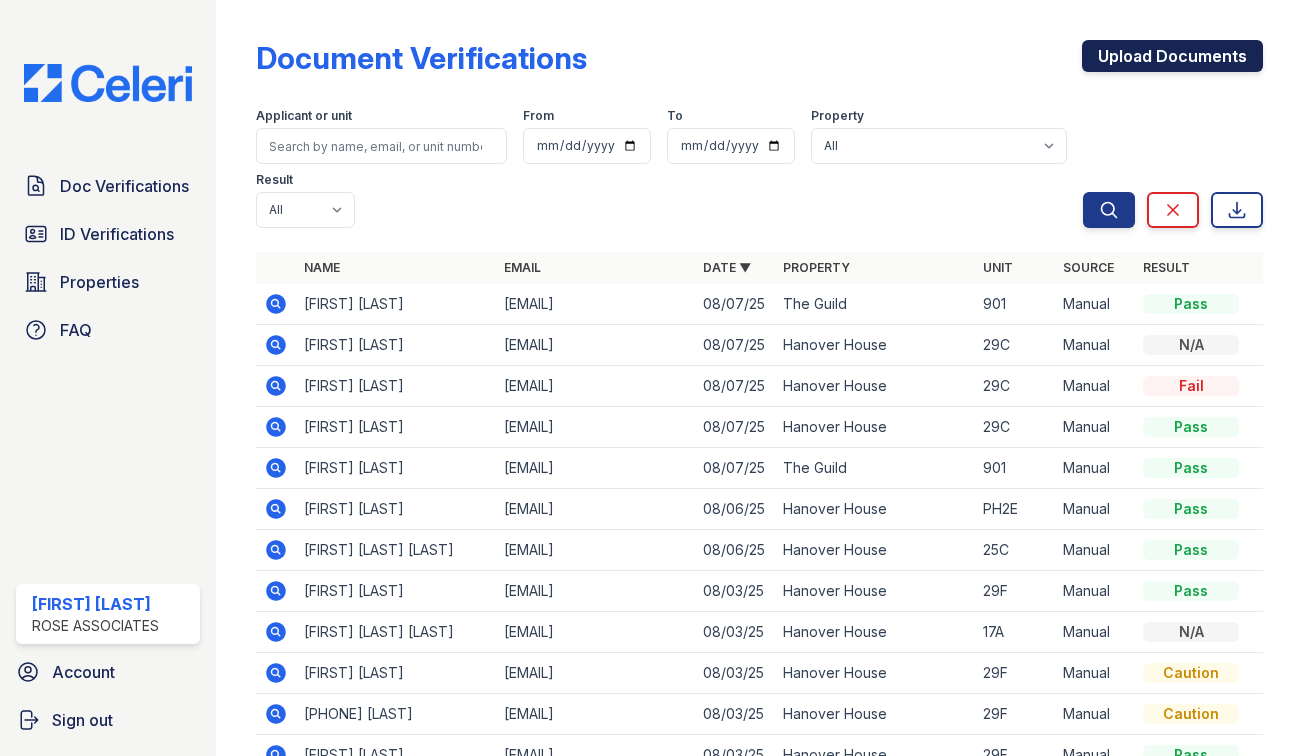 click on "Upload Documents" at bounding box center (1172, 56) 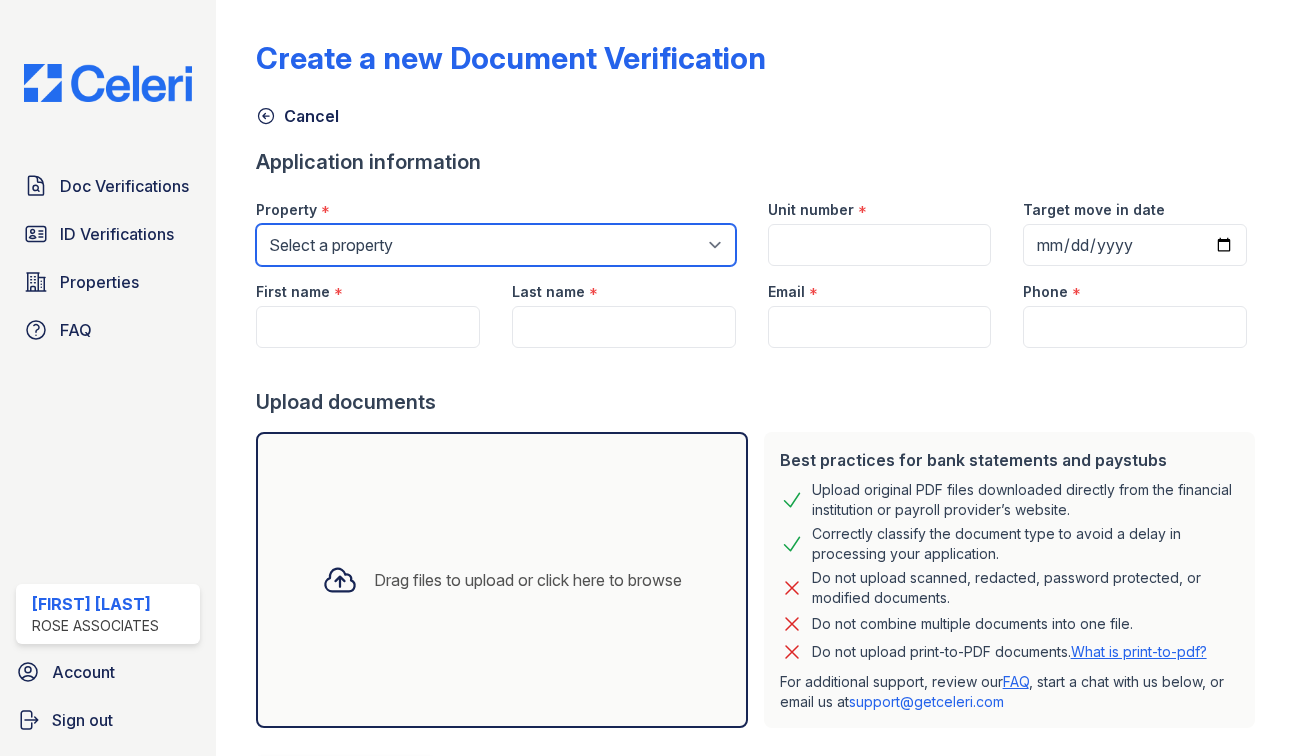 select on "3110" 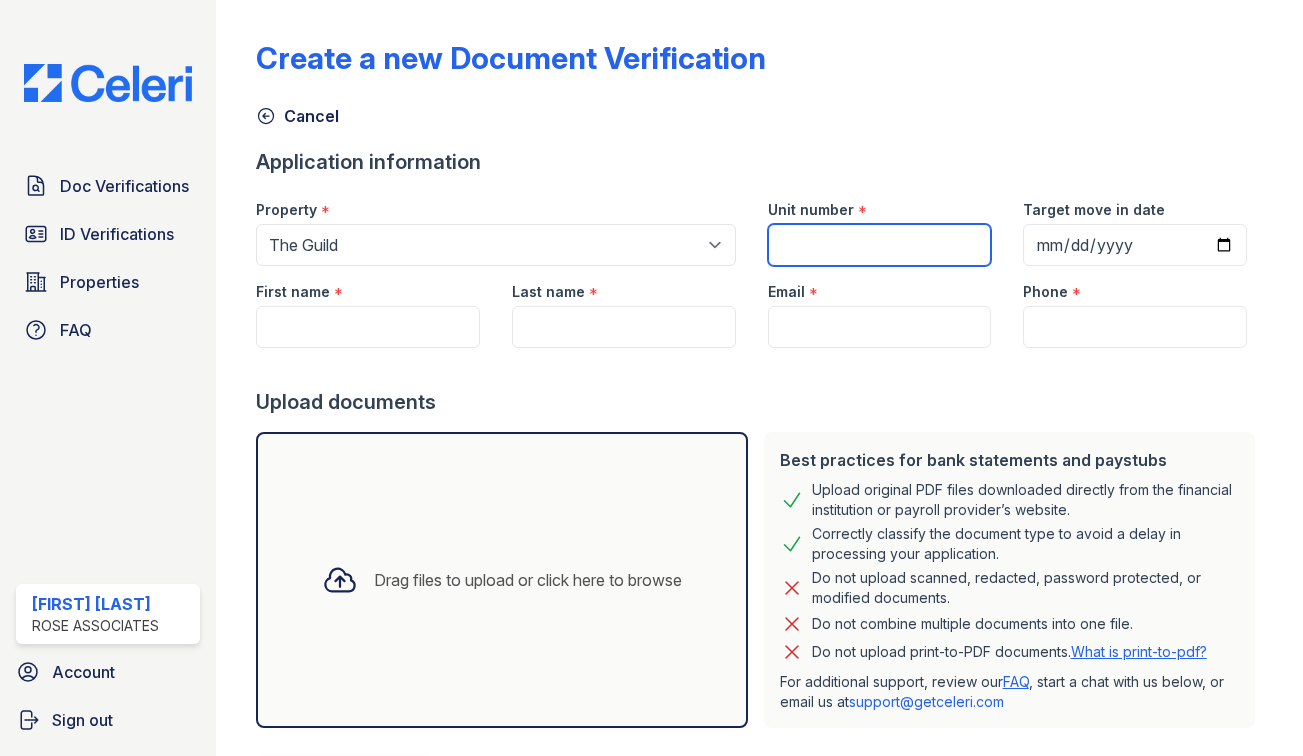 click on "Unit number" at bounding box center (880, 245) 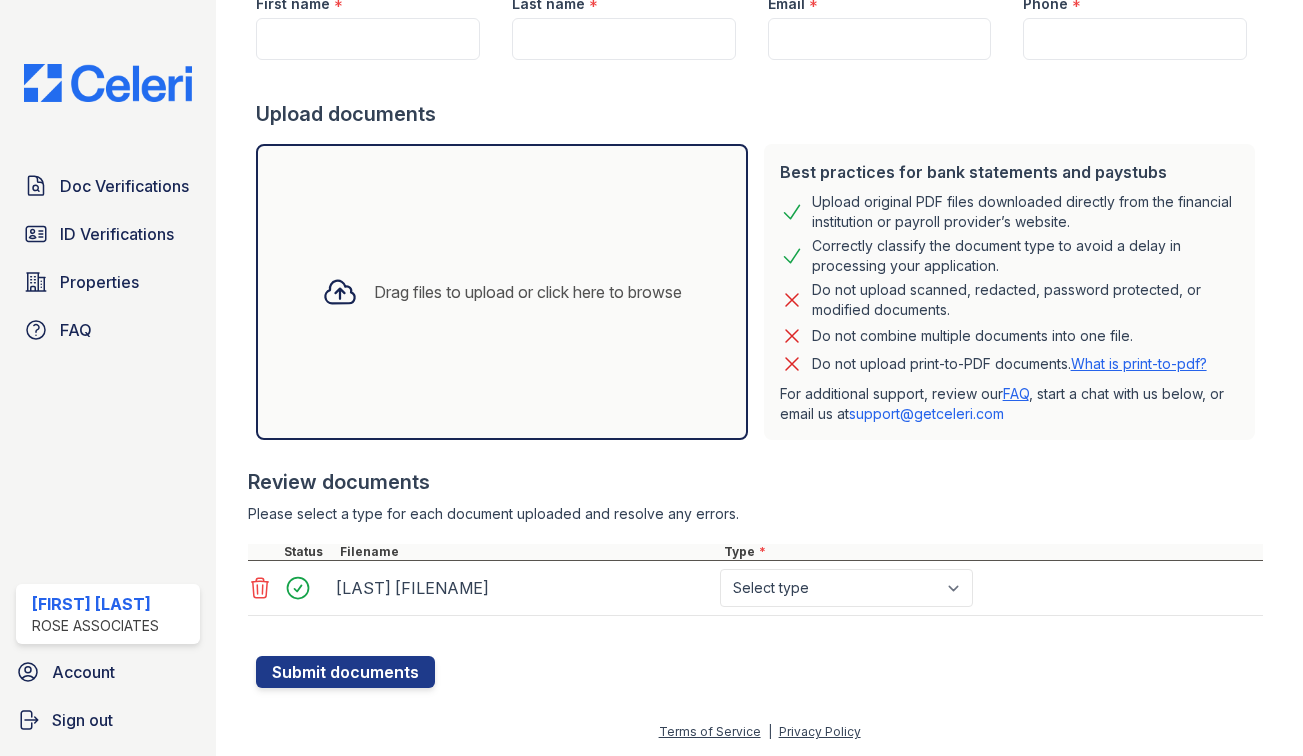 scroll, scrollTop: 288, scrollLeft: 0, axis: vertical 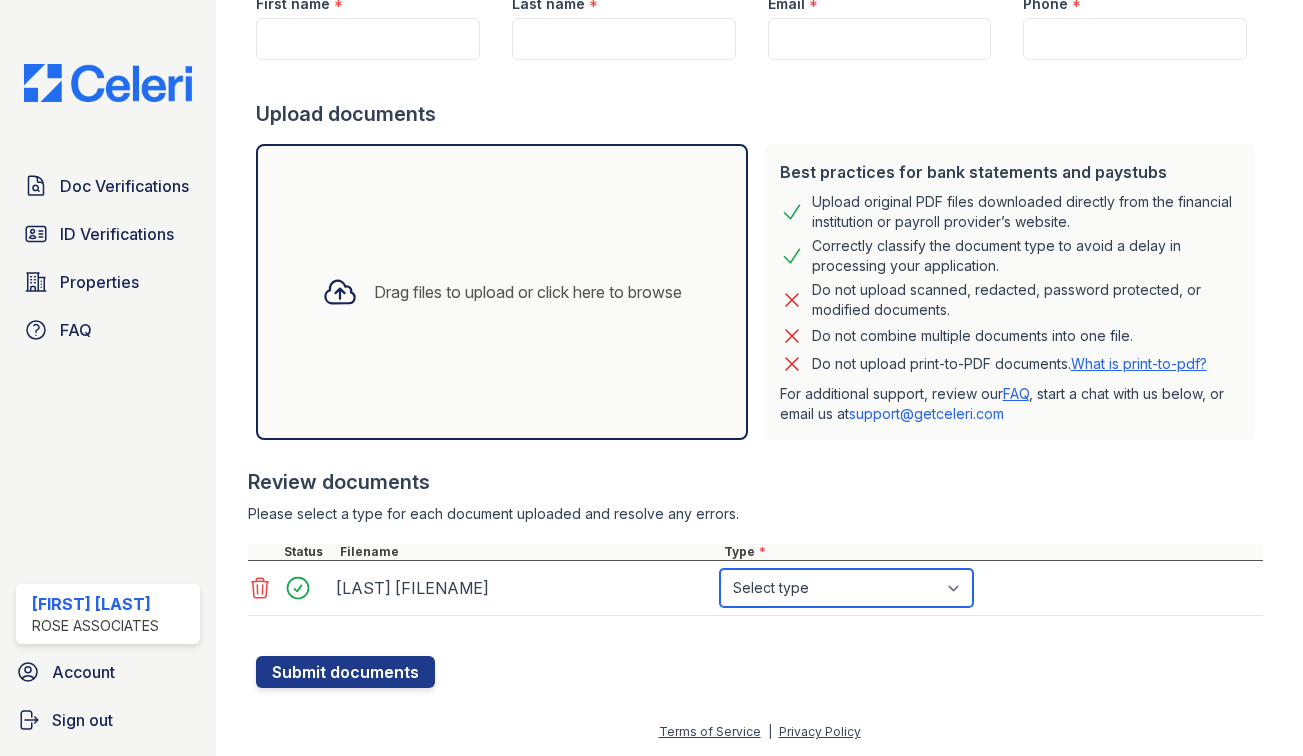 select on "bank_statement" 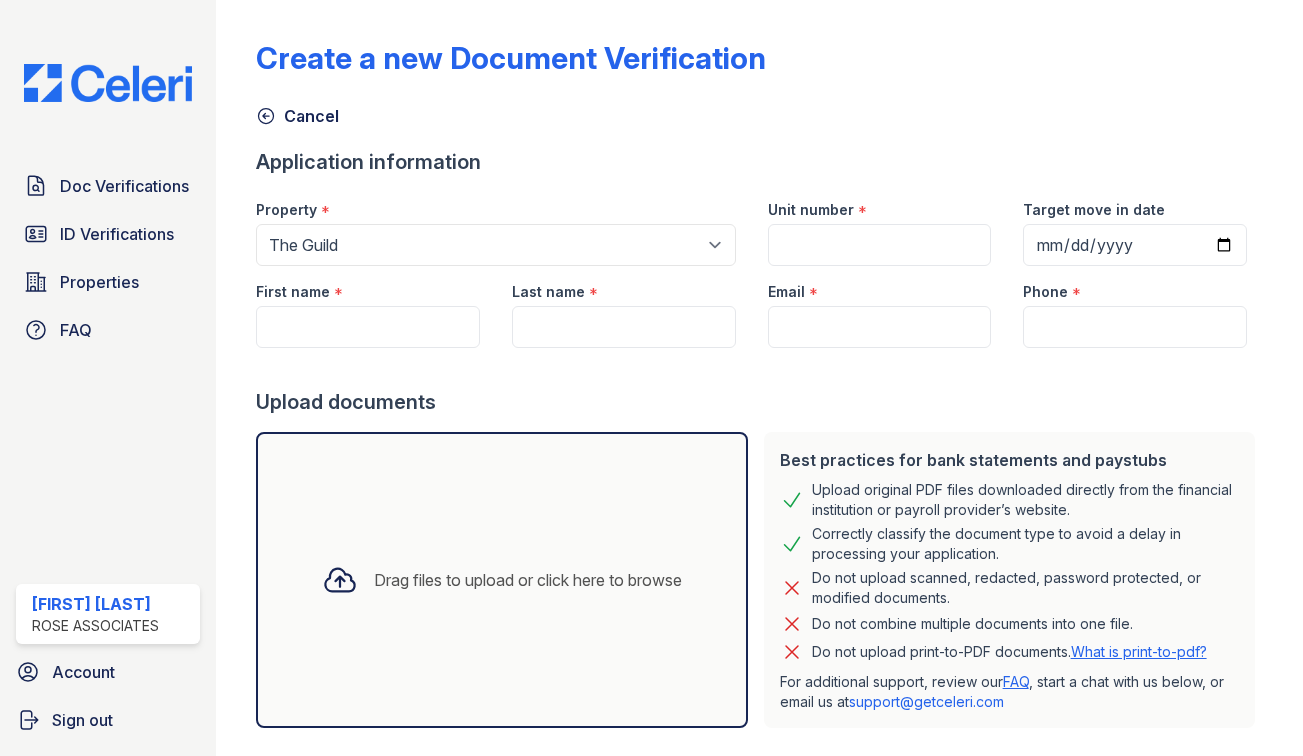 scroll, scrollTop: 0, scrollLeft: 0, axis: both 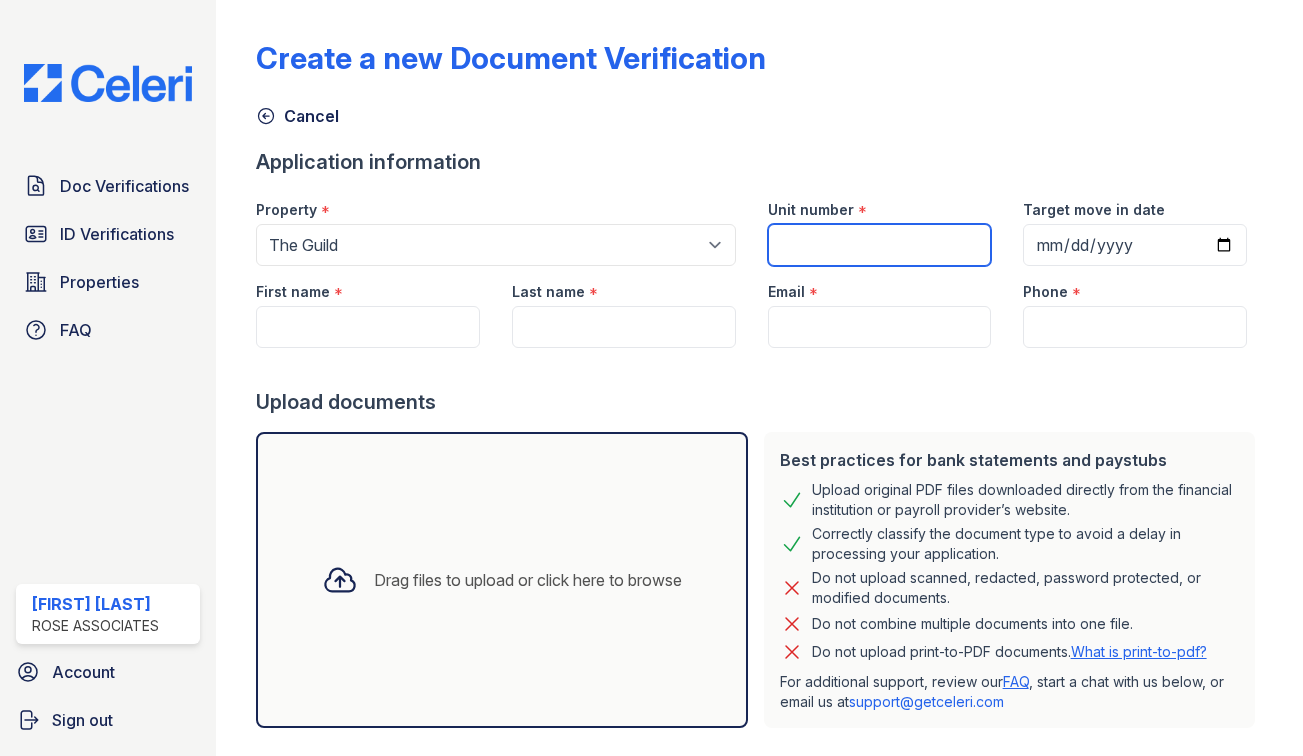click on "Unit number" at bounding box center [880, 245] 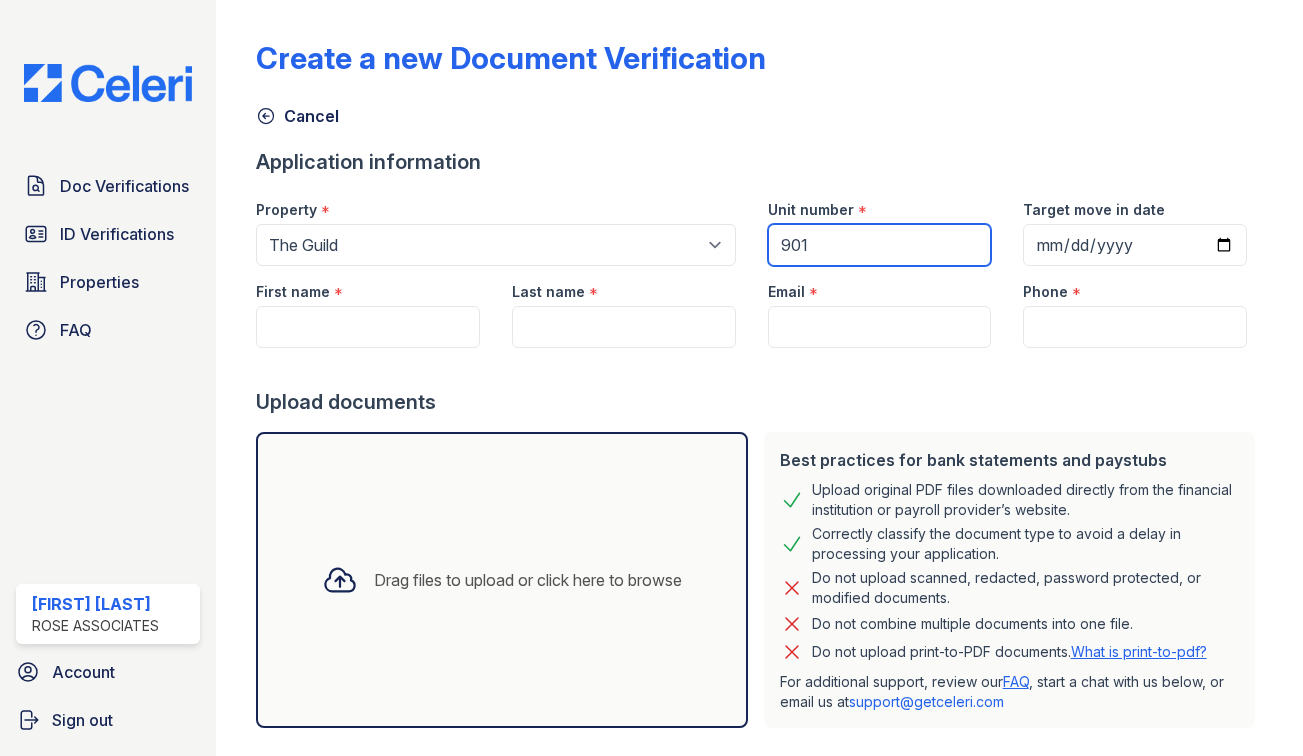 type on "901" 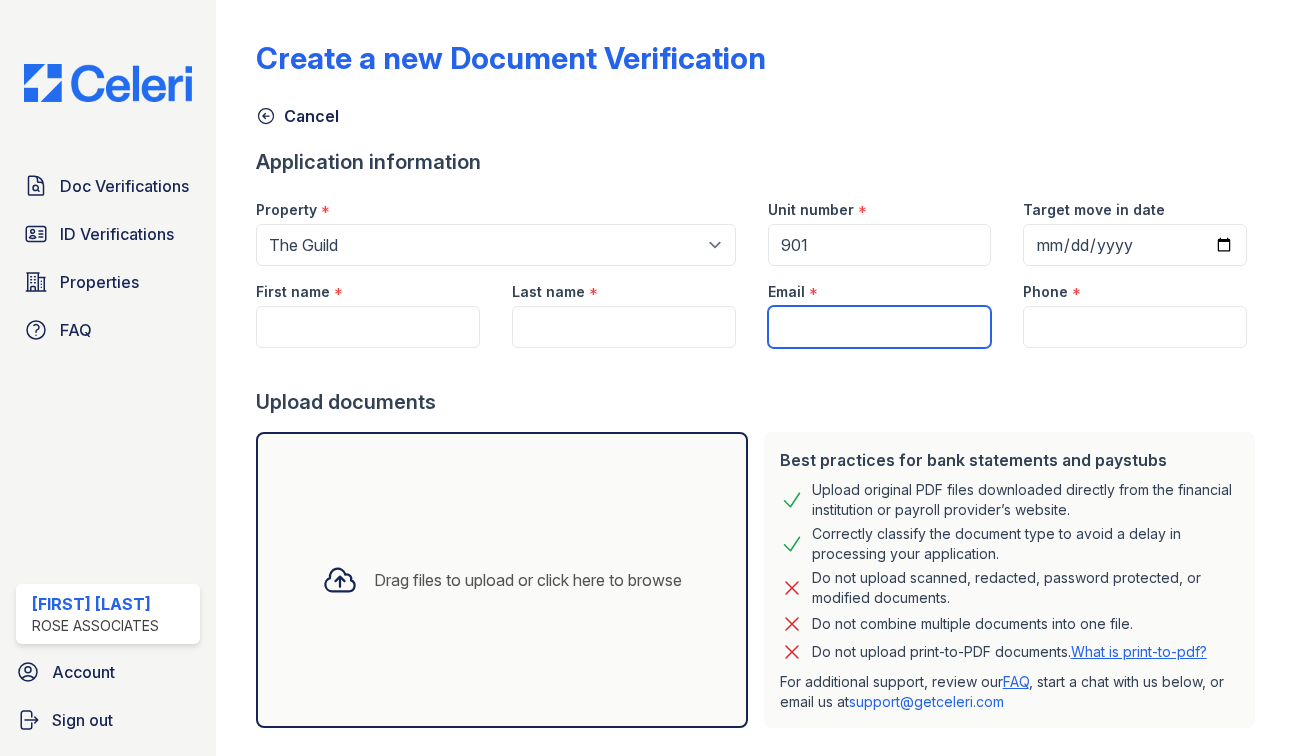 drag, startPoint x: 817, startPoint y: 328, endPoint x: 882, endPoint y: 331, distance: 65.06919 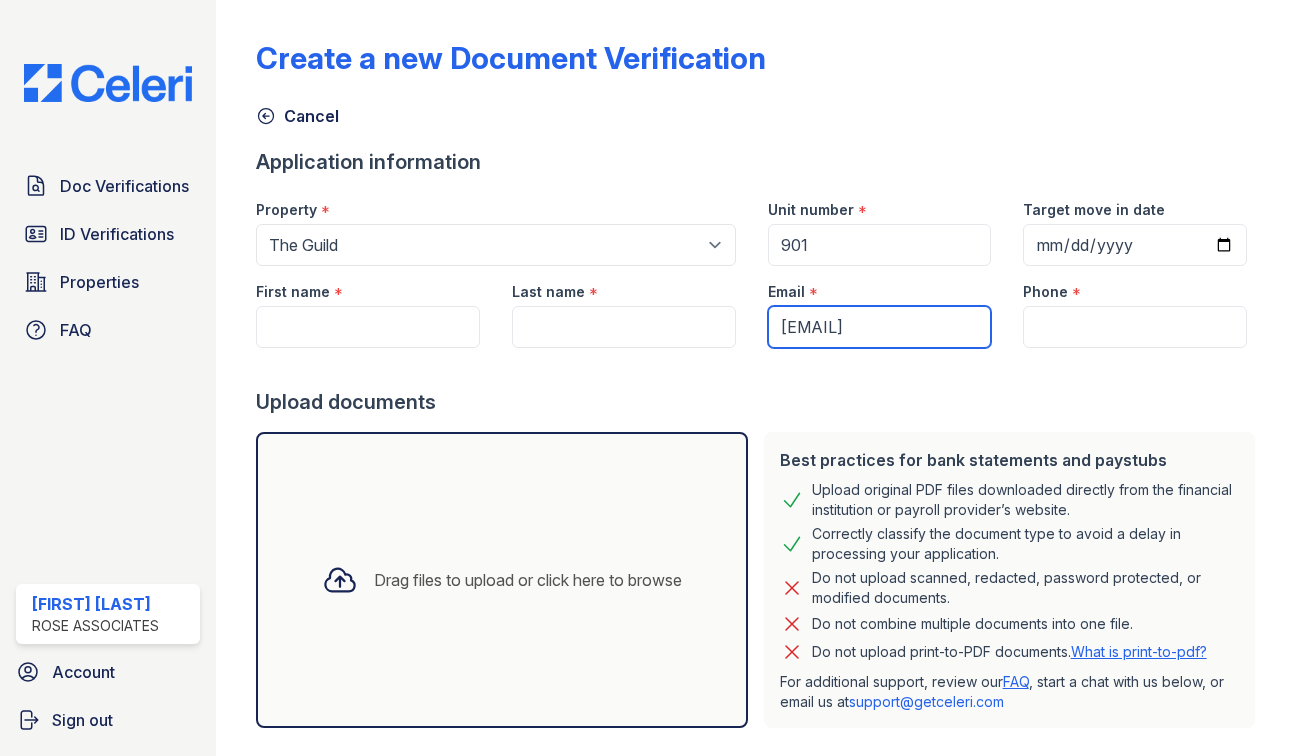 type on "jgill_star@yahoo.com" 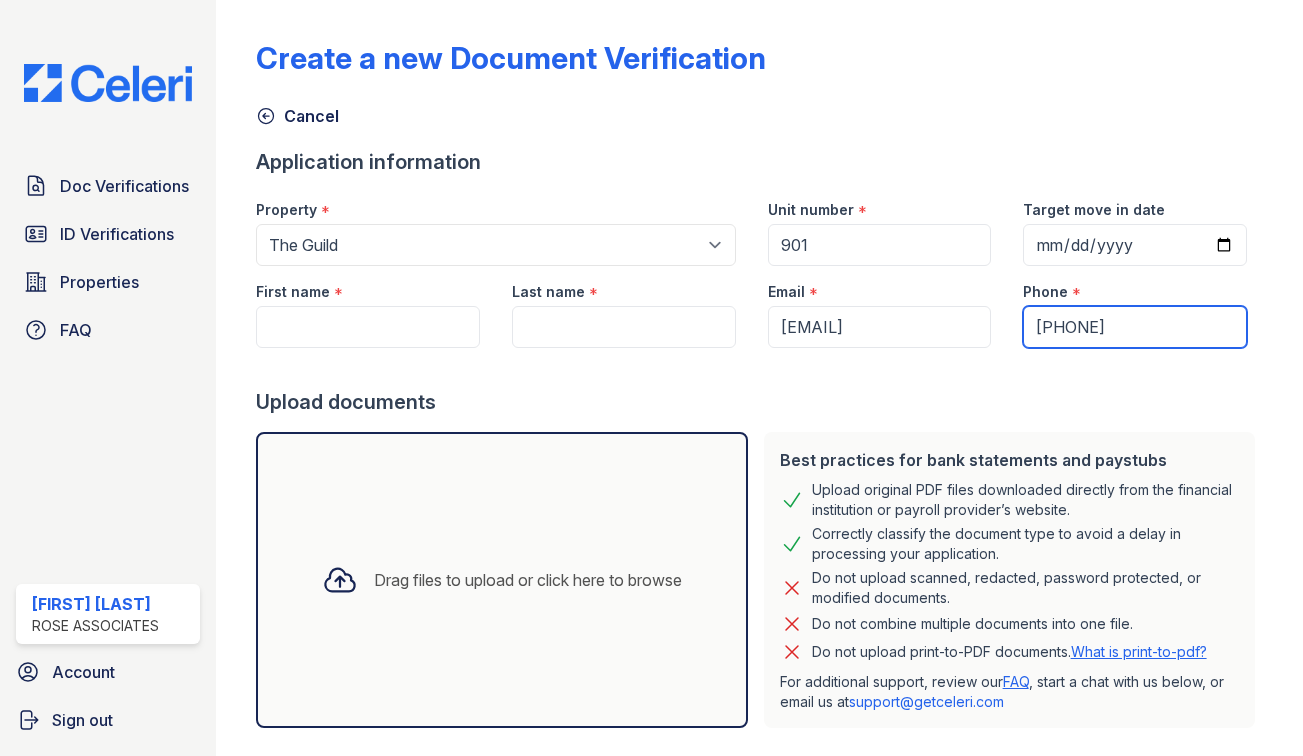 type on "555-555-5555" 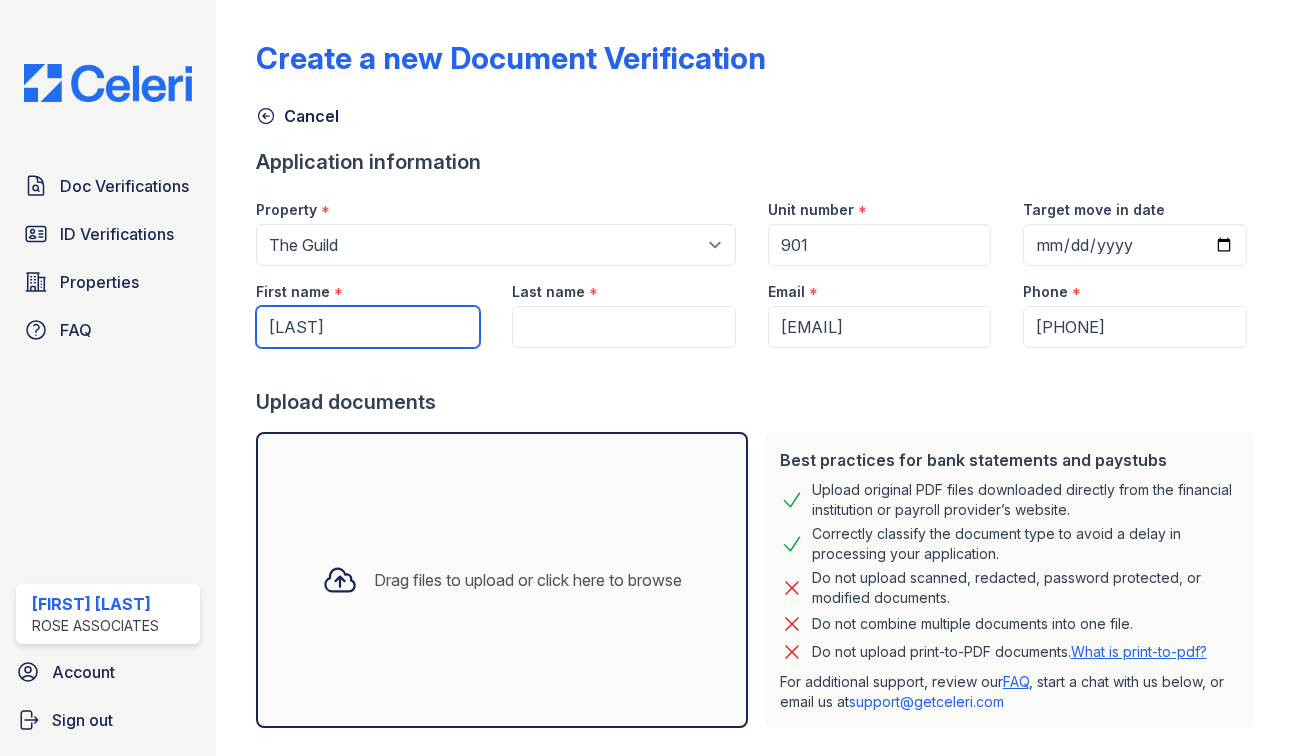type on "Jasmin" 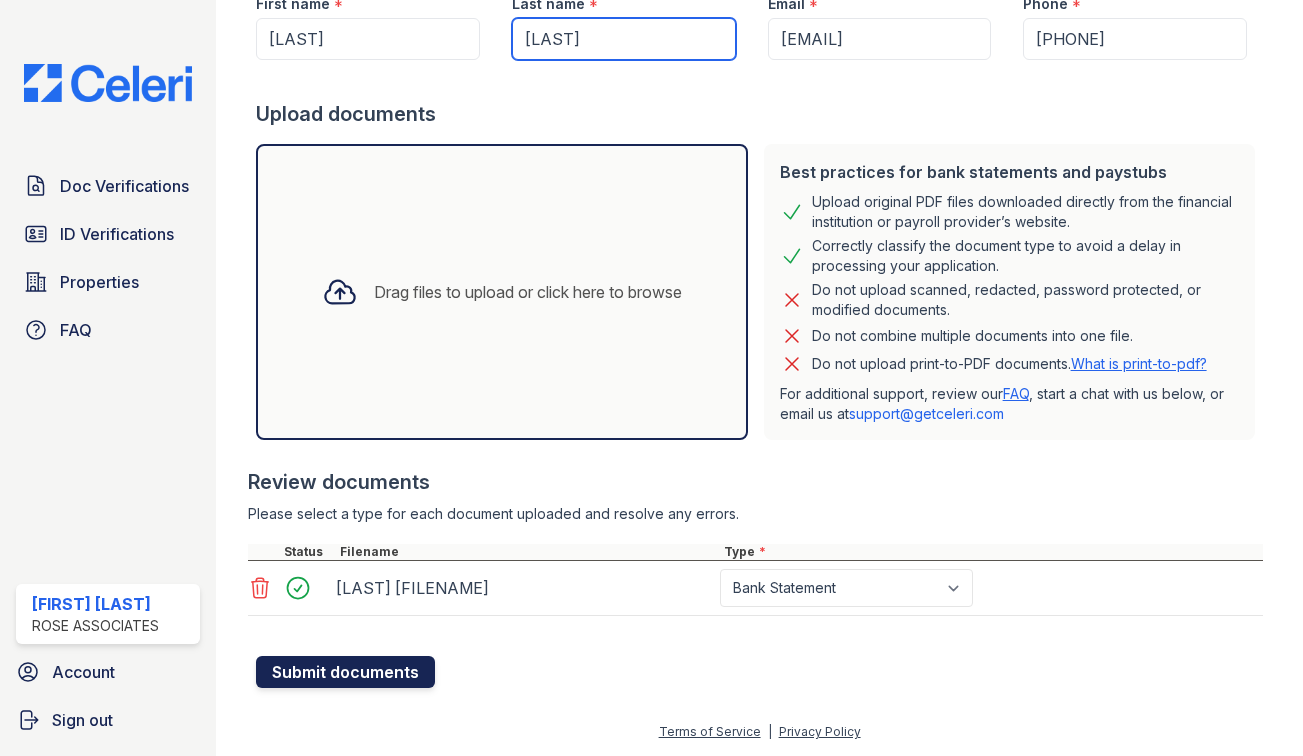 scroll, scrollTop: 288, scrollLeft: 0, axis: vertical 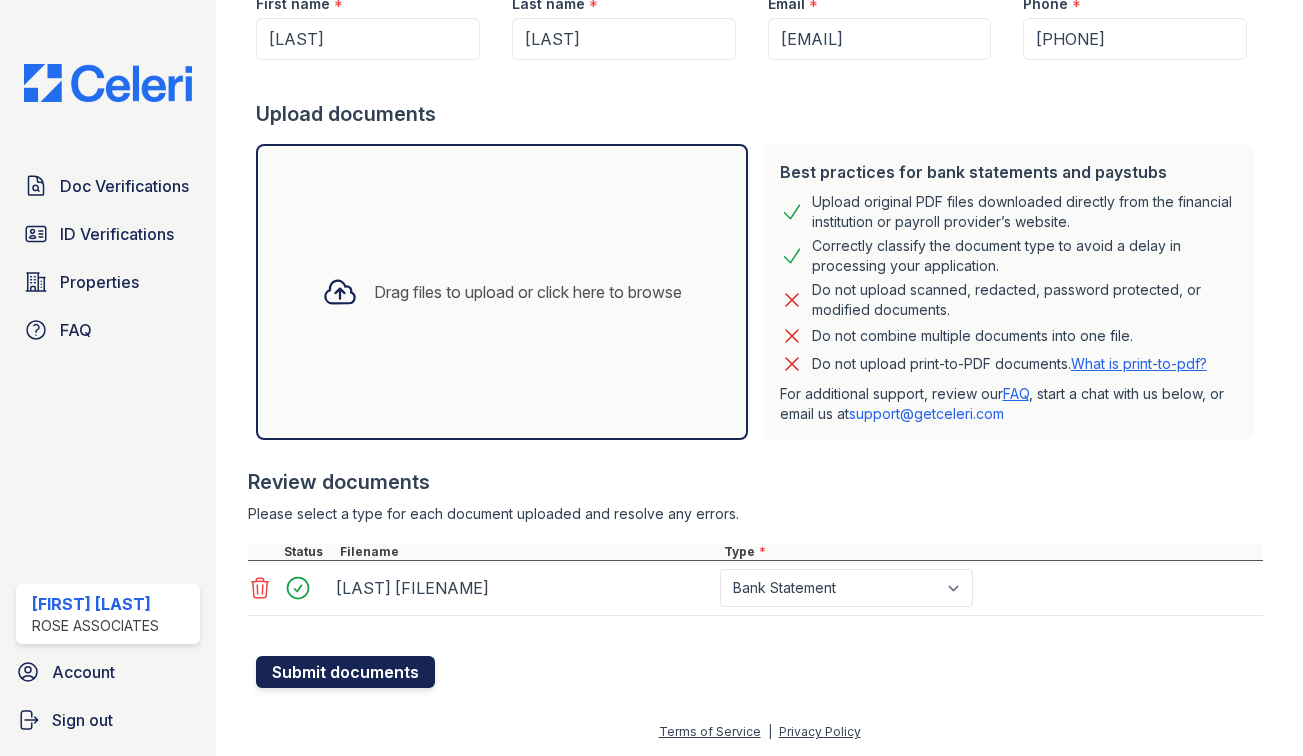 click on "Submit documents" at bounding box center (345, 672) 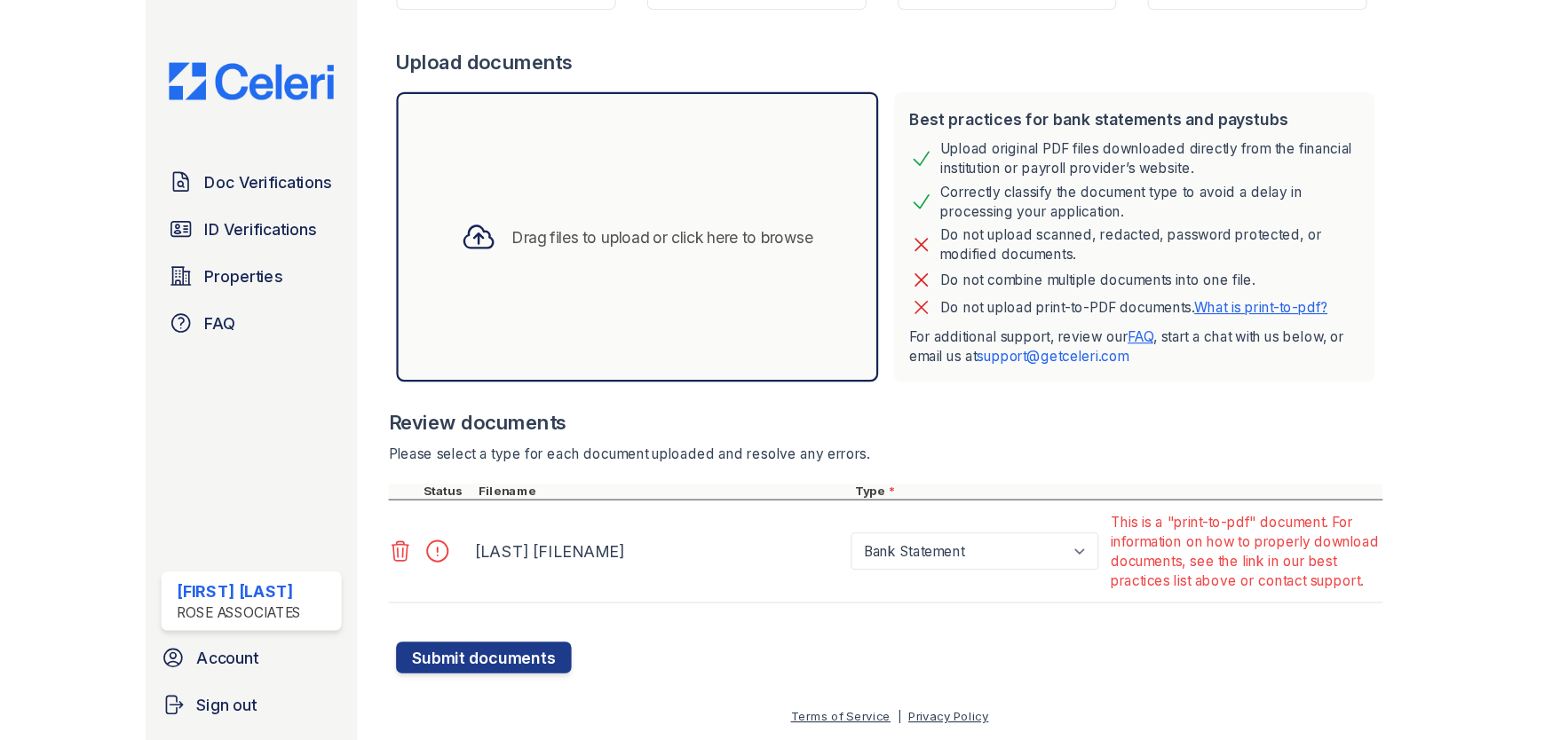 scroll, scrollTop: 367, scrollLeft: 0, axis: vertical 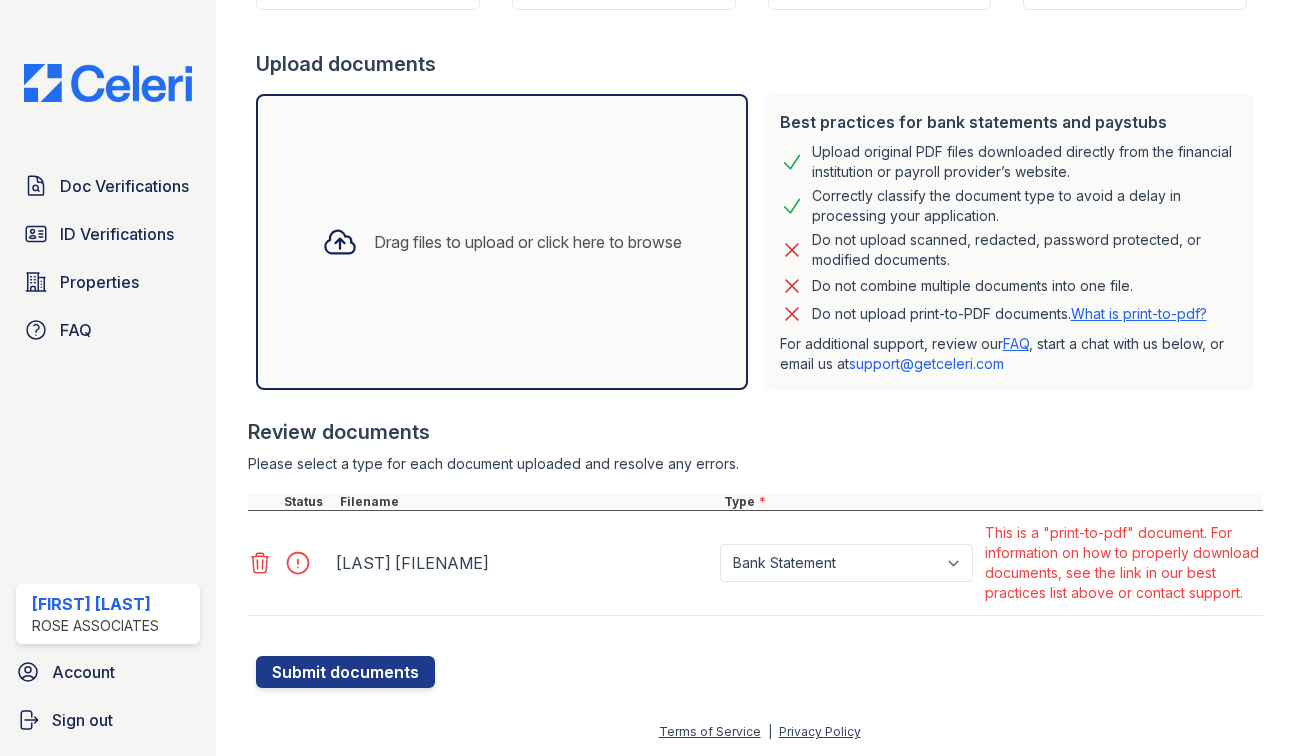 drag, startPoint x: 1139, startPoint y: 71, endPoint x: 1111, endPoint y: 64, distance: 28.86174 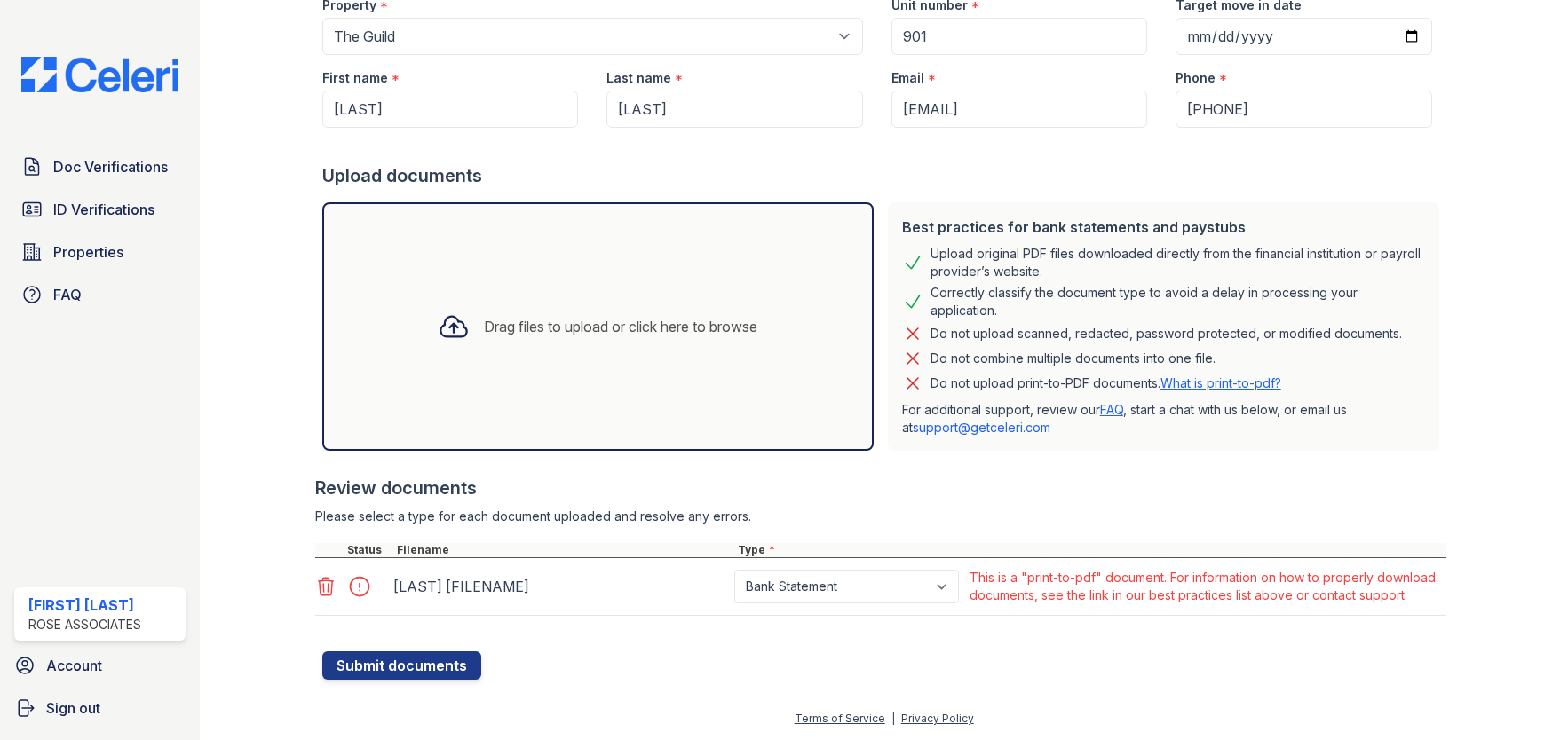 scroll, scrollTop: 0, scrollLeft: 0, axis: both 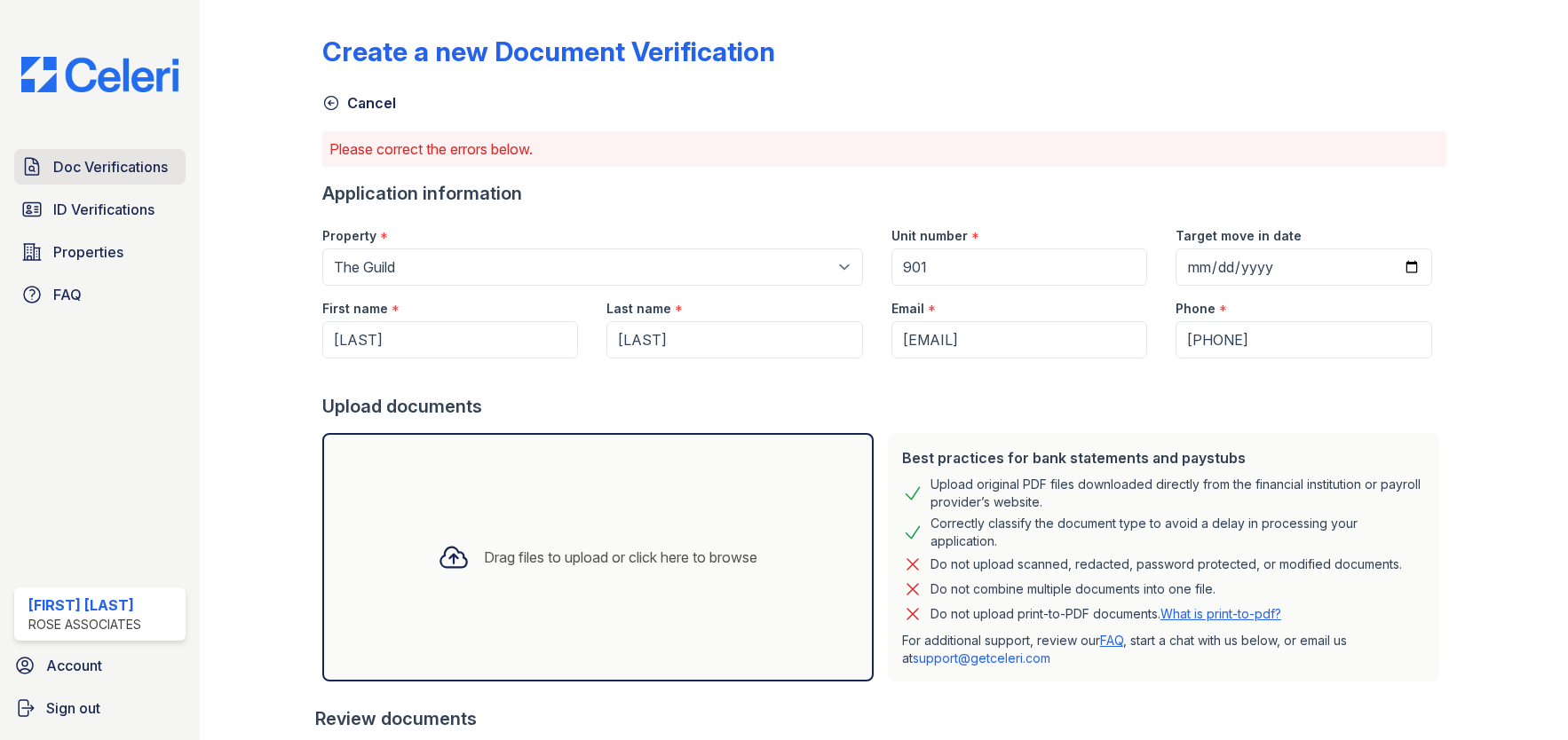 click on "Doc Verifications" at bounding box center (110, 167) 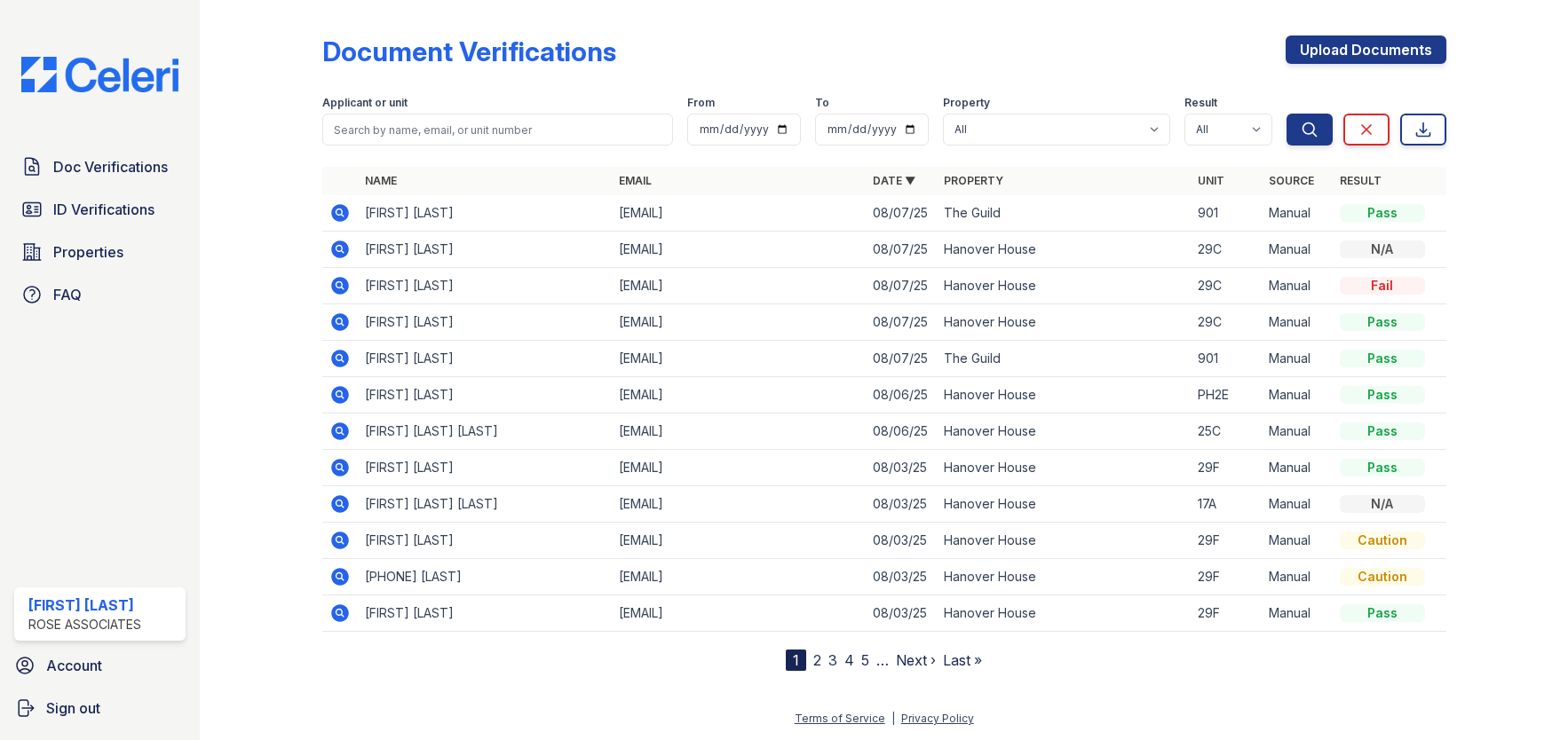 click on "Doc Verifications
ID Verifications
Properties
FAQ" at bounding box center (99, 231) 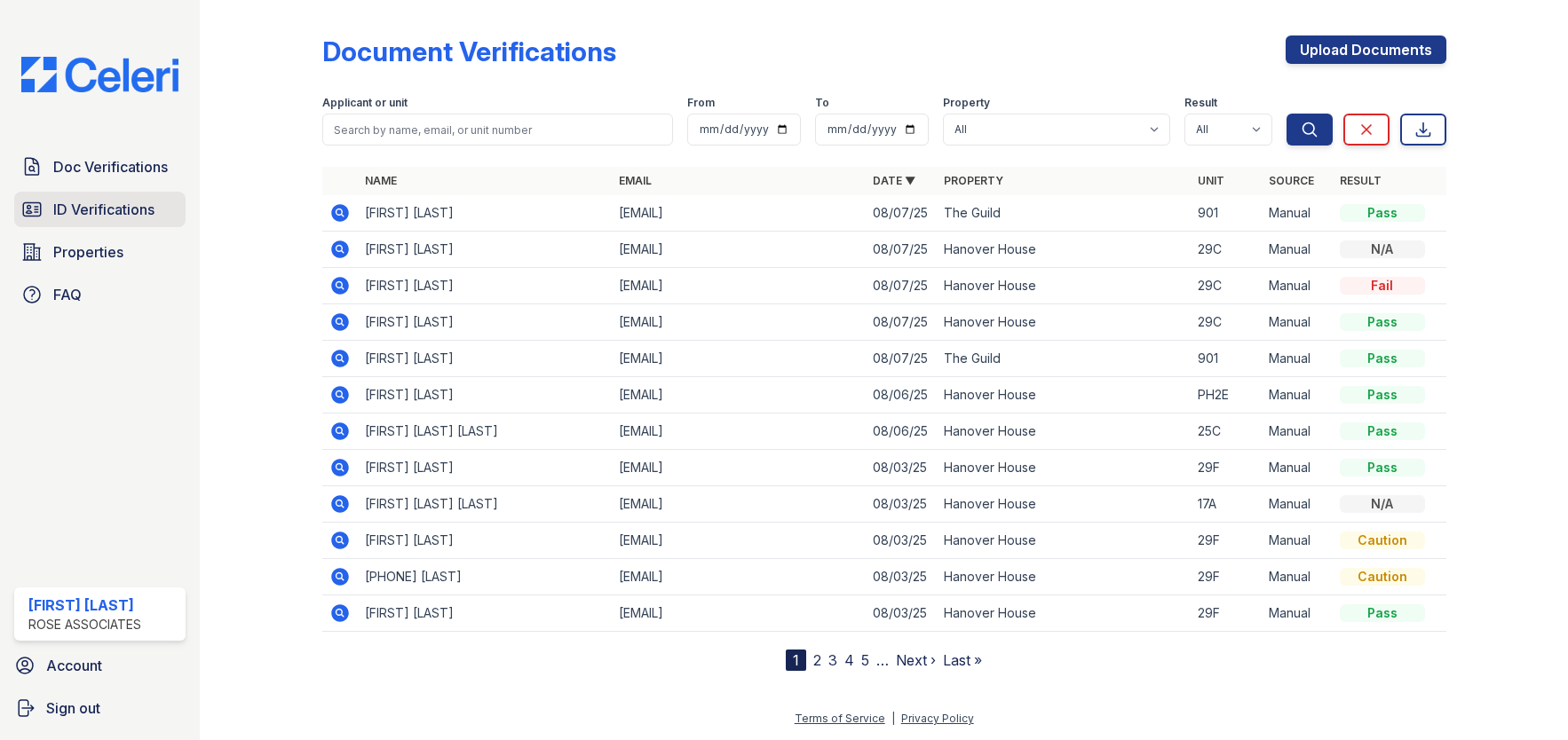 click on "ID Verifications" at bounding box center (104, 209) 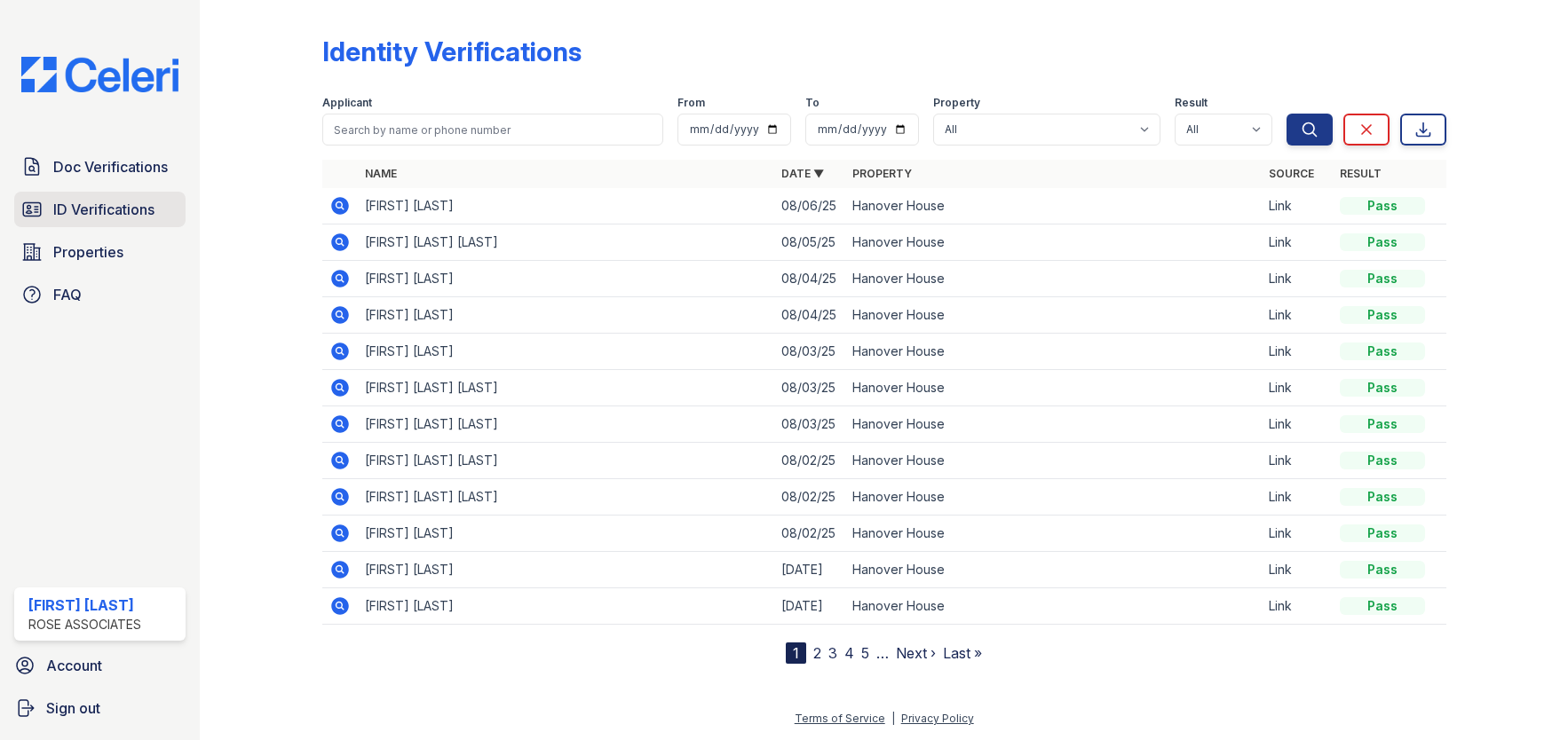 click on "ID Verifications" at bounding box center [104, 209] 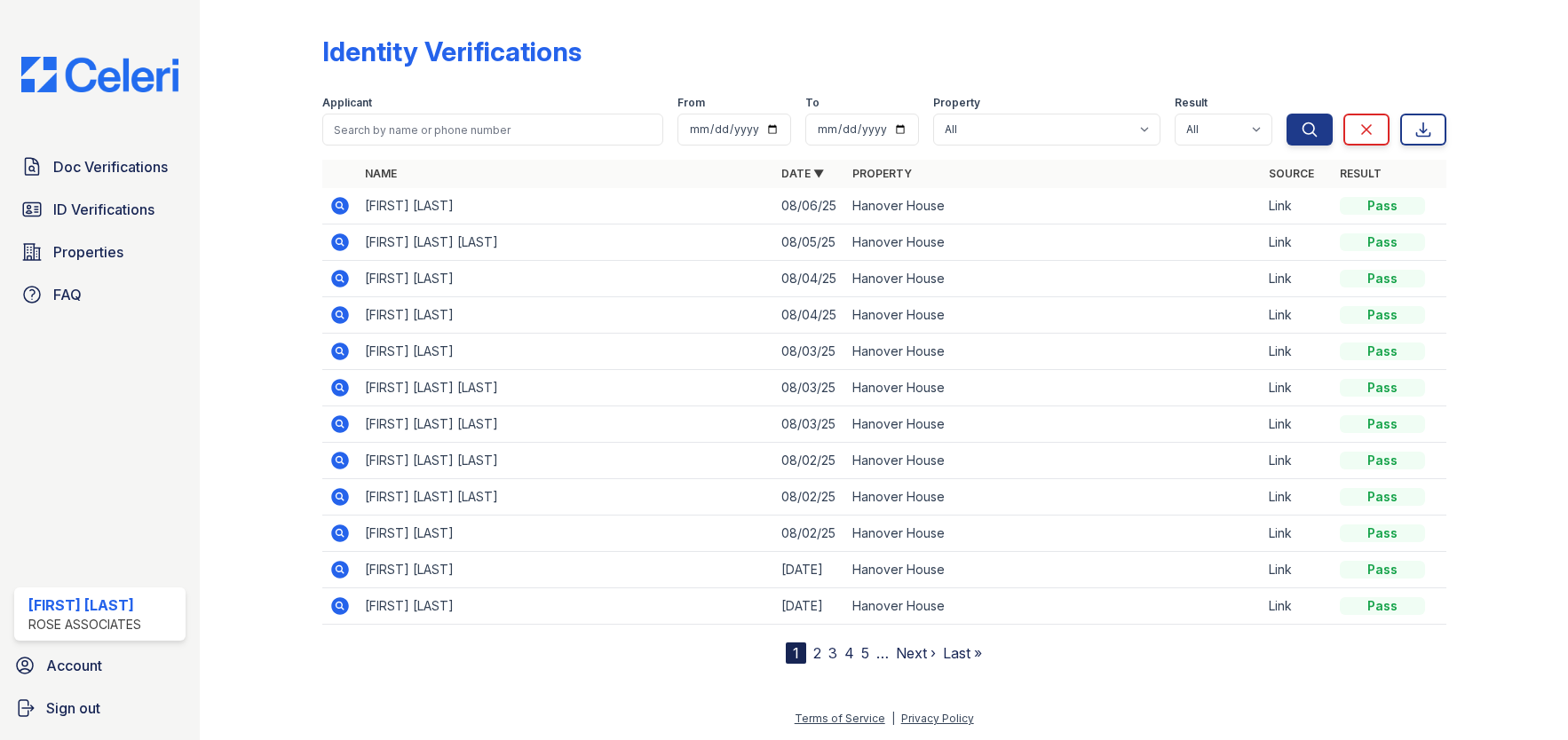 click 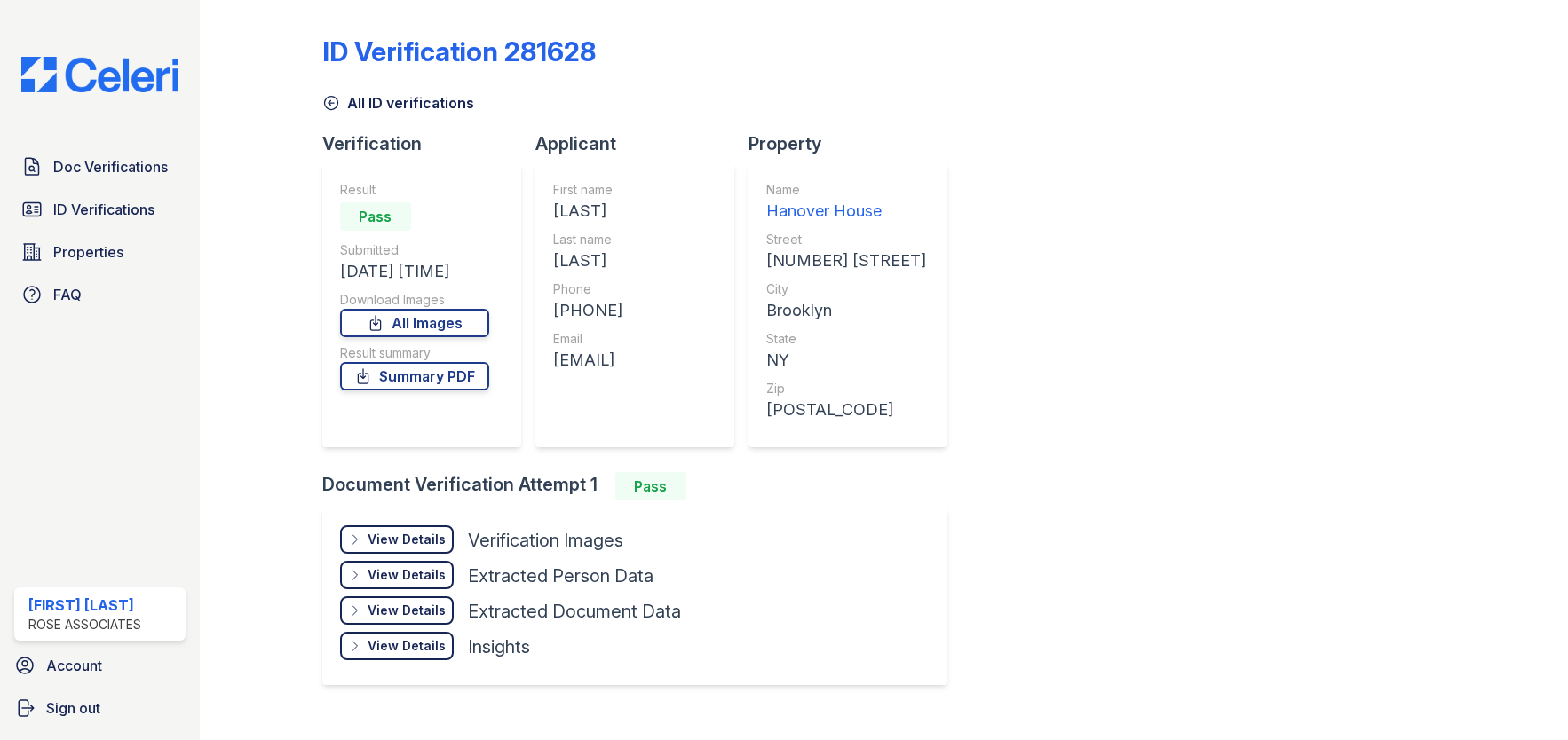 scroll, scrollTop: 0, scrollLeft: 0, axis: both 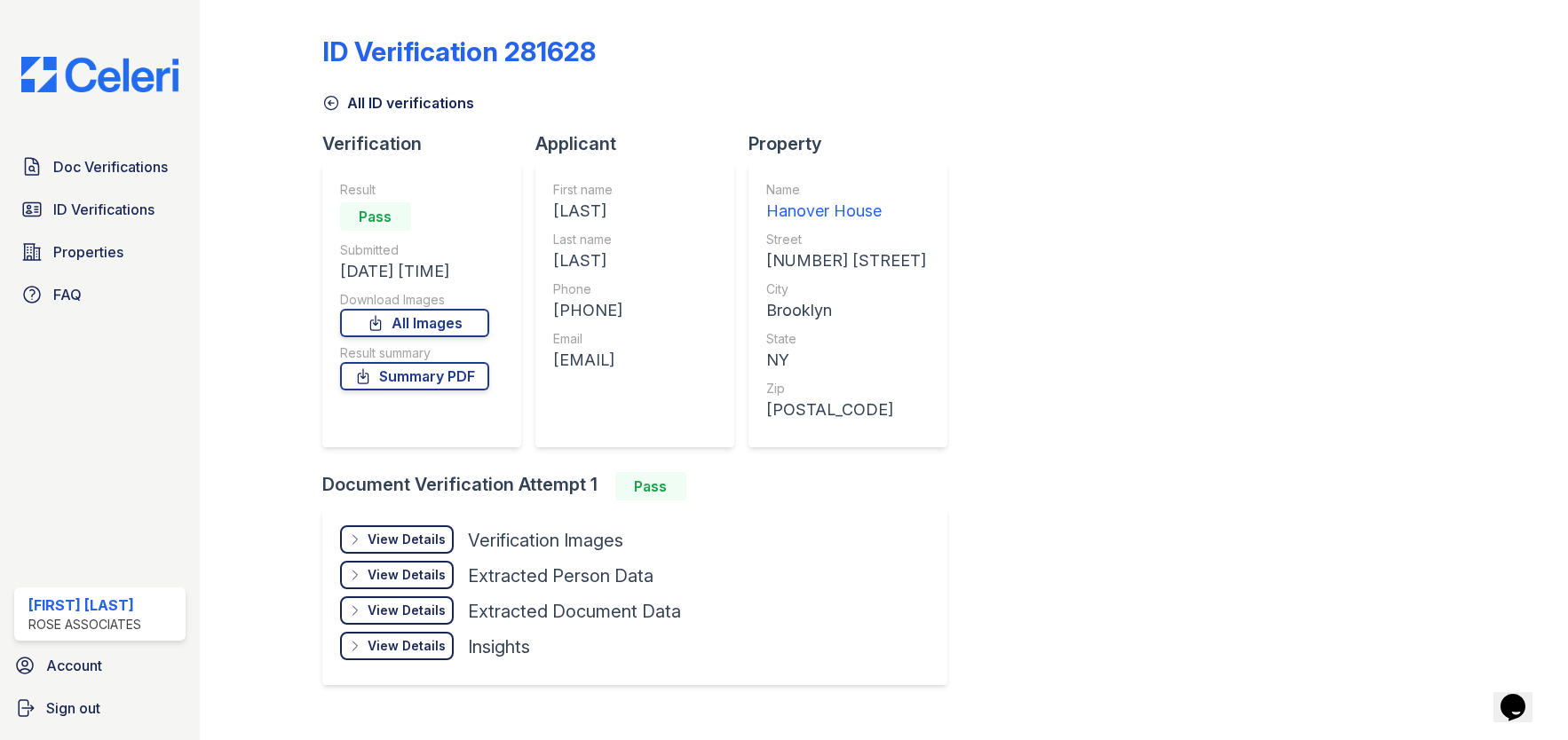 click on "View Details
Details" at bounding box center (397, 539) 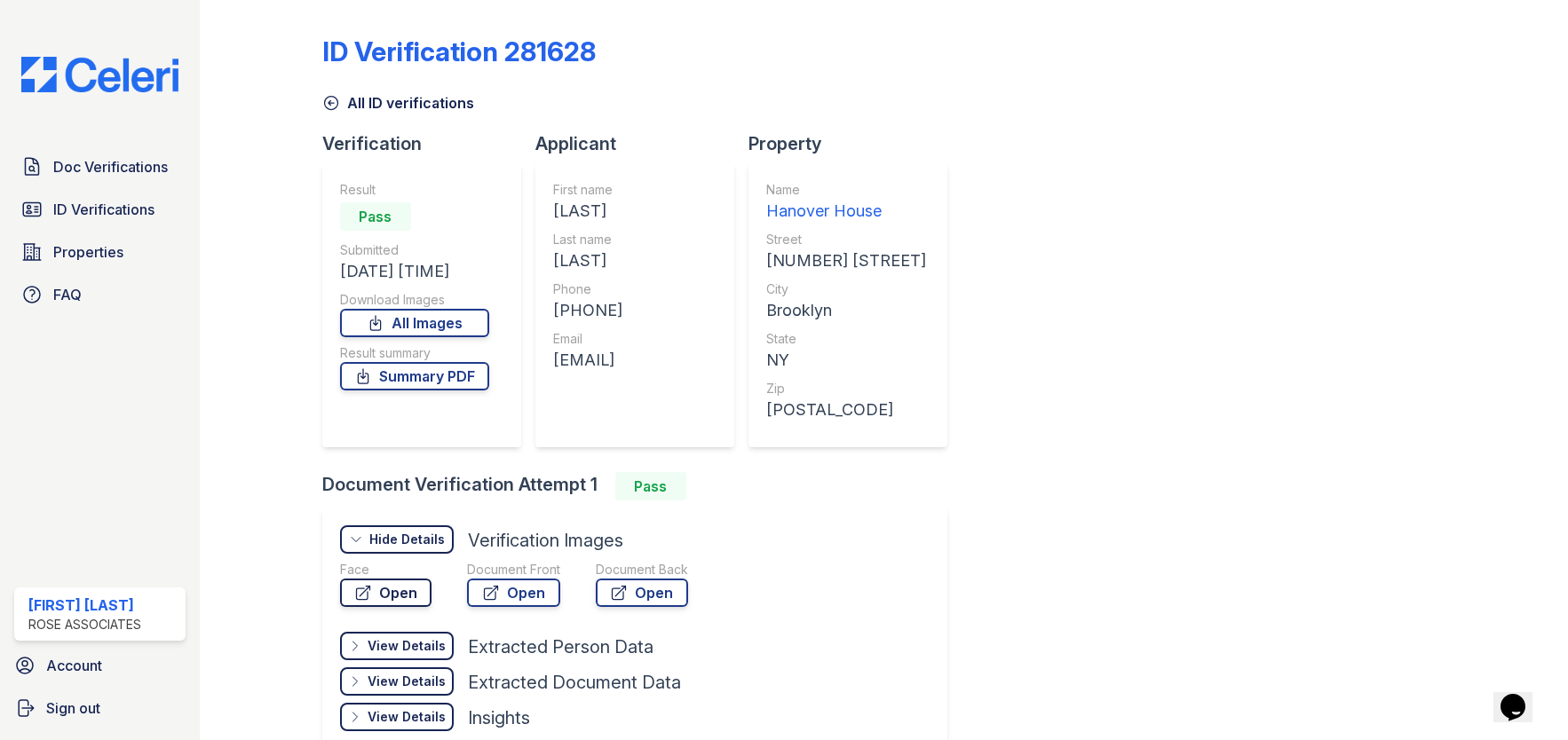 click on "Open" at bounding box center [385, 593] 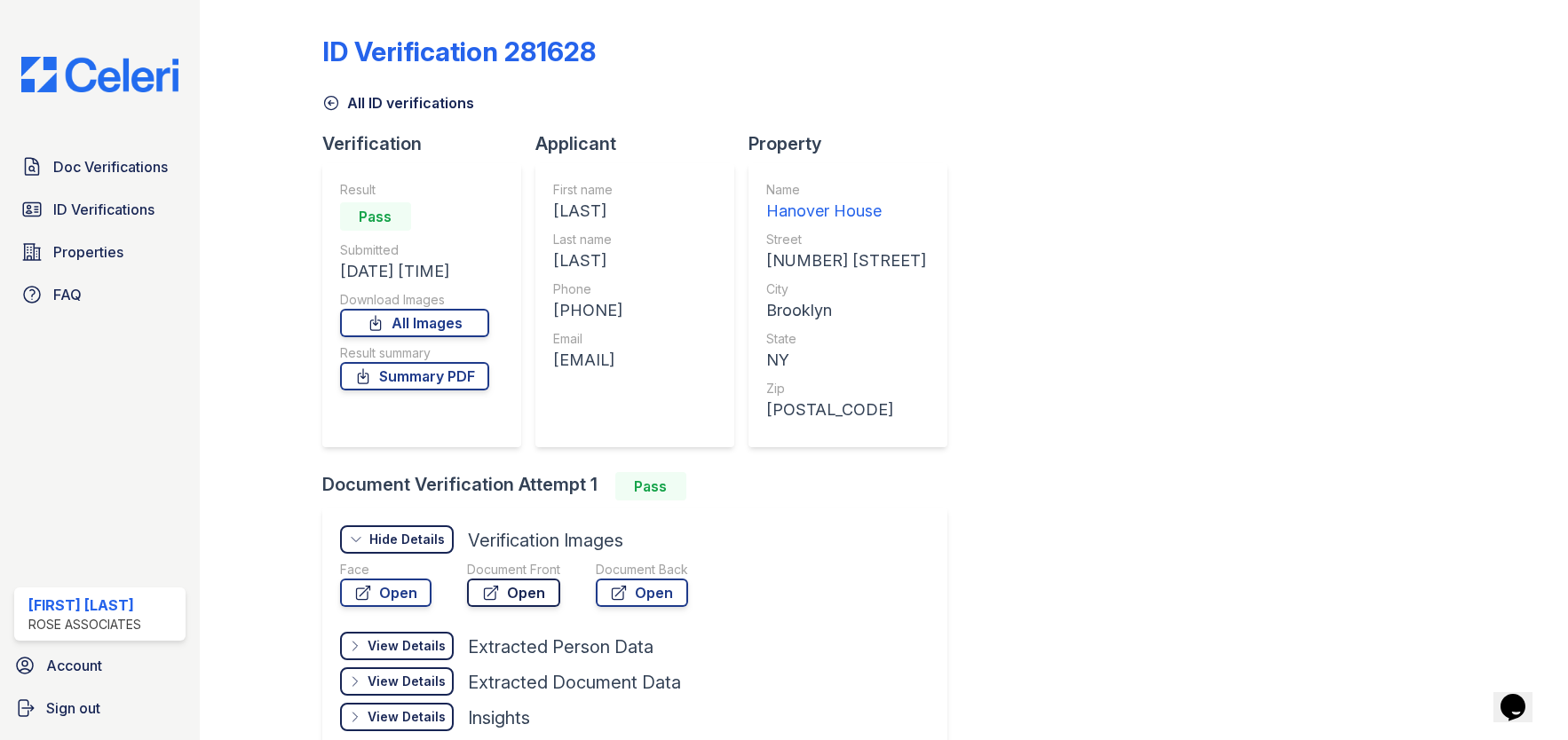 drag, startPoint x: 507, startPoint y: 591, endPoint x: 520, endPoint y: 585, distance: 14.317821 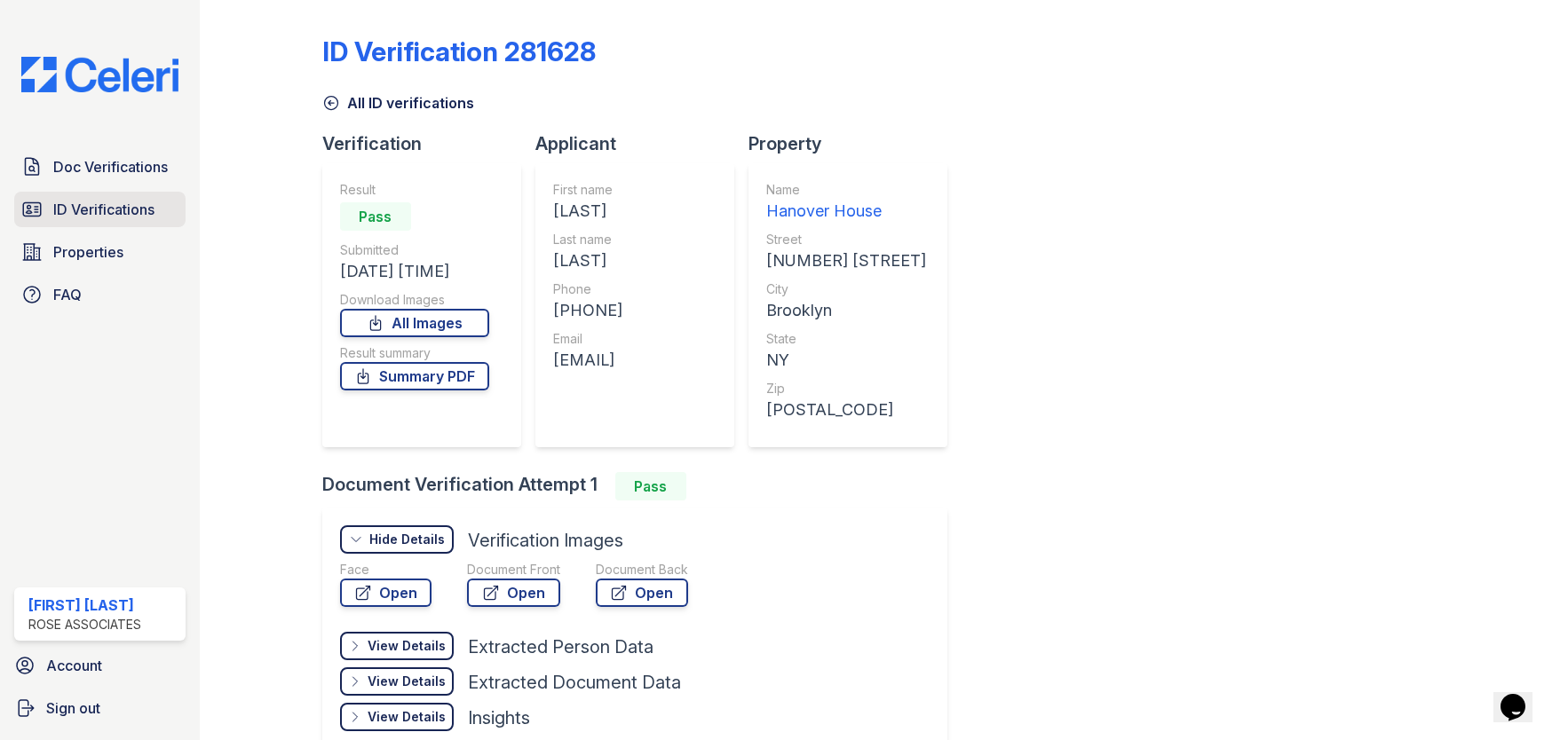 click on "ID Verifications" at bounding box center (104, 209) 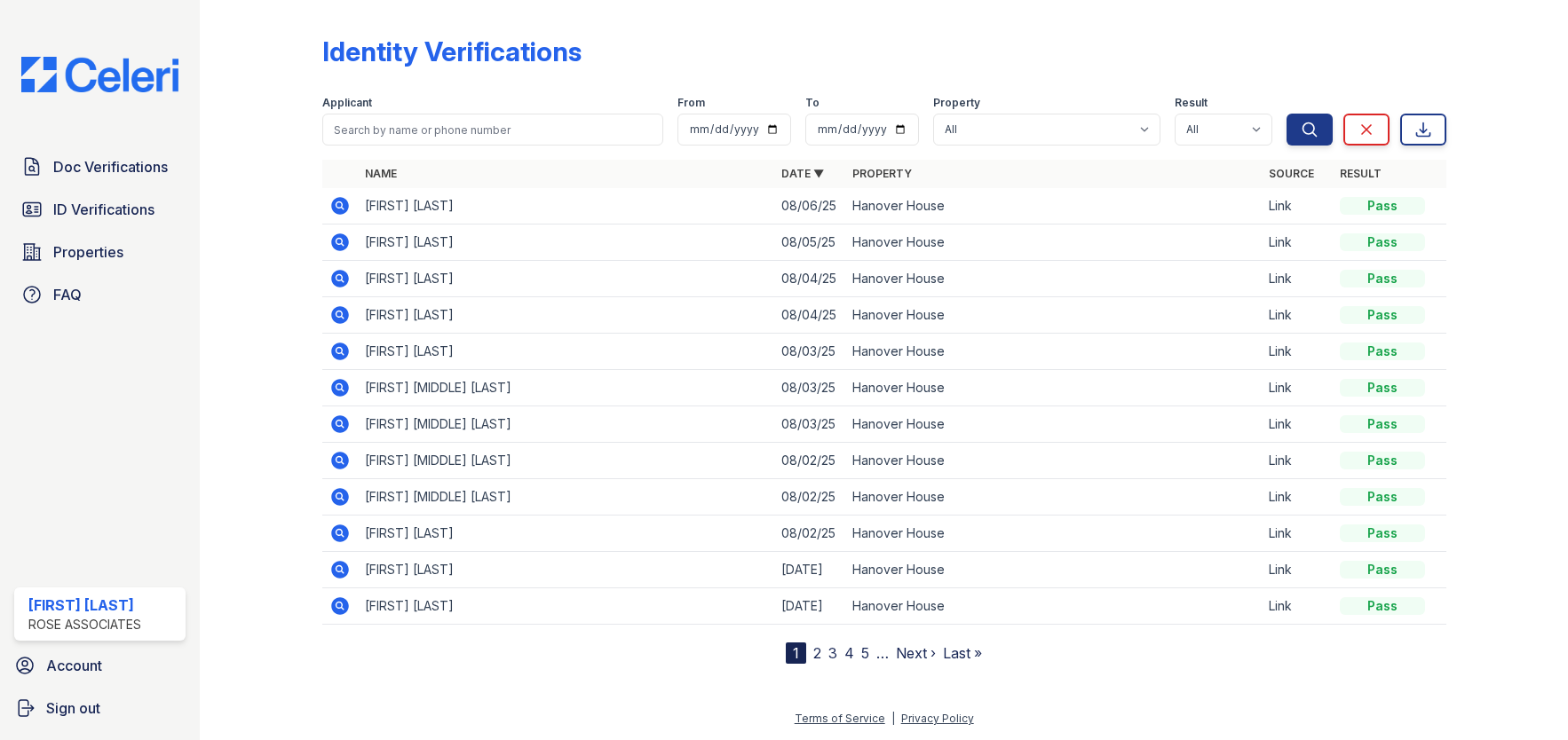 click 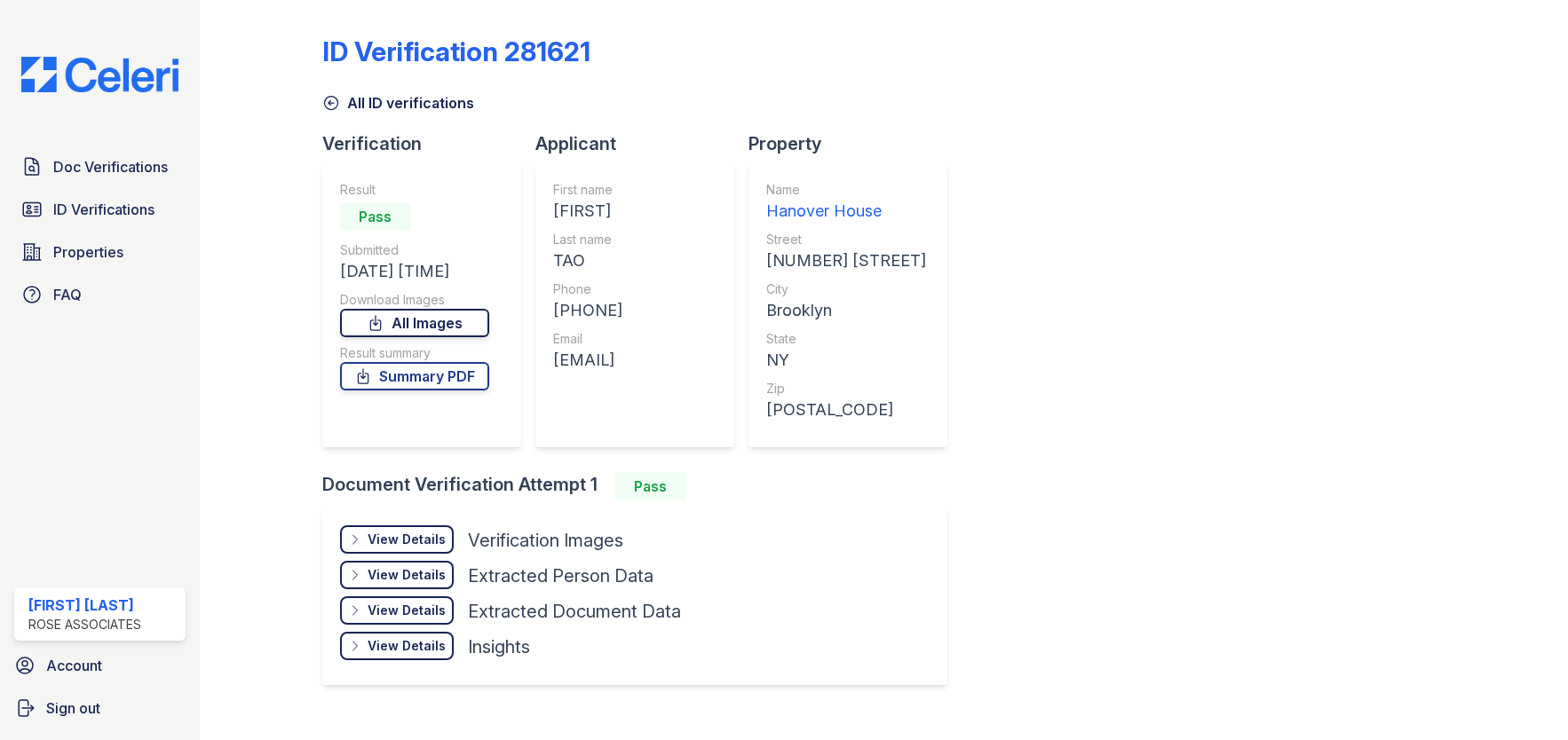 scroll, scrollTop: 0, scrollLeft: 0, axis: both 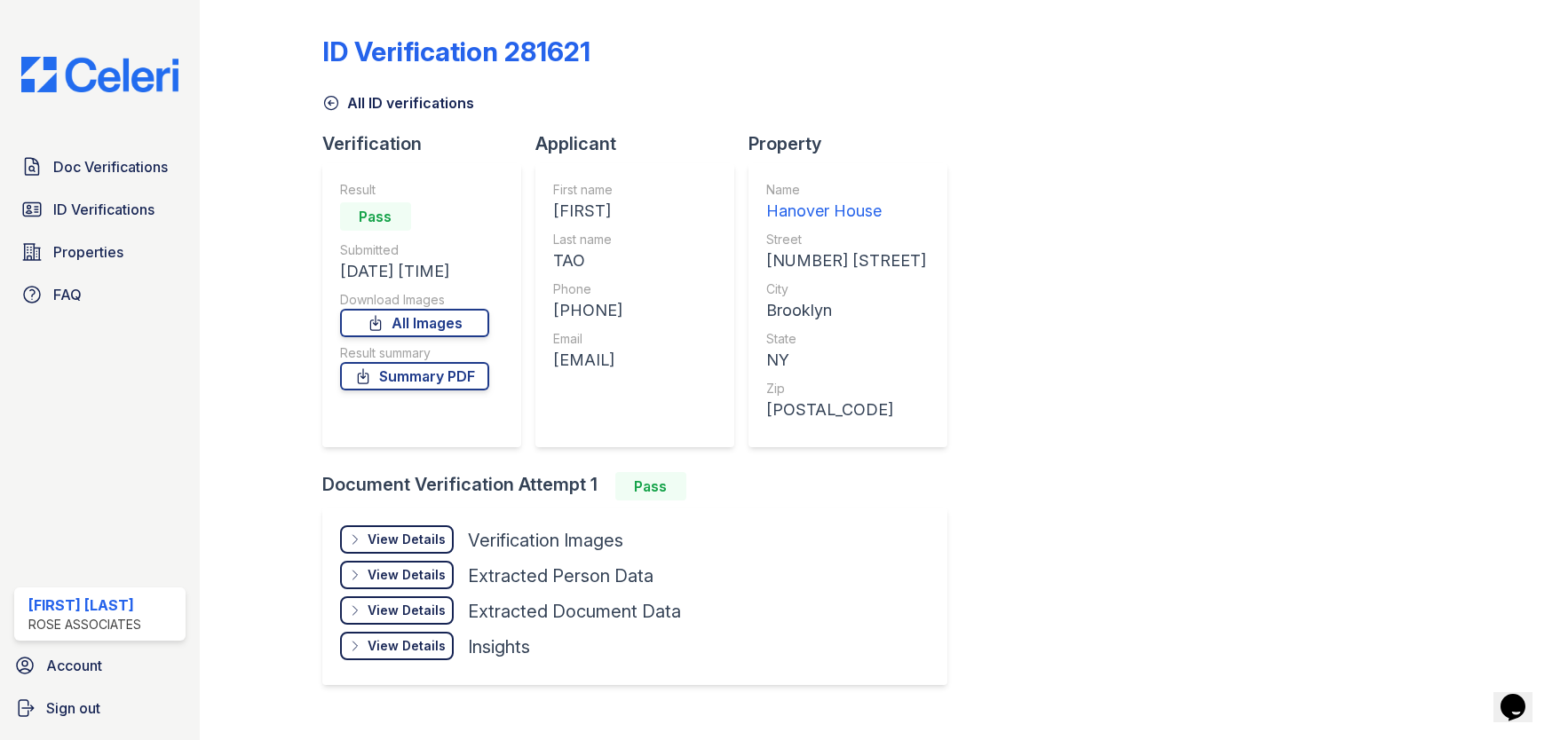 click on "View Details" at bounding box center (407, 539) 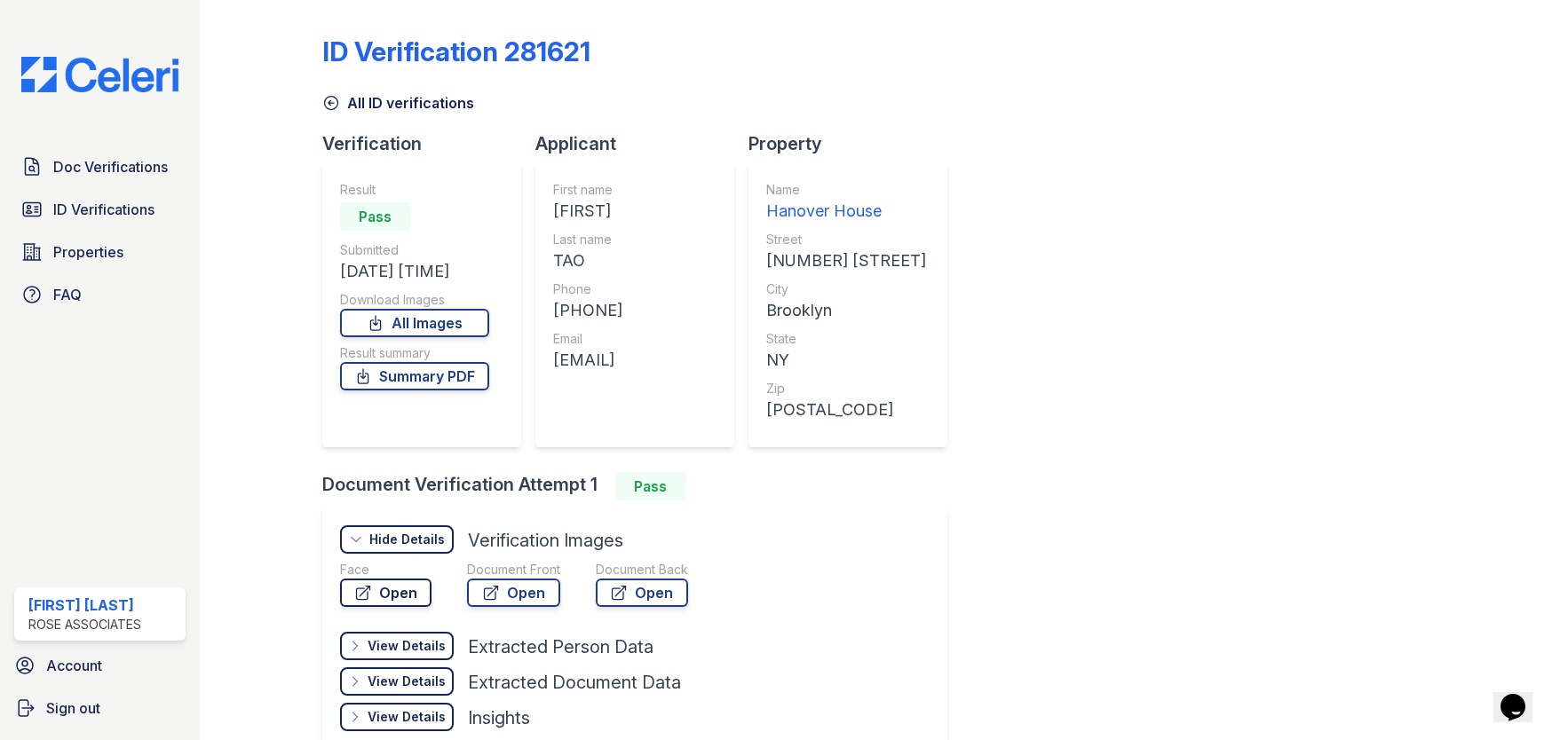 click on "Open" at bounding box center [385, 593] 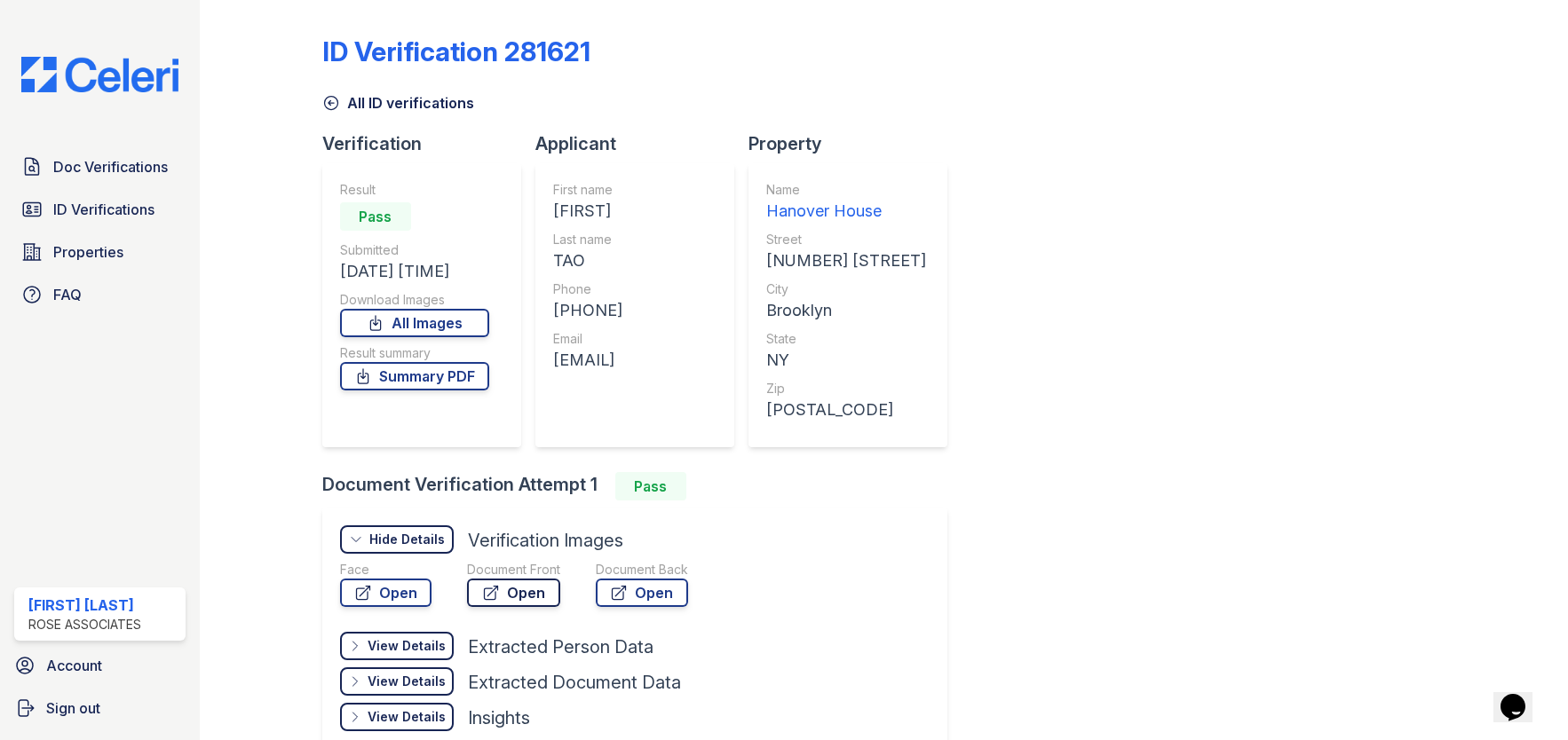 click 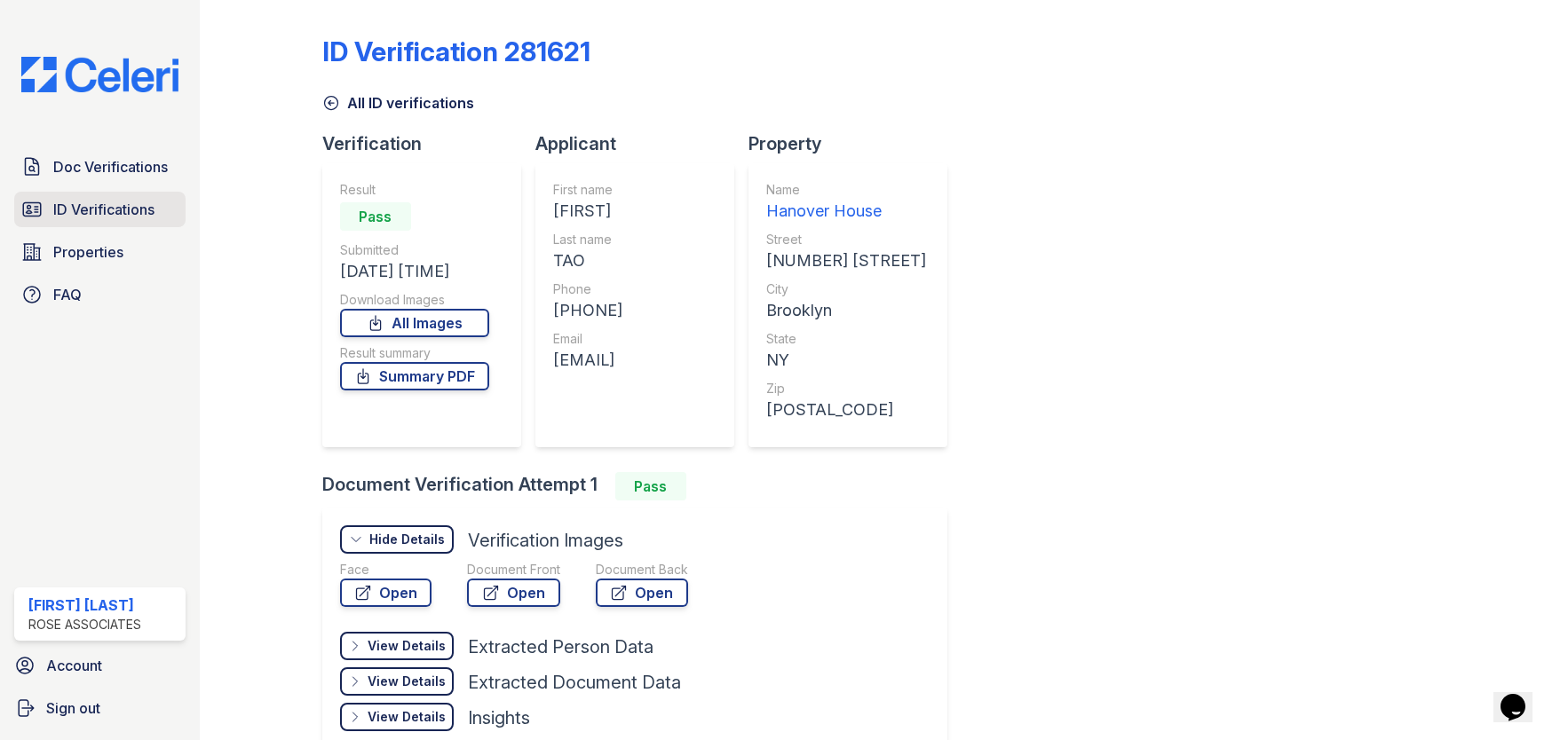click on "ID Verifications" at bounding box center (104, 209) 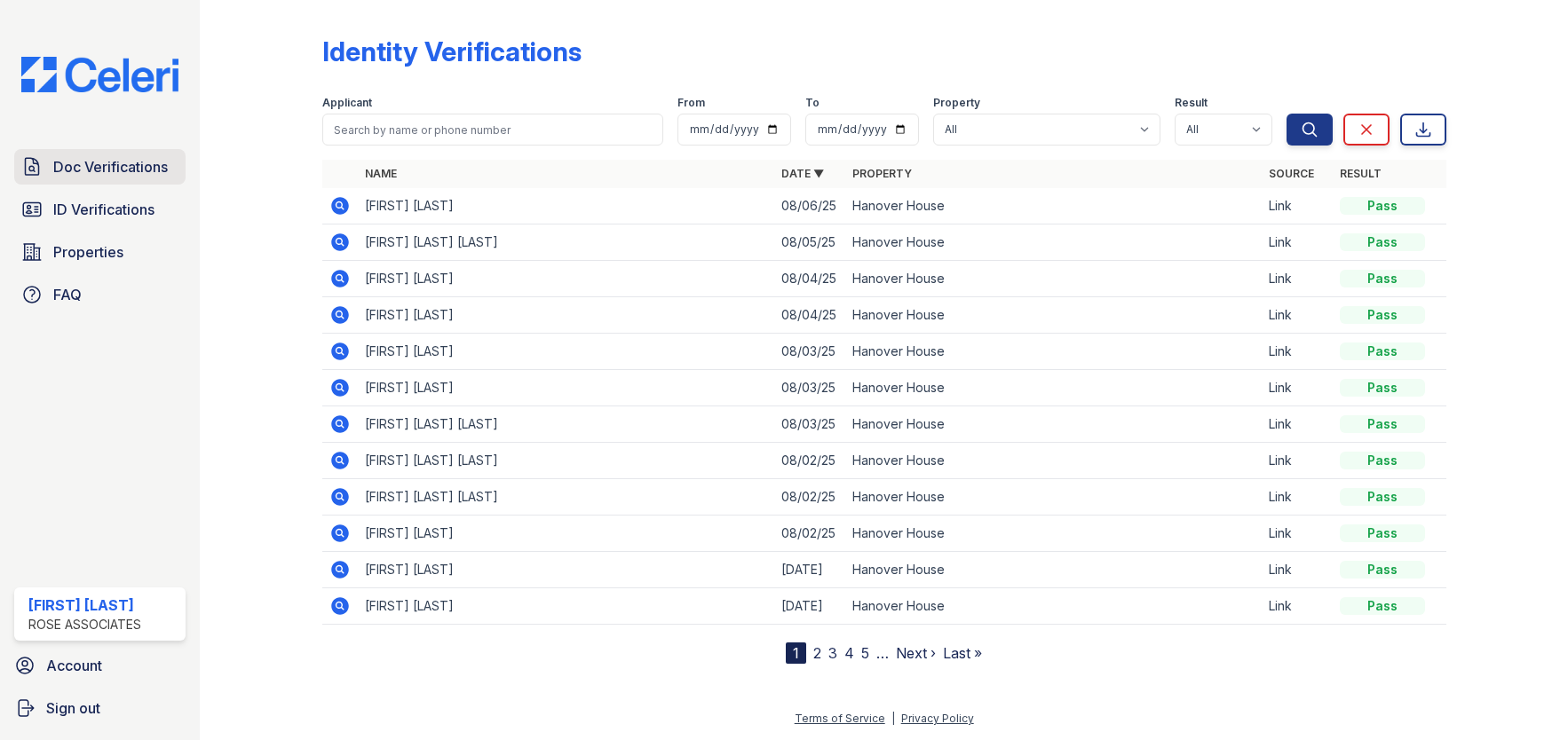 click on "Doc Verifications" at bounding box center [110, 167] 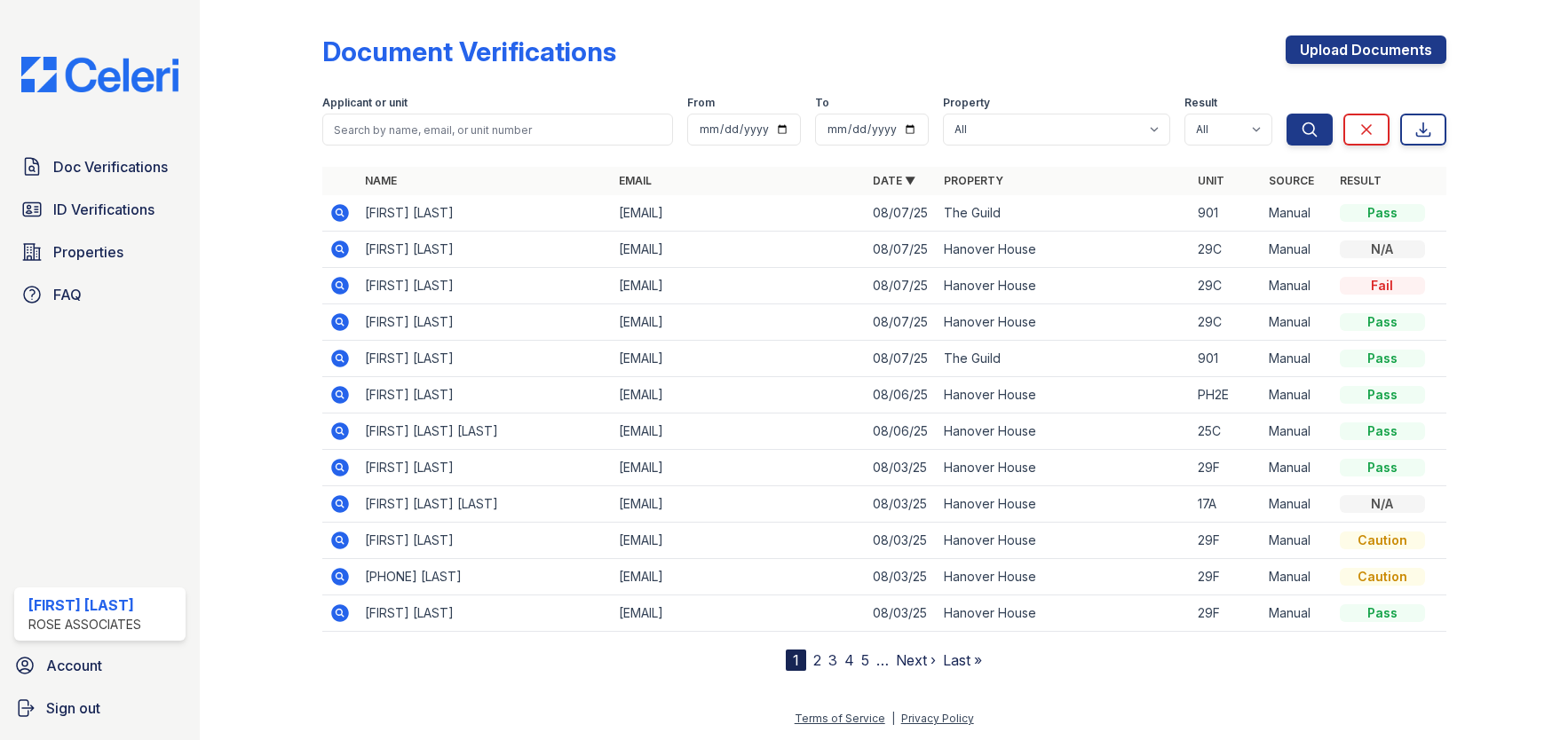 click 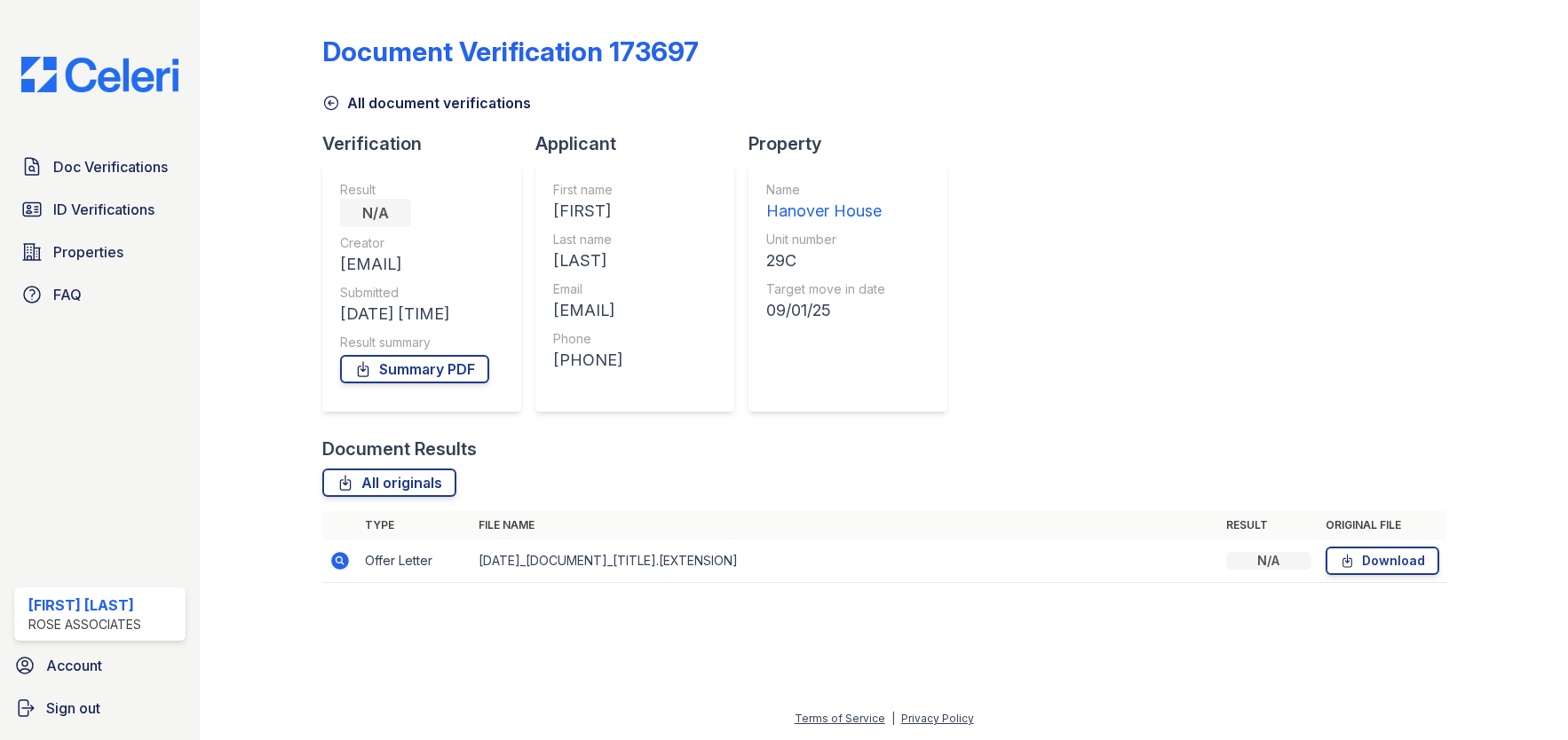 scroll, scrollTop: 0, scrollLeft: 0, axis: both 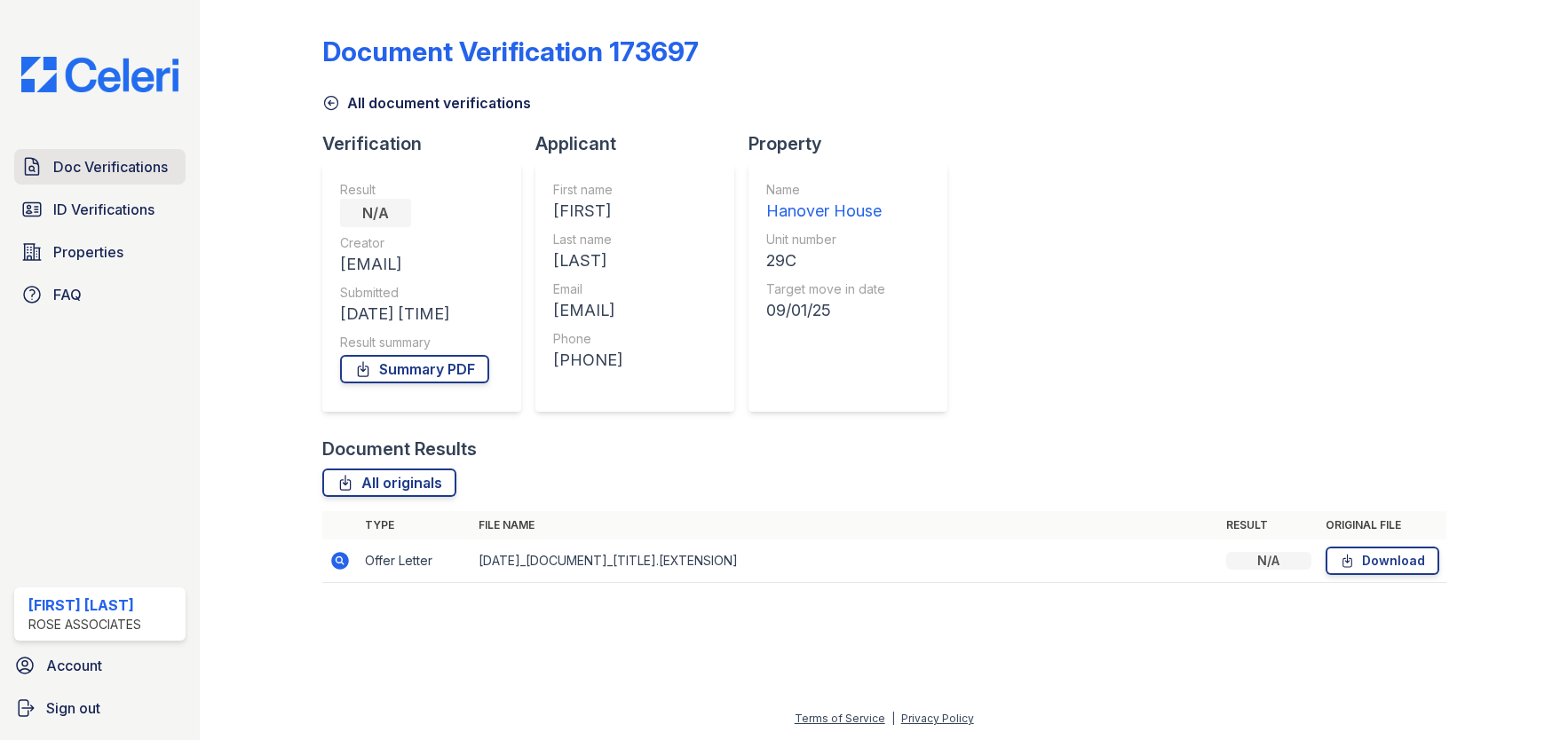 click on "Doc Verifications" at bounding box center (110, 167) 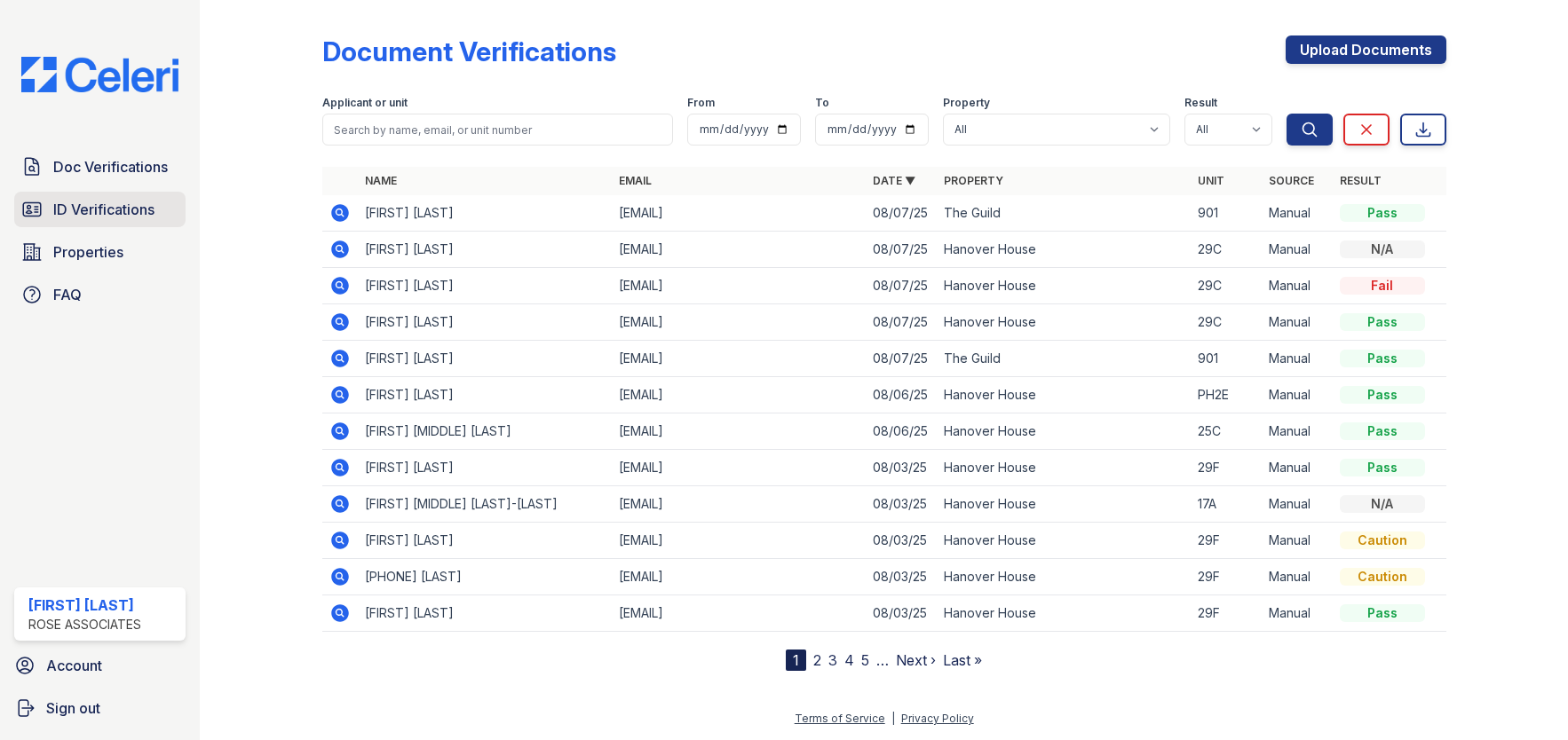 click on "ID Verifications" at bounding box center (99, 209) 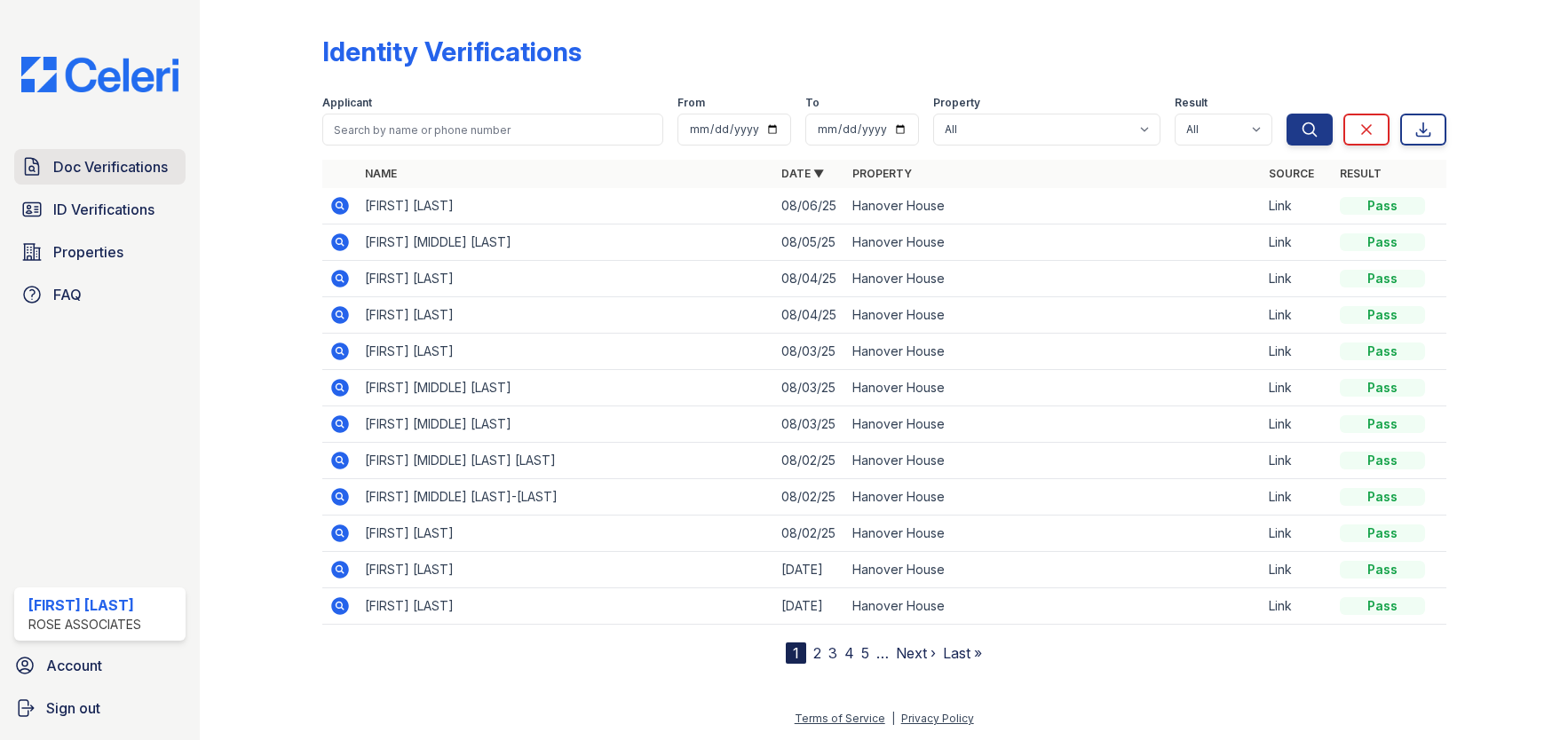 click on "Doc Verifications" at bounding box center [110, 167] 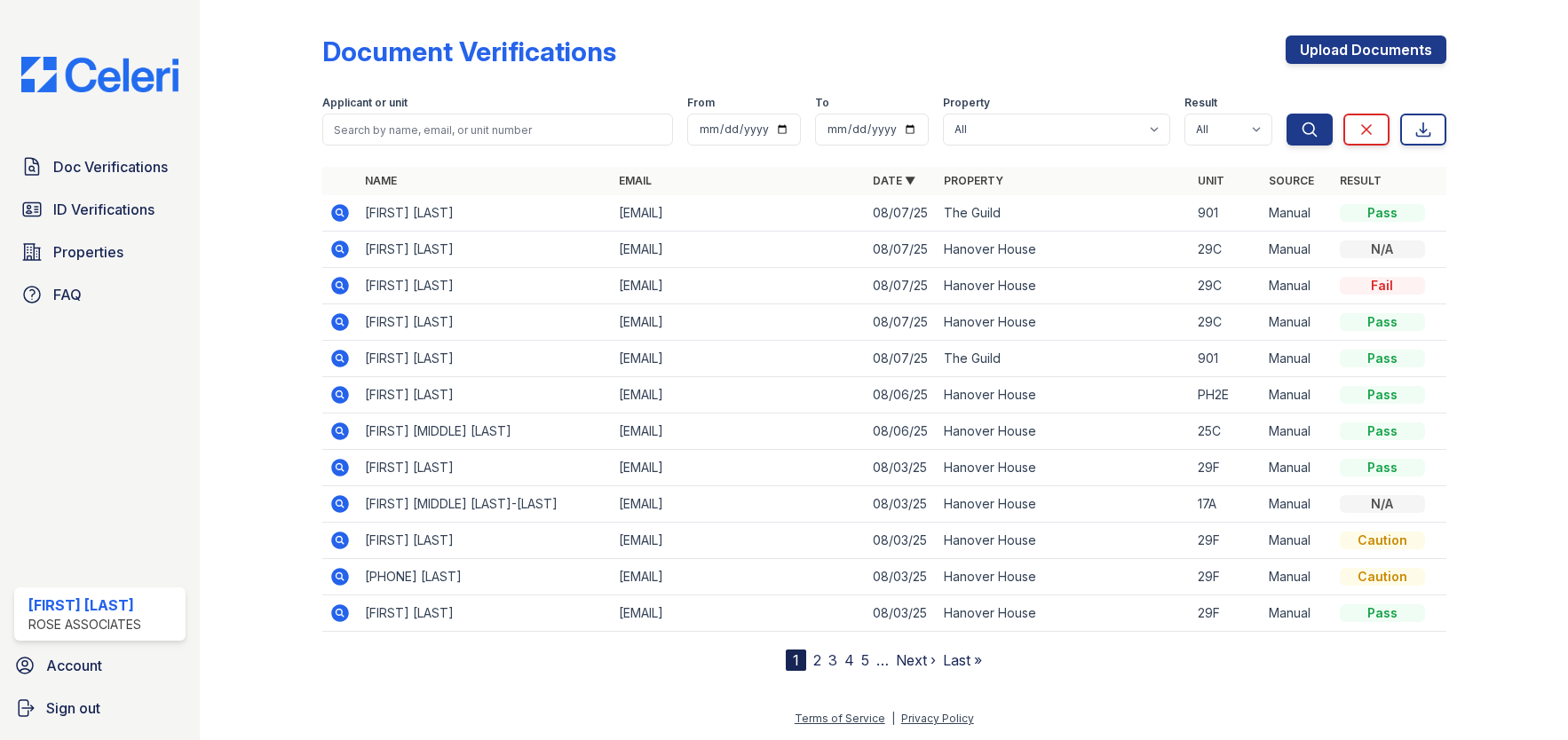 click 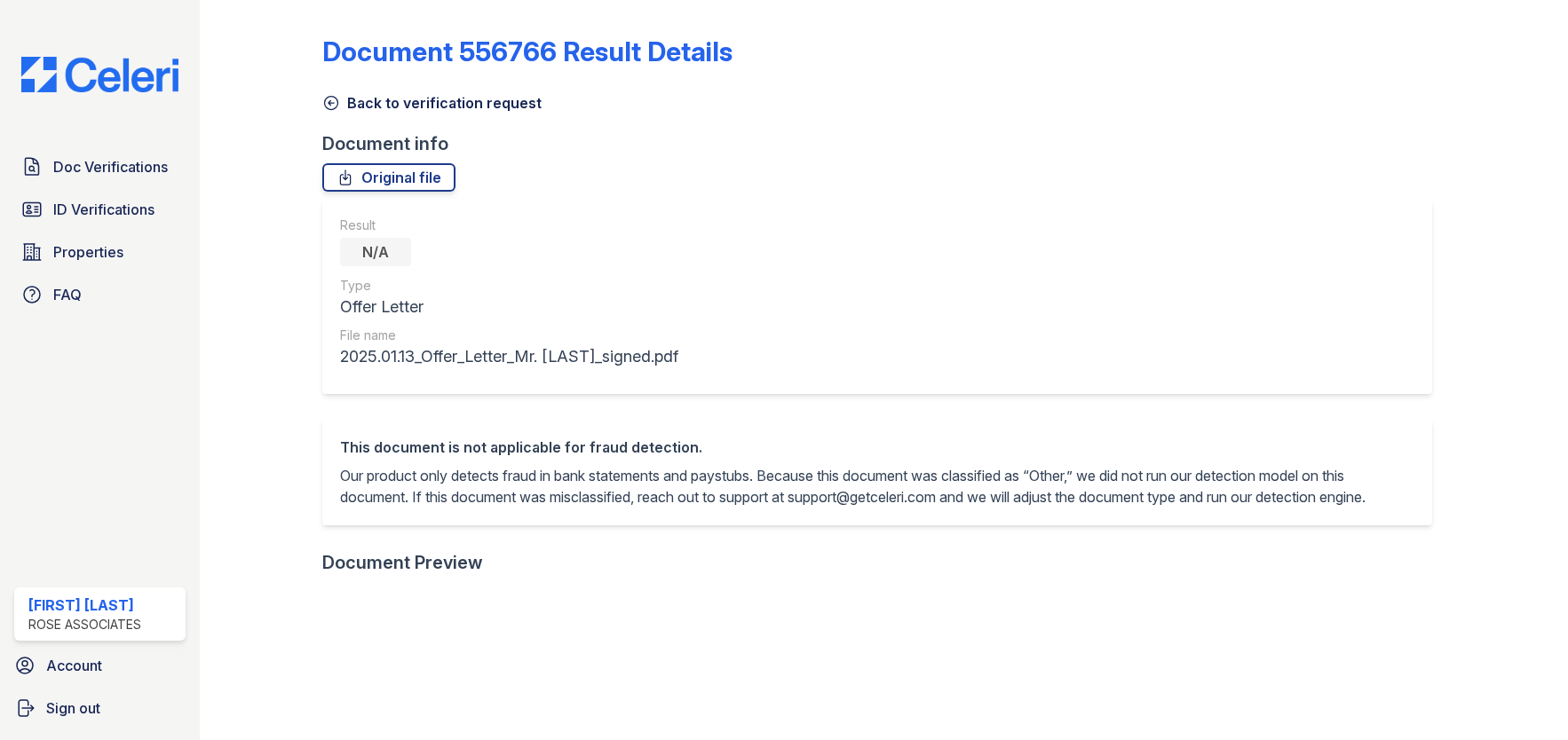 scroll, scrollTop: 0, scrollLeft: 0, axis: both 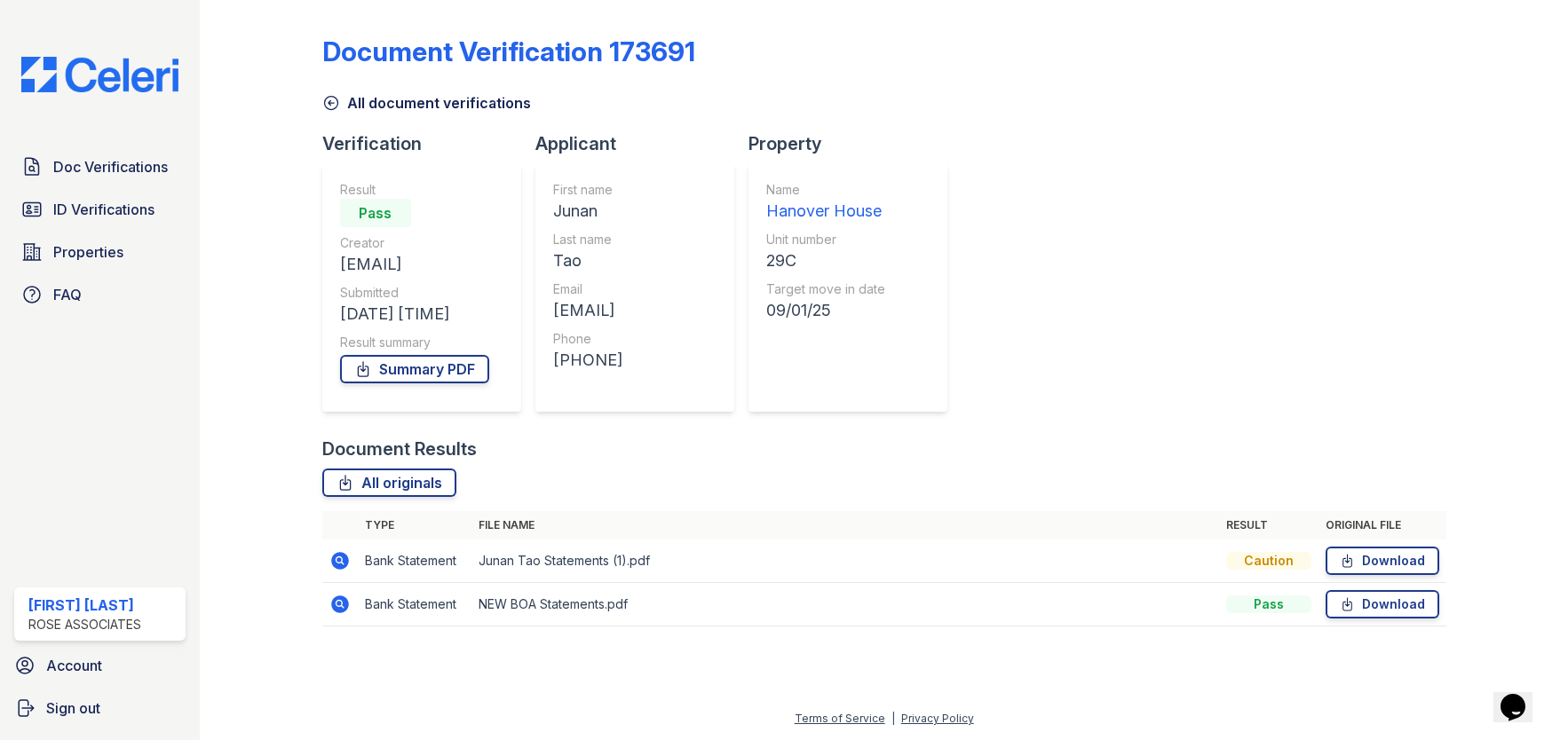 click 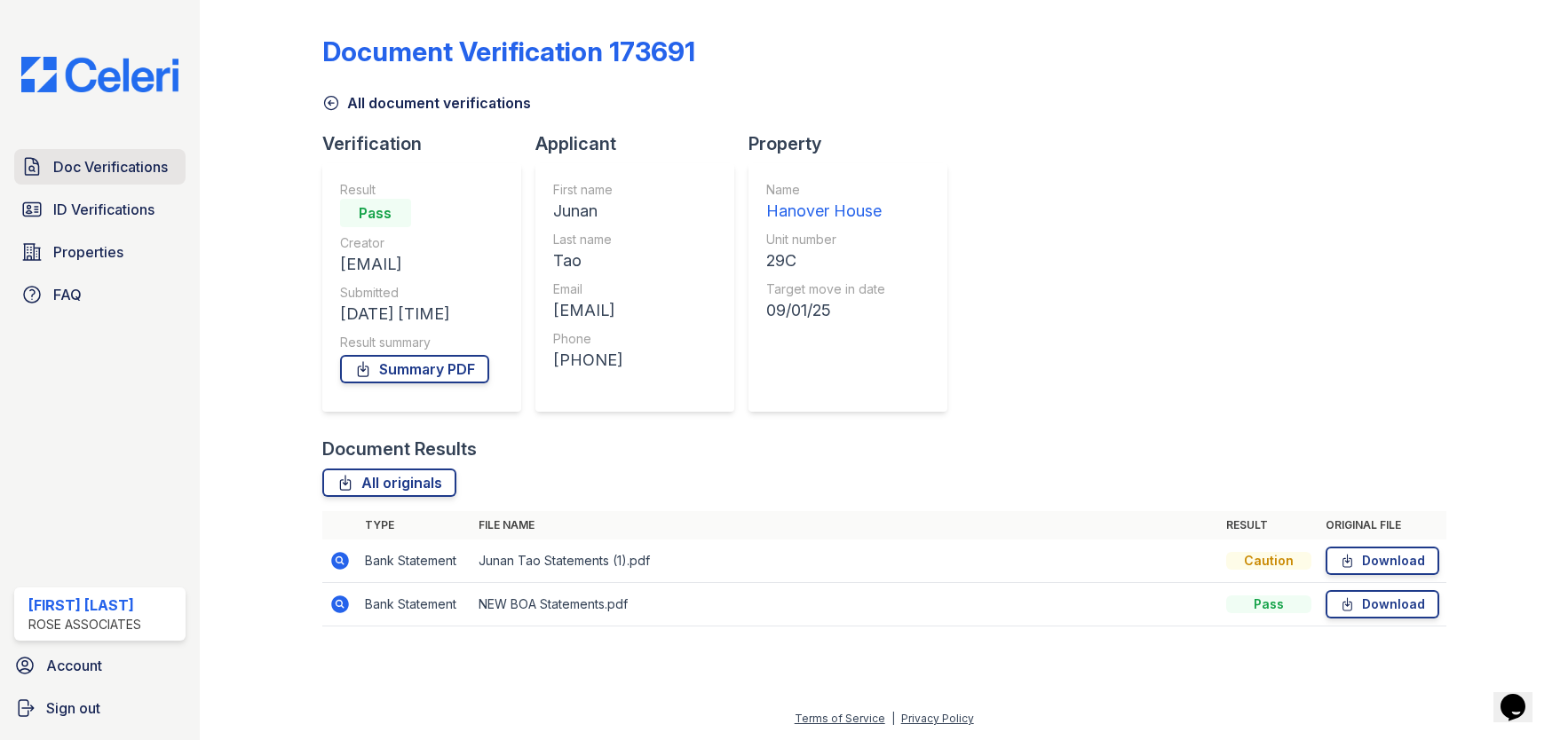 click on "Doc Verifications" at bounding box center [110, 167] 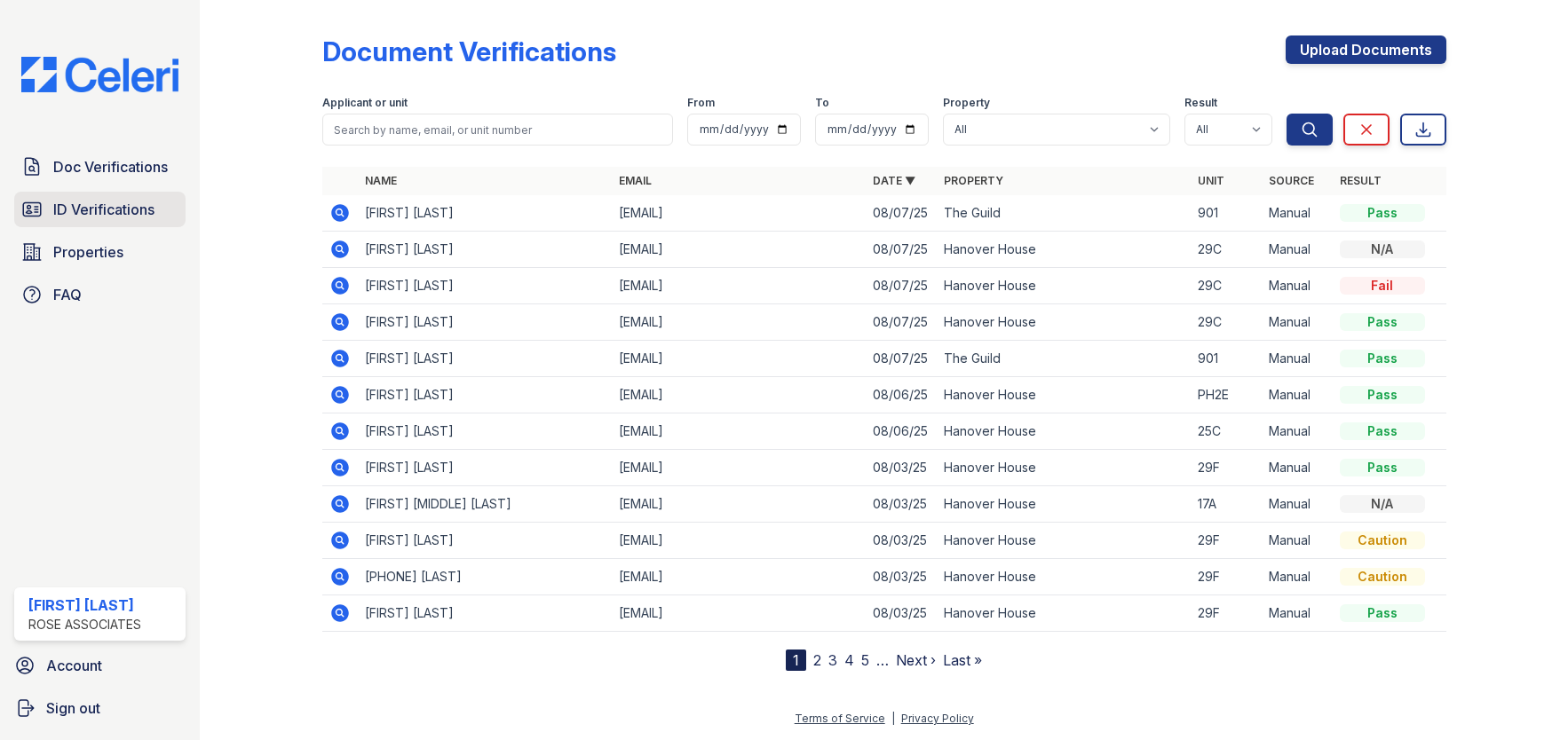 click on "ID Verifications" at bounding box center (104, 209) 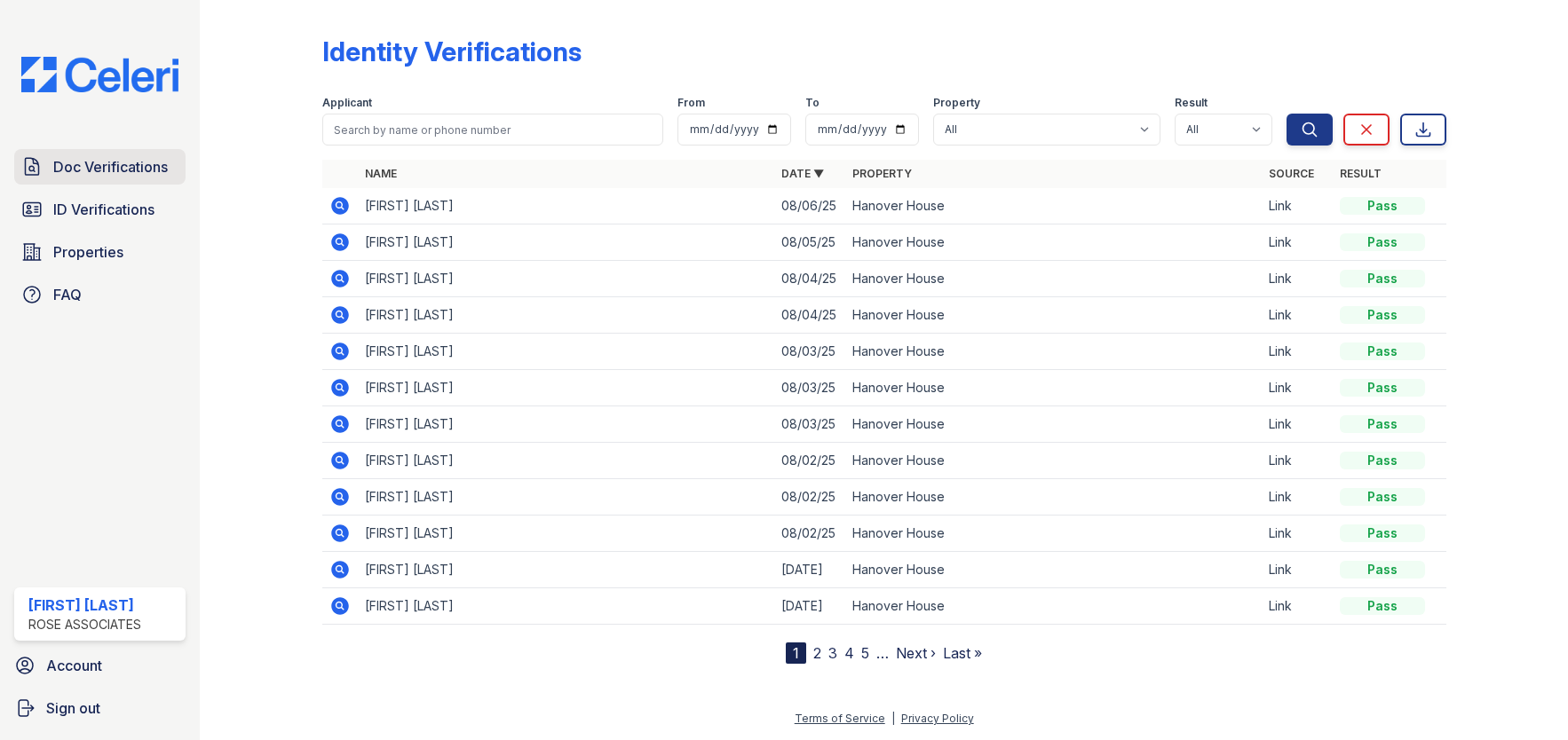 click on "Doc Verifications" at bounding box center [110, 167] 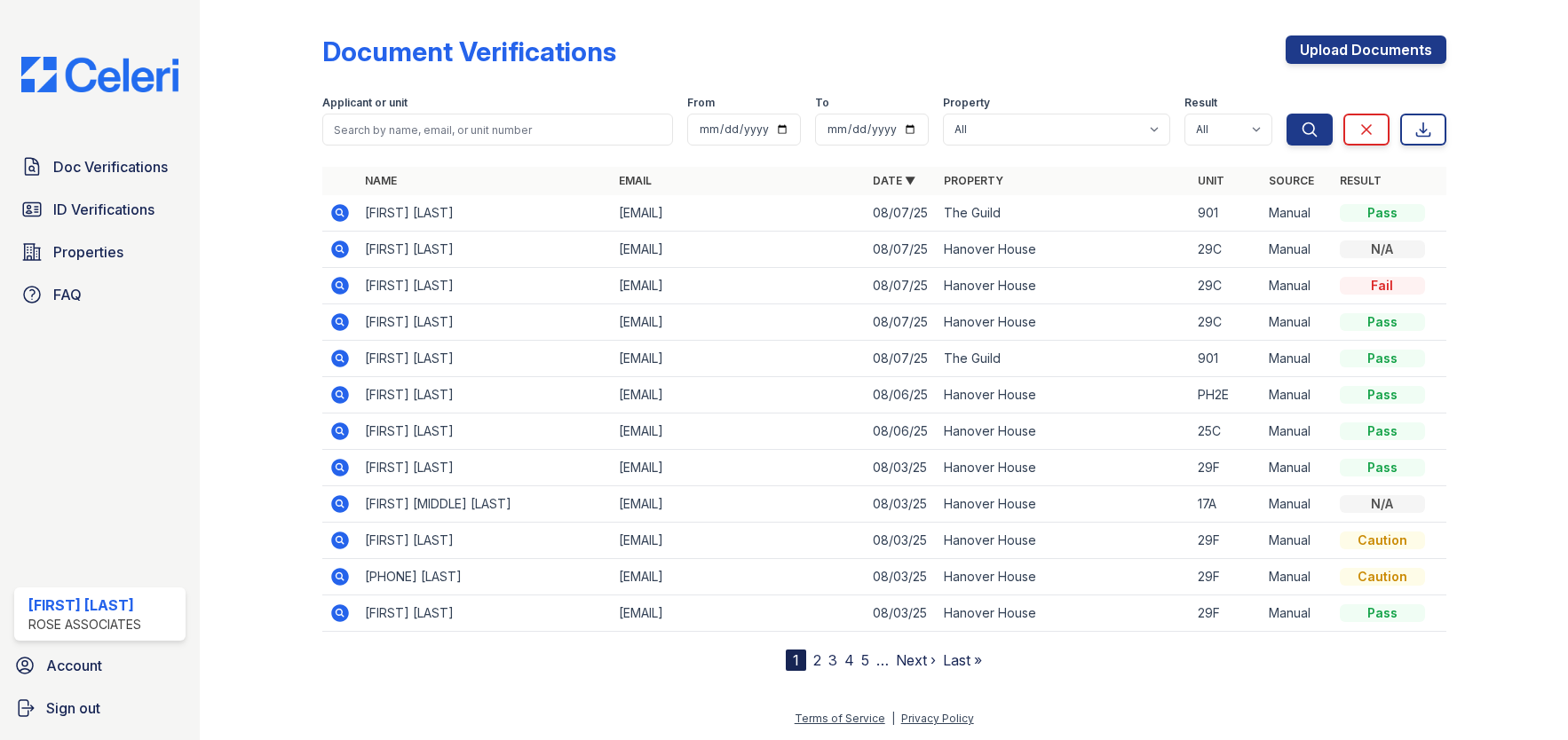 click 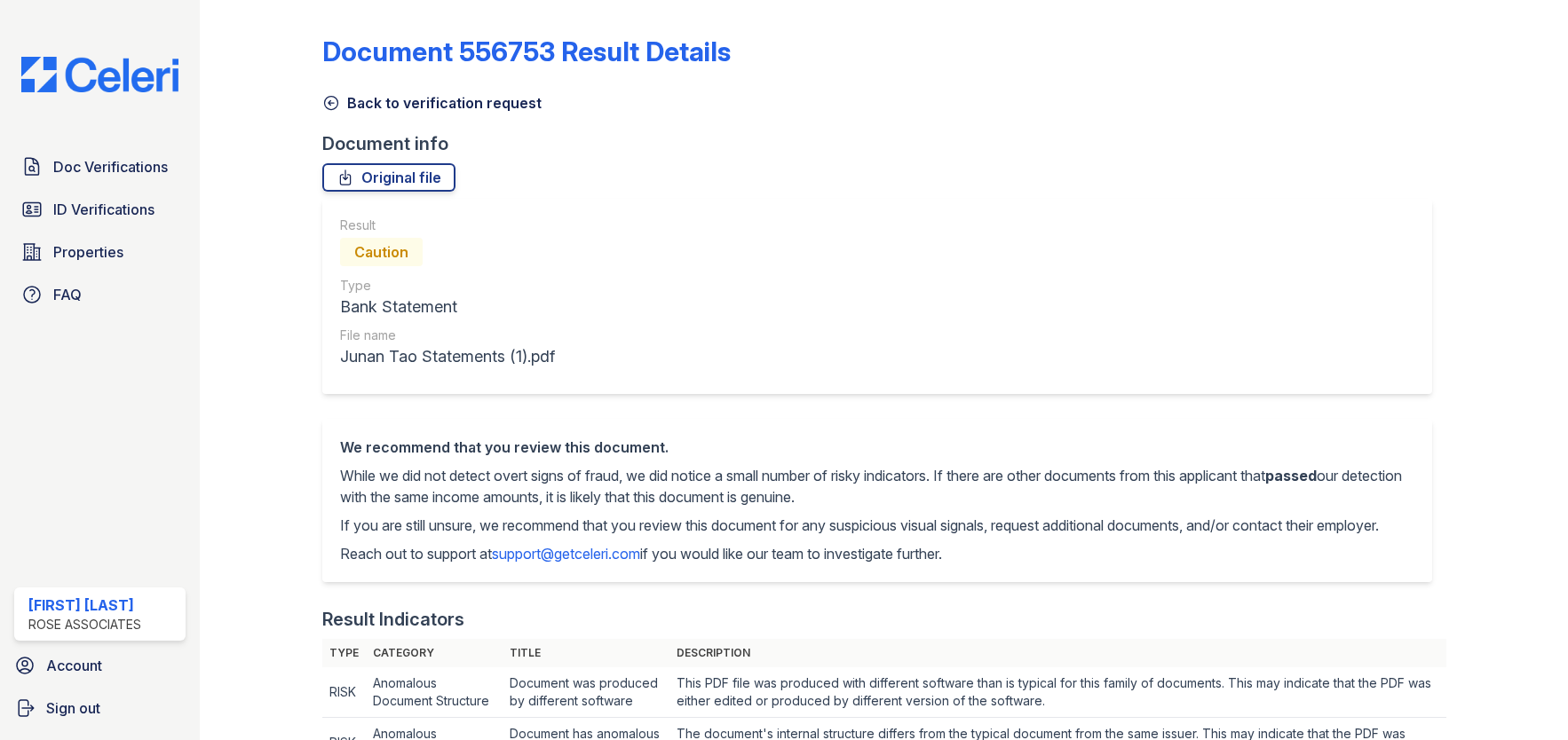 scroll, scrollTop: 0, scrollLeft: 0, axis: both 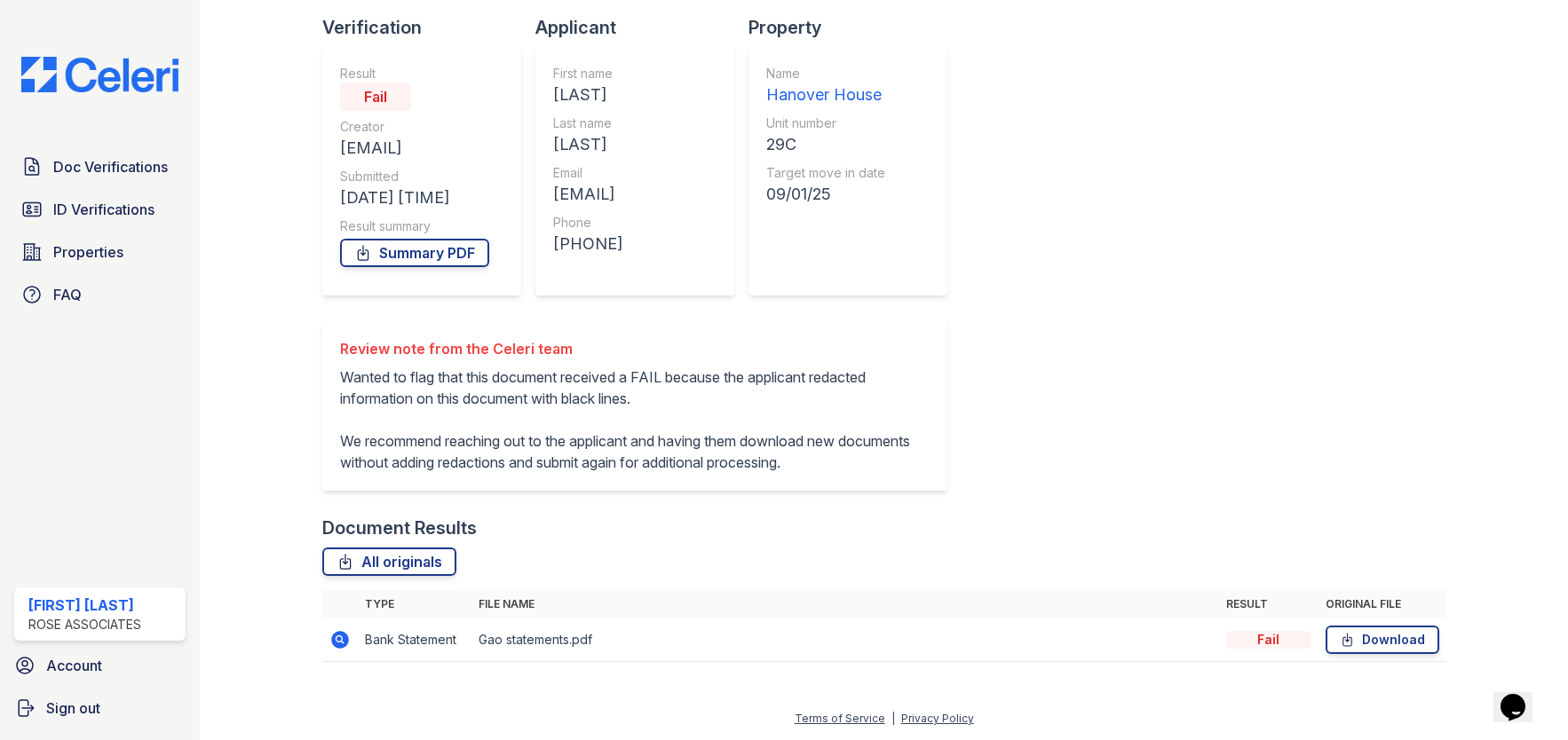 click 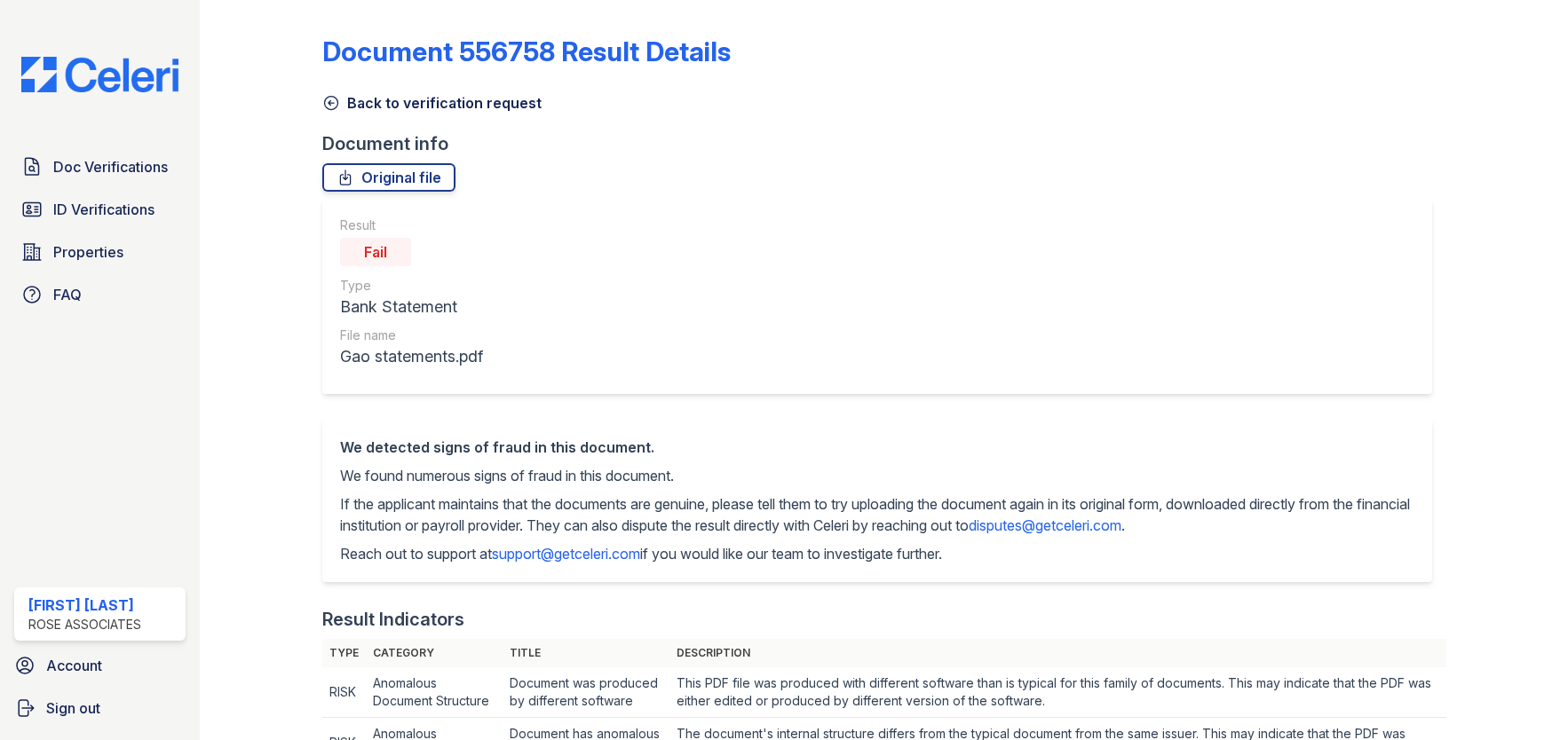 scroll, scrollTop: 0, scrollLeft: 0, axis: both 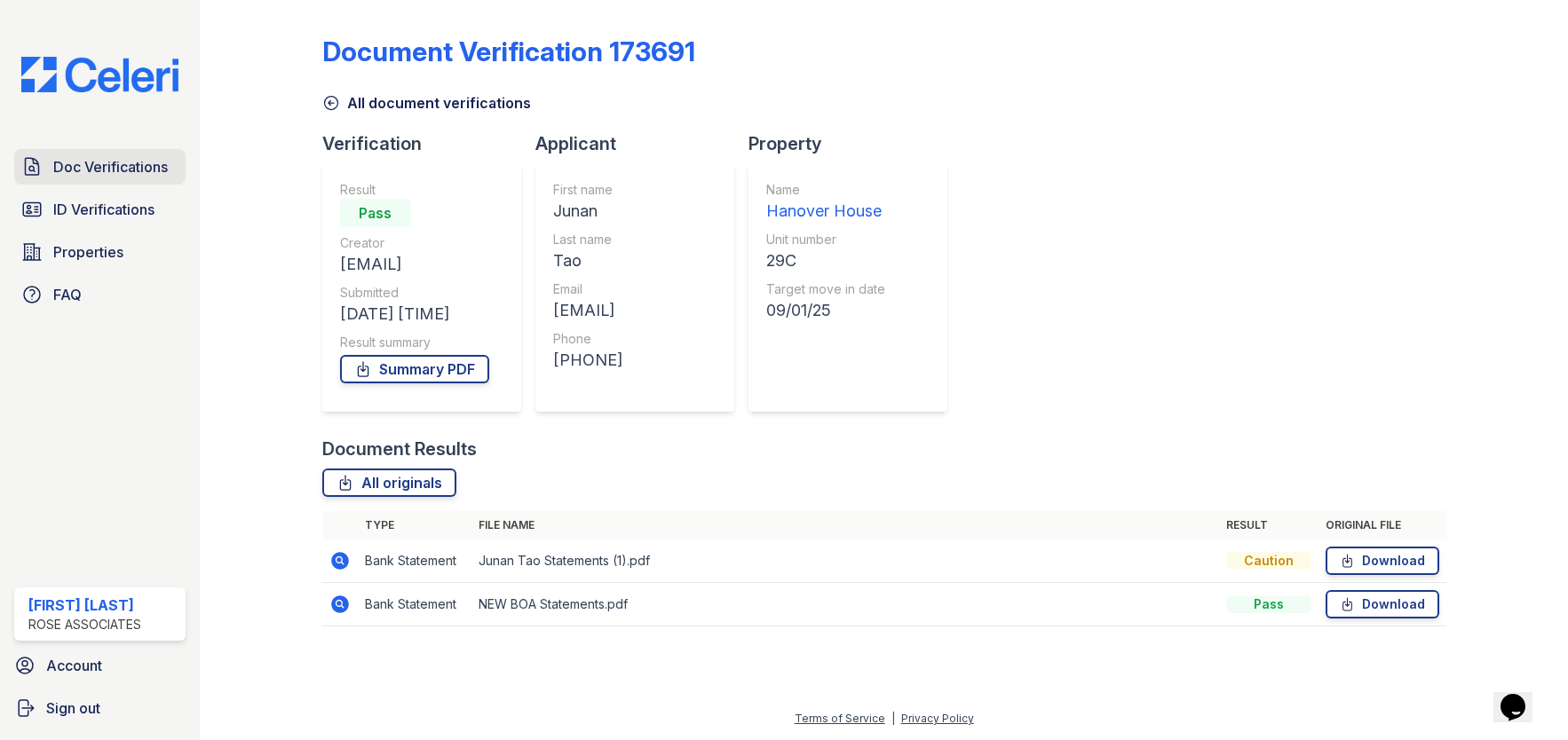 click on "Doc Verifications" at bounding box center (110, 167) 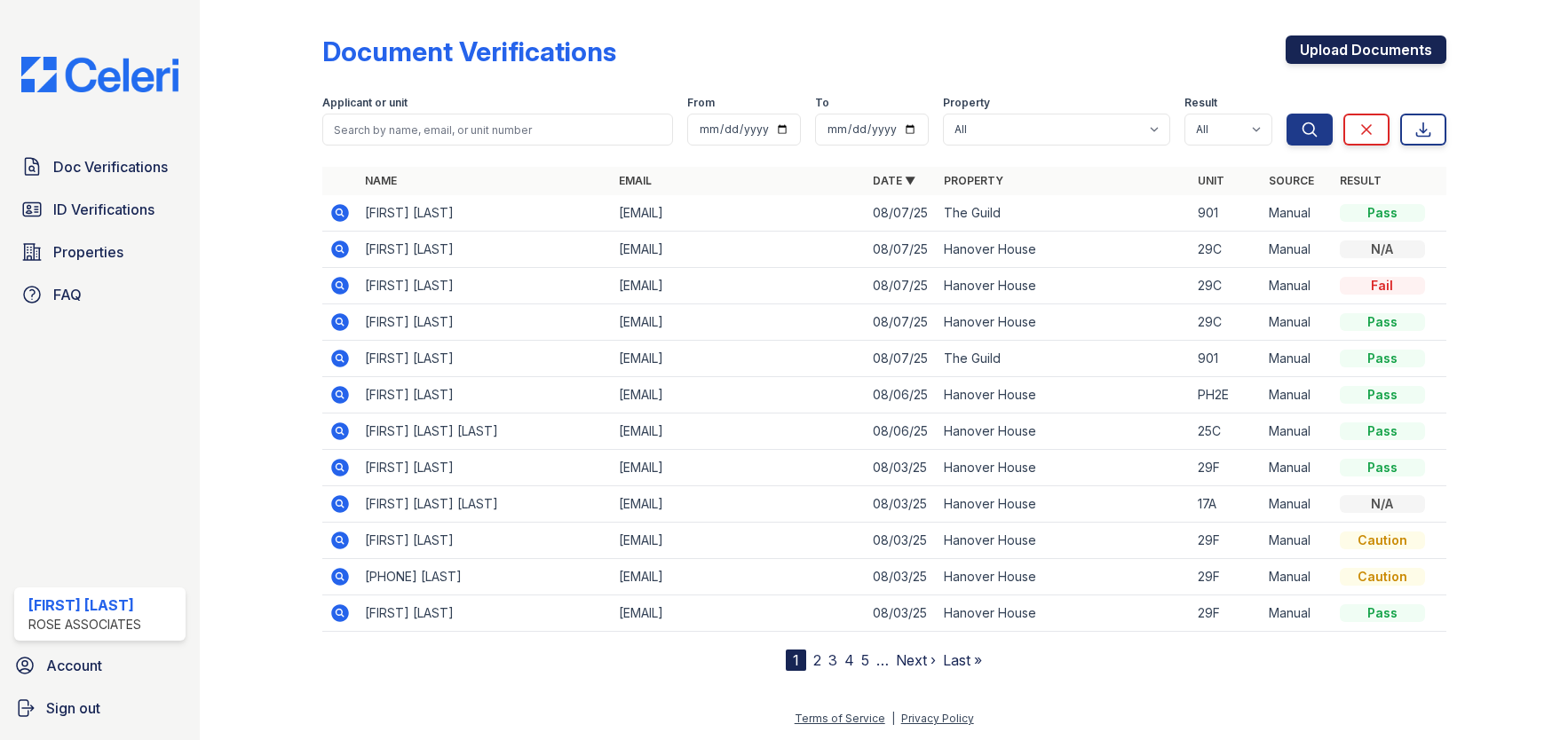 click on "Upload Documents" at bounding box center (1366, 50) 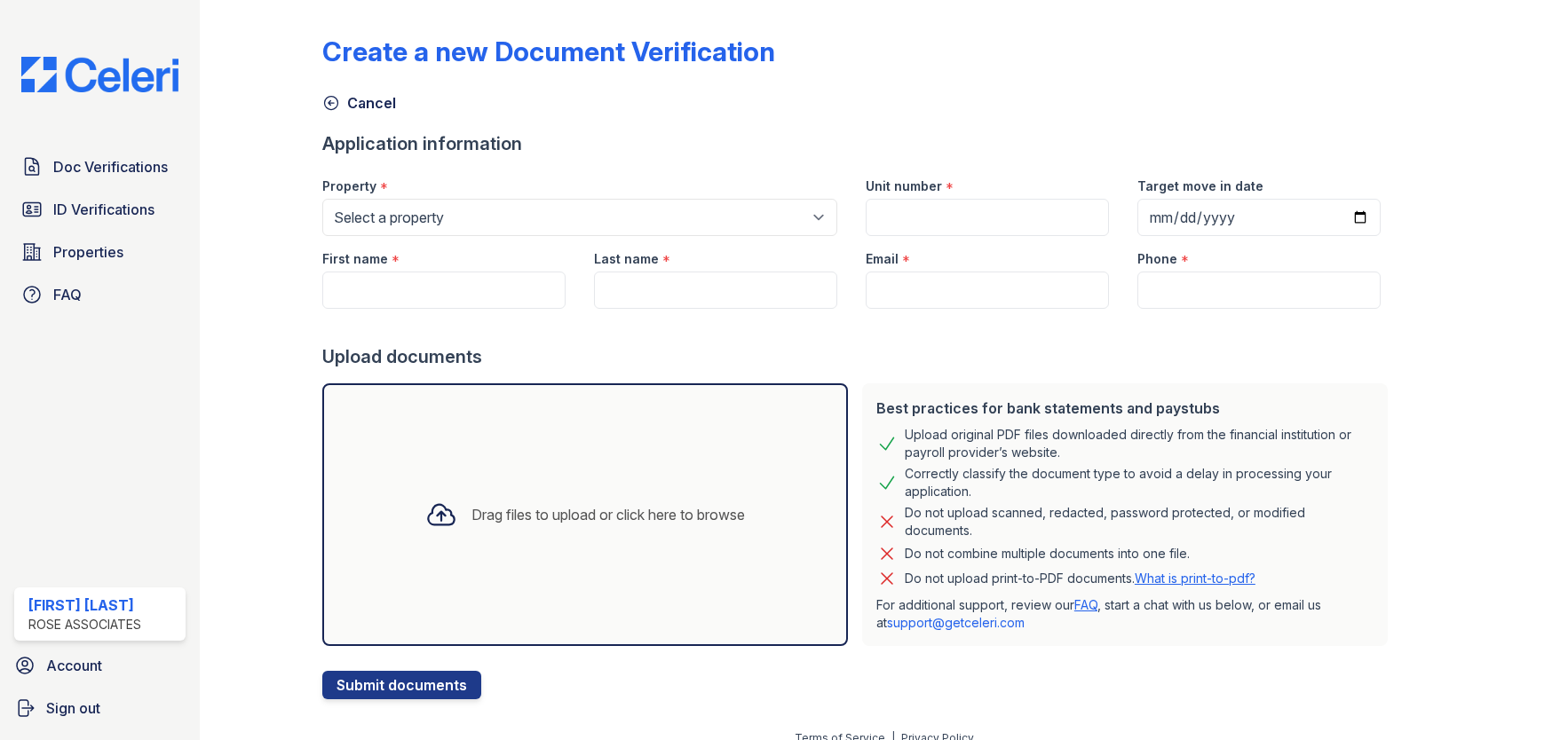 click on "Last name
*" at bounding box center (716, 254) 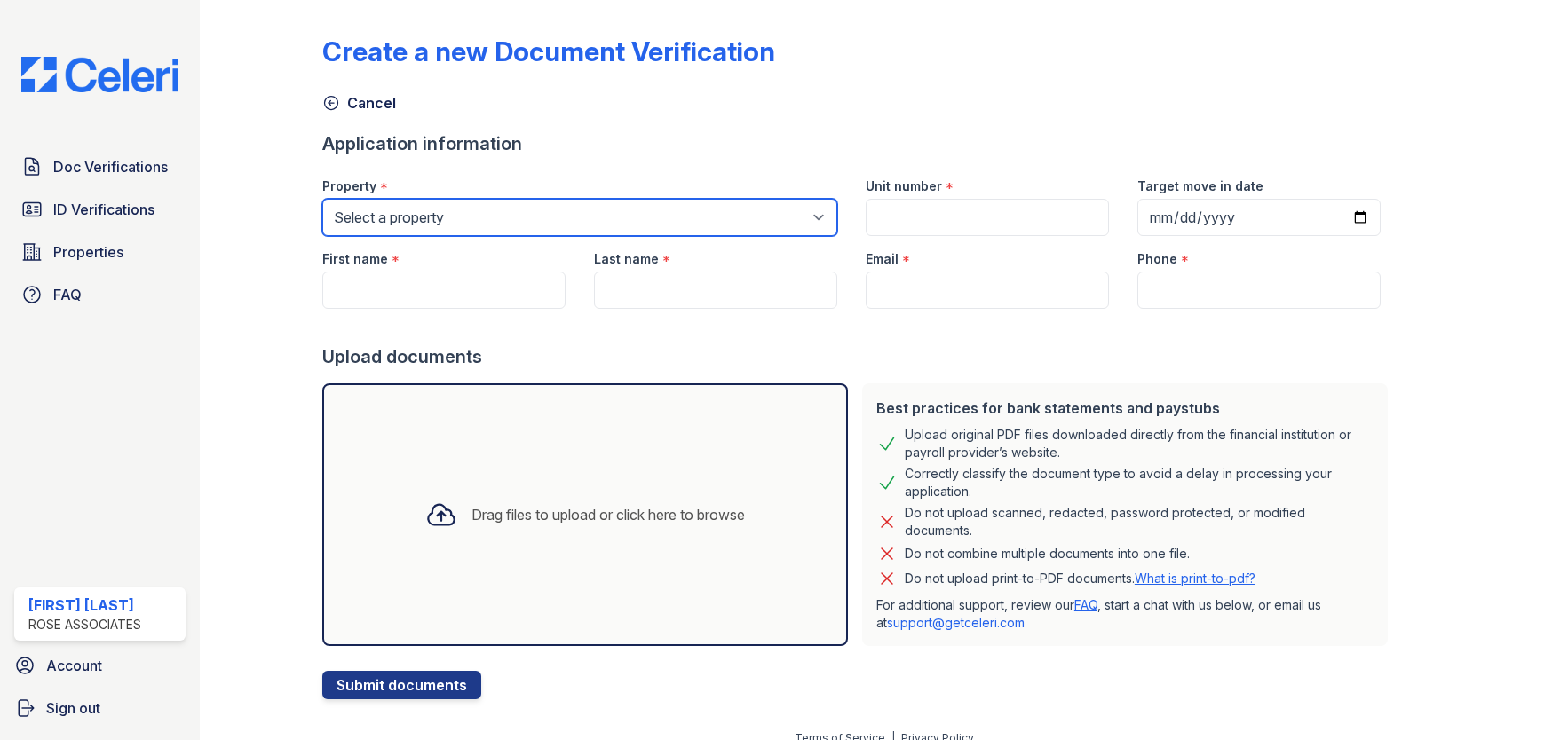 select on "3109" 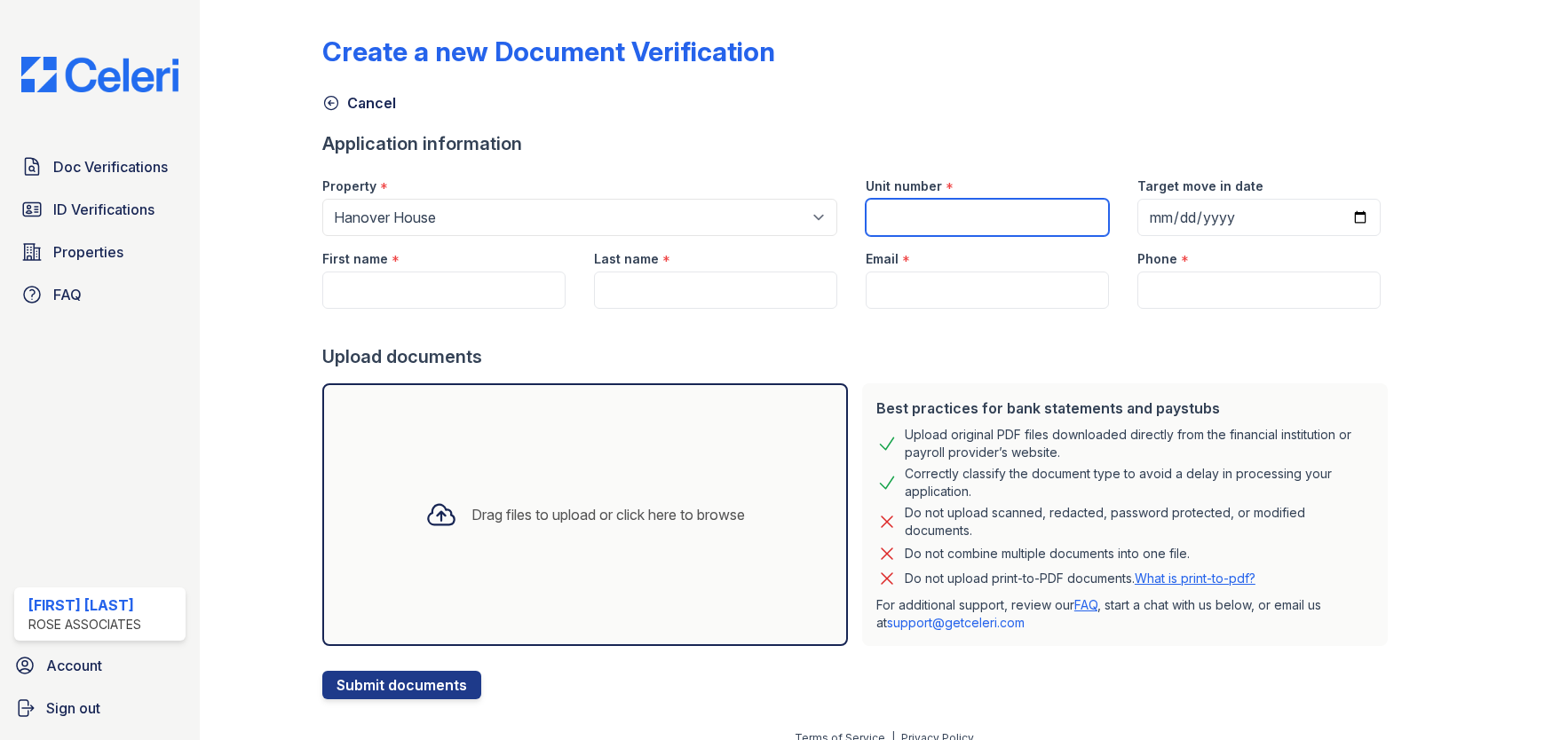 click on "Unit number" at bounding box center [987, 217] 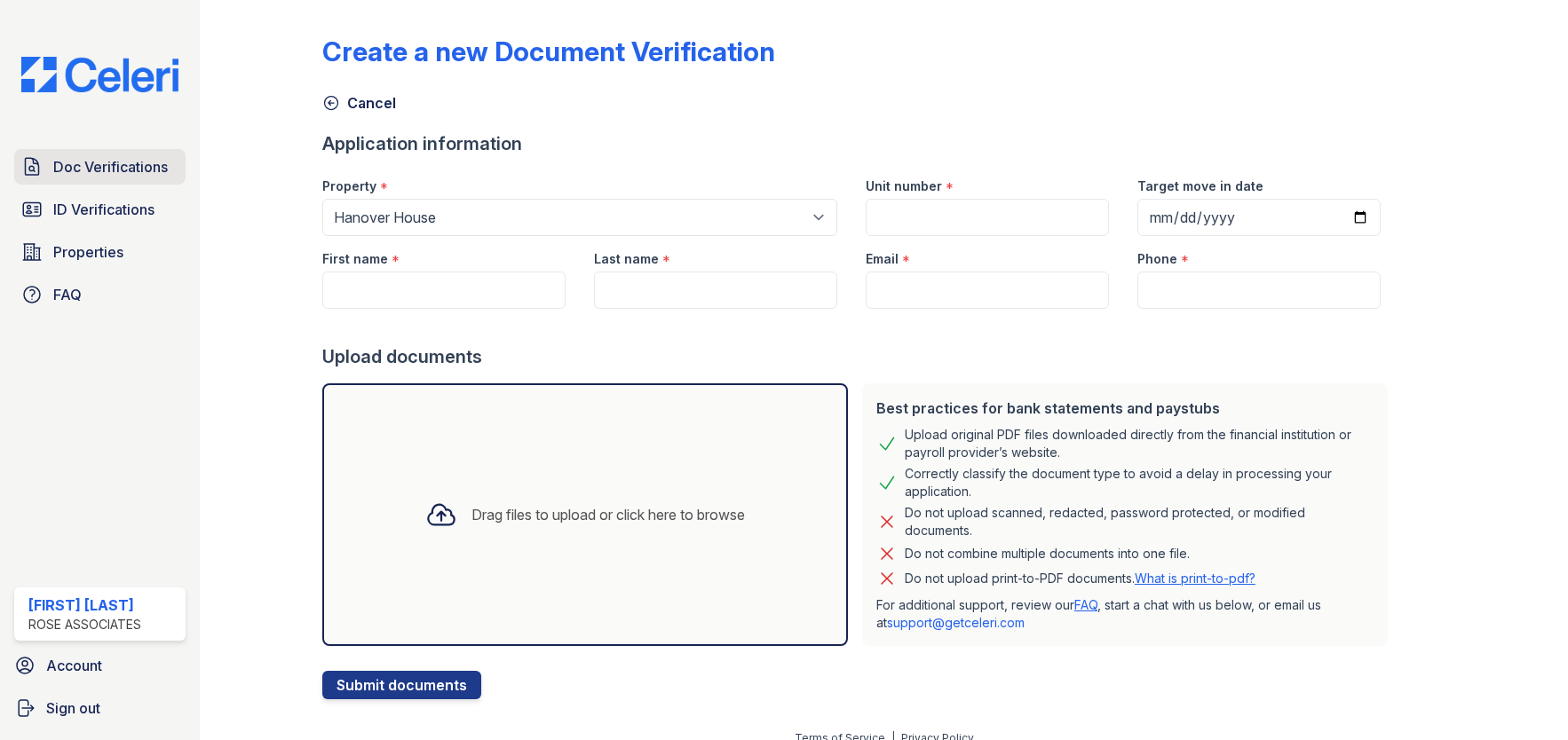 click on "Doc Verifications" at bounding box center (110, 167) 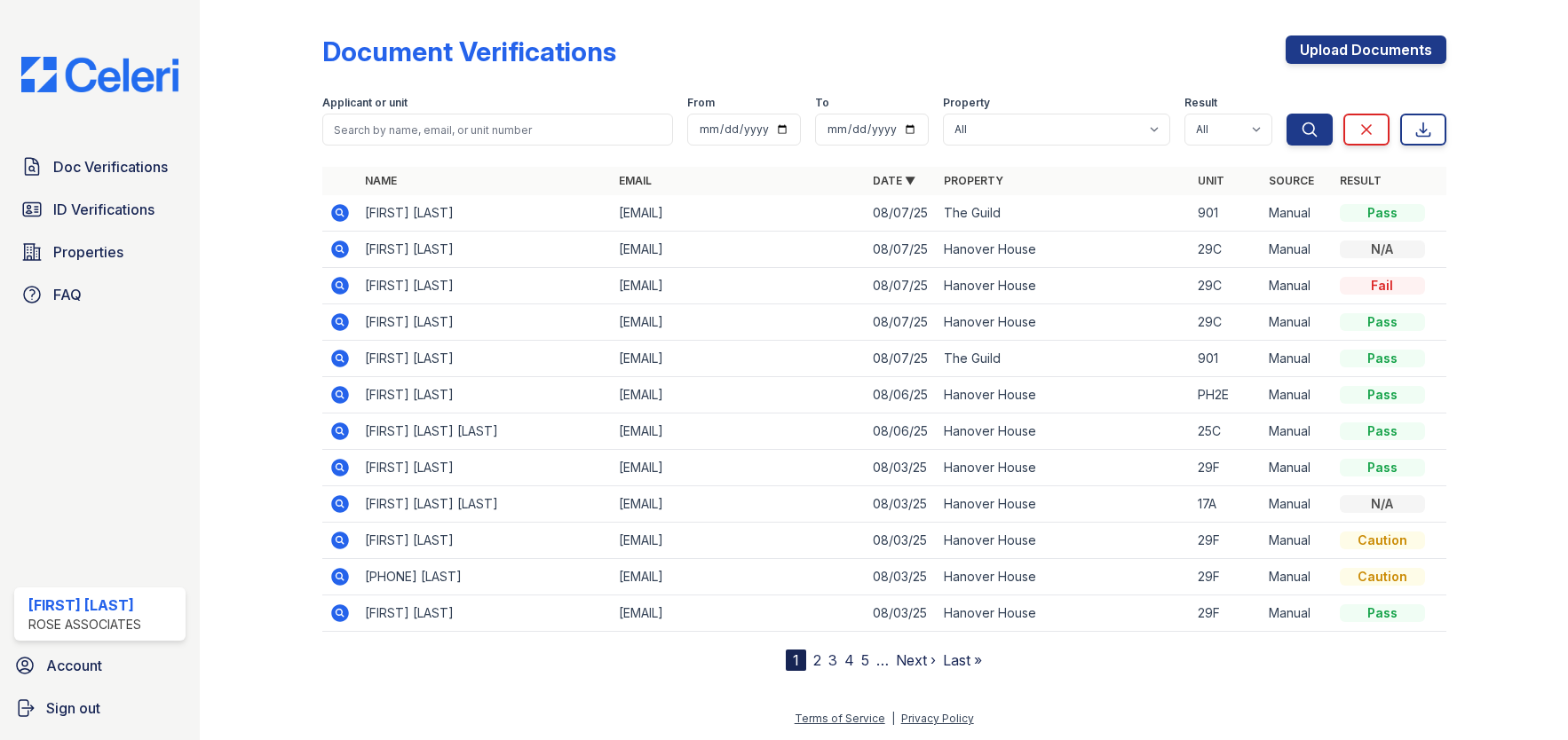 click 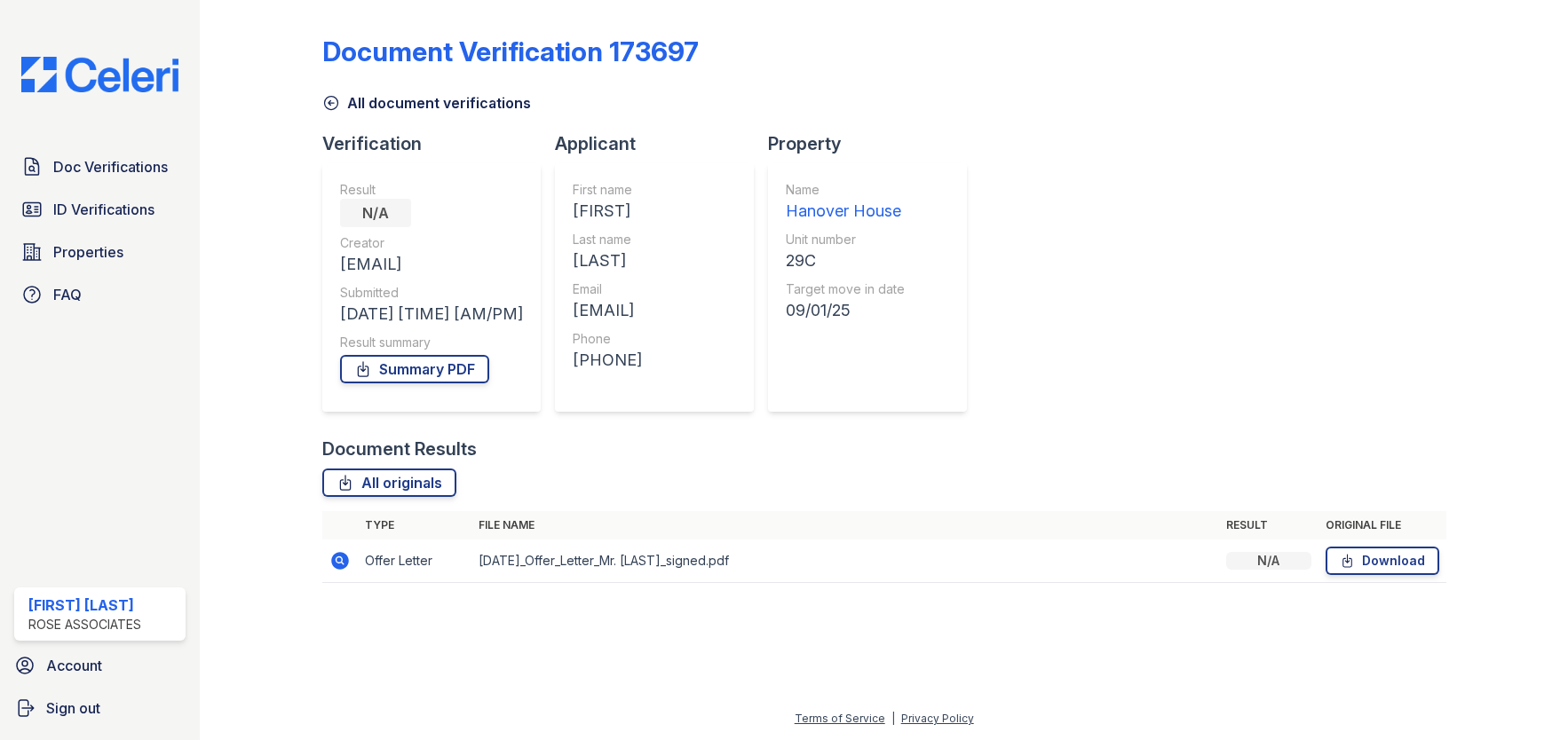 scroll, scrollTop: 0, scrollLeft: 0, axis: both 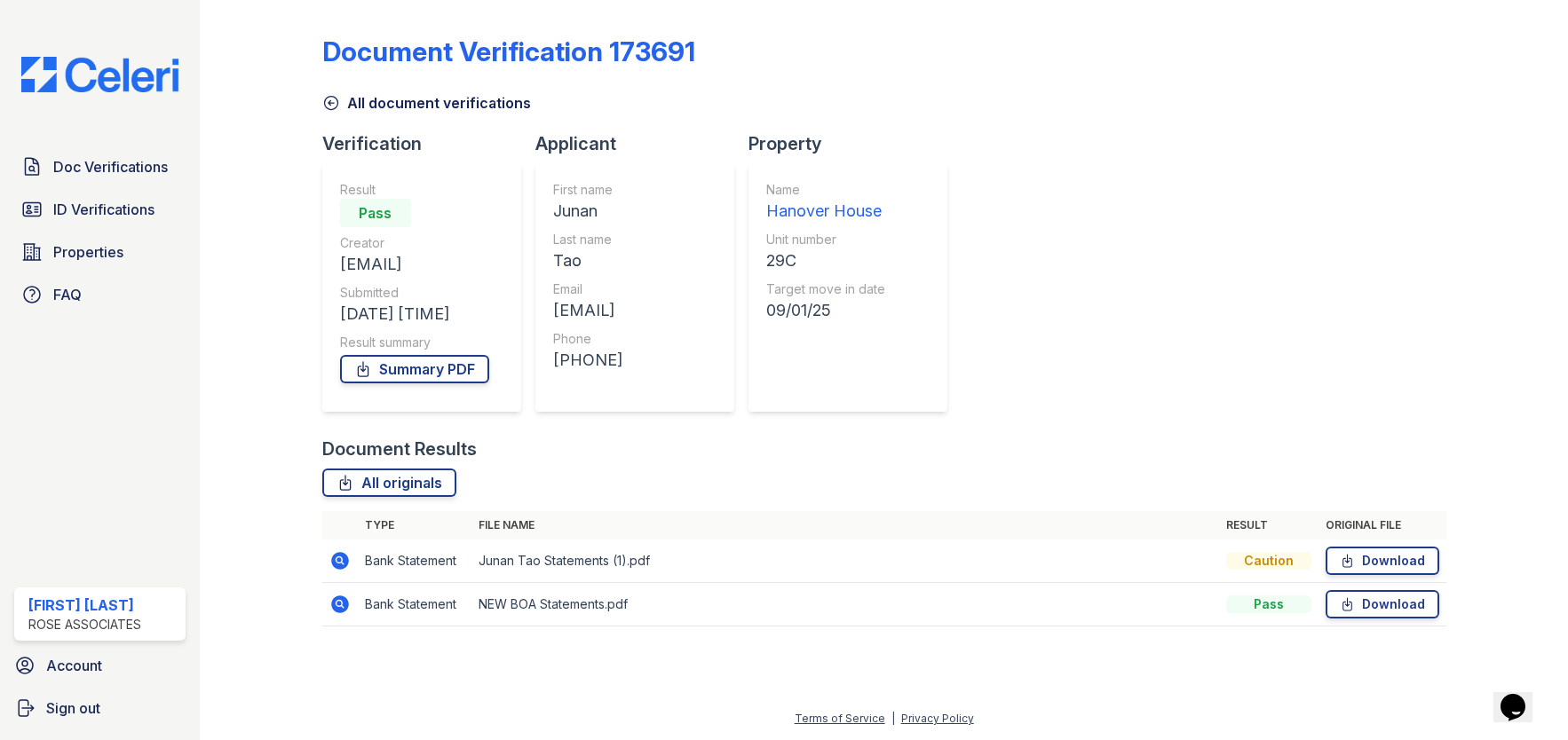 click on "Junan Tao Statements (1).pdf" at bounding box center [845, 561] 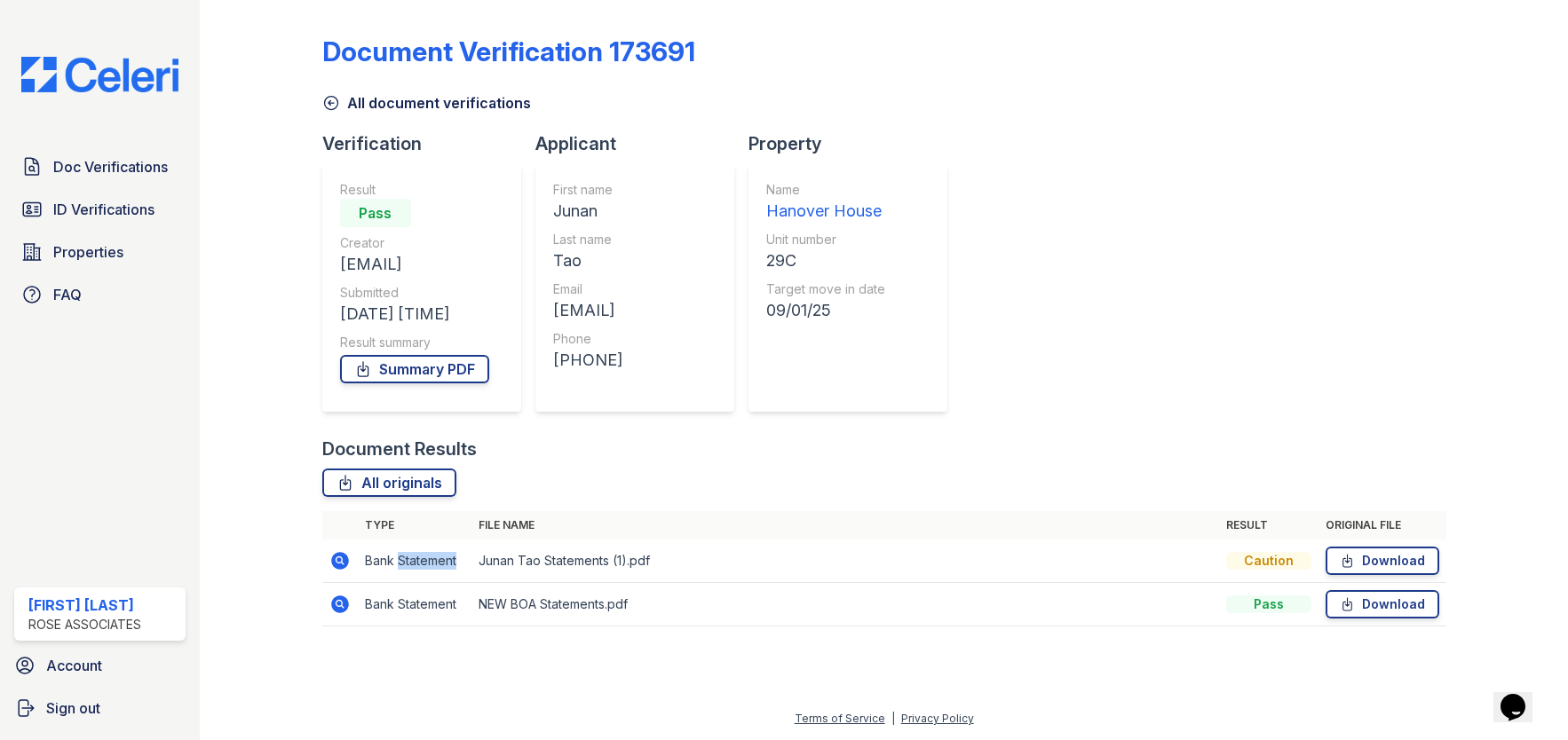 click on "Bank Statement" at bounding box center (415, 561) 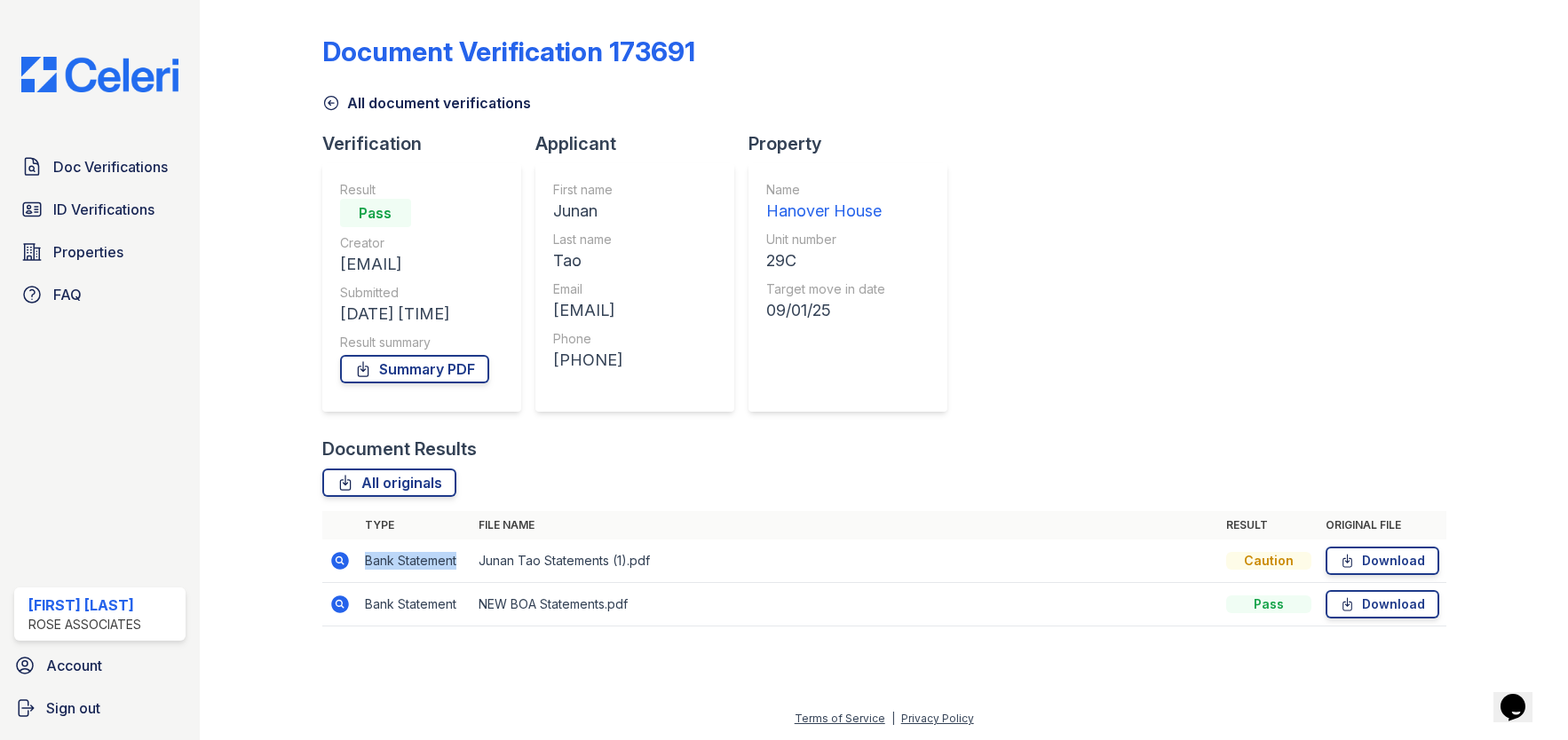 drag, startPoint x: 398, startPoint y: 557, endPoint x: 347, endPoint y: 570, distance: 52.630789 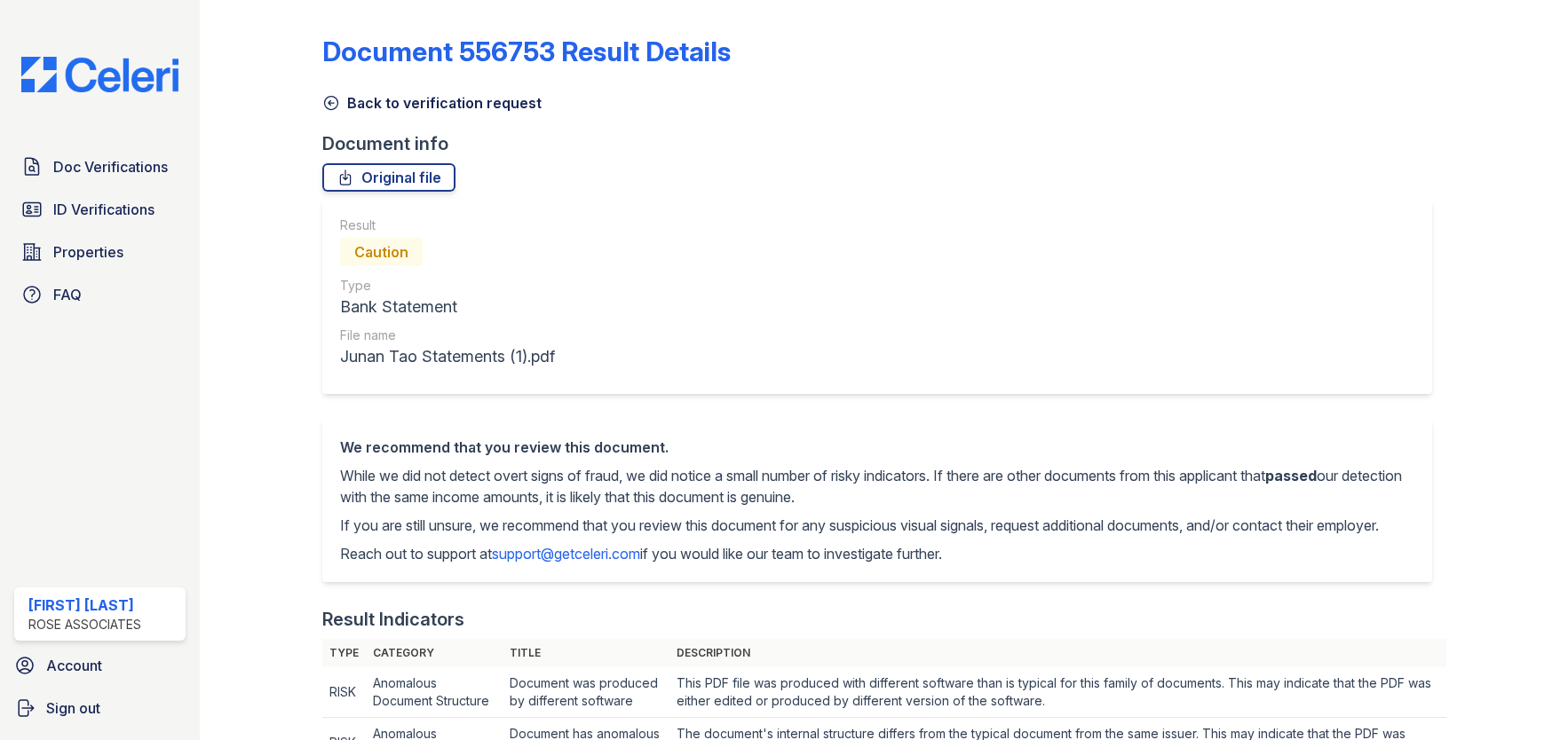 scroll, scrollTop: 0, scrollLeft: 0, axis: both 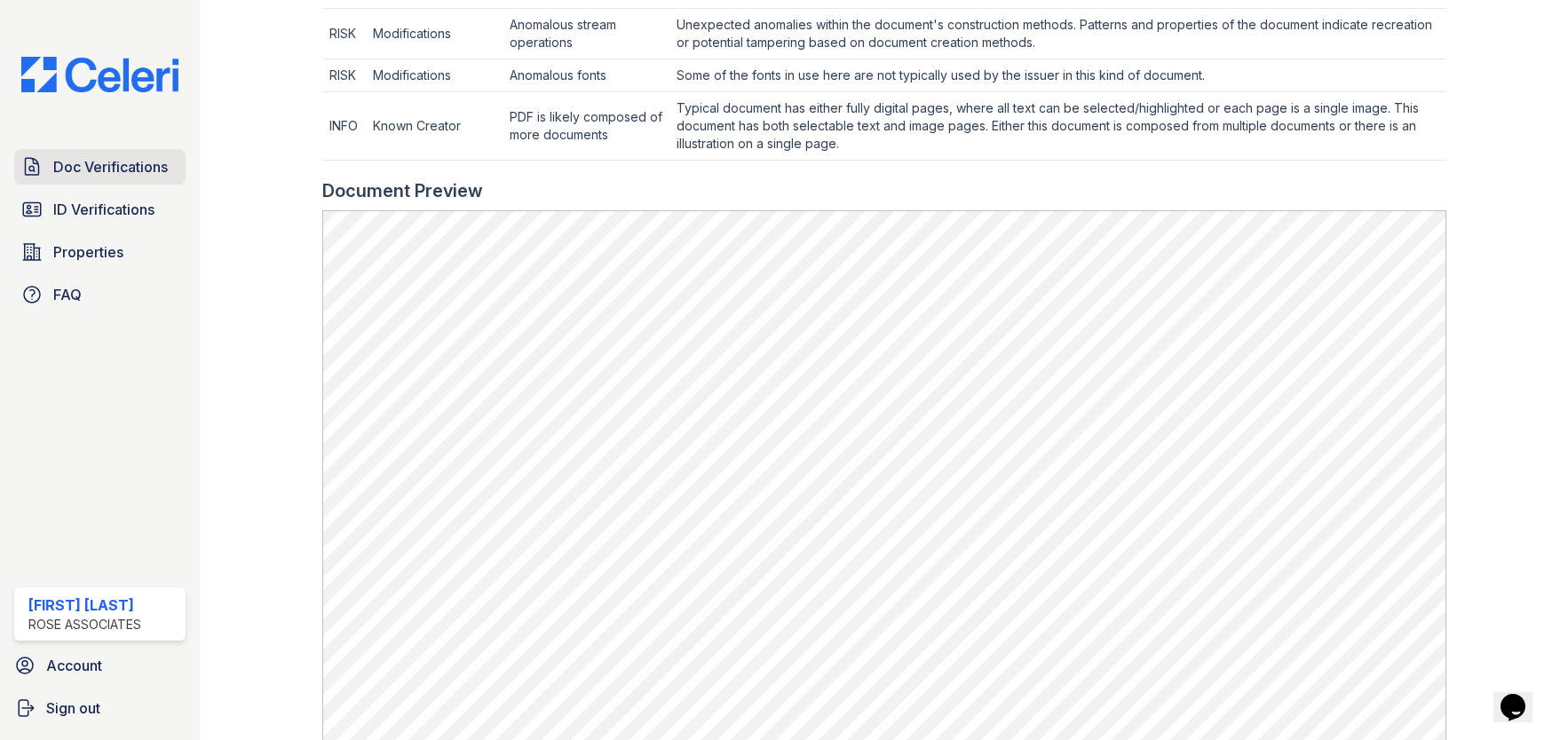 click on "Doc Verifications" at bounding box center (99, 167) 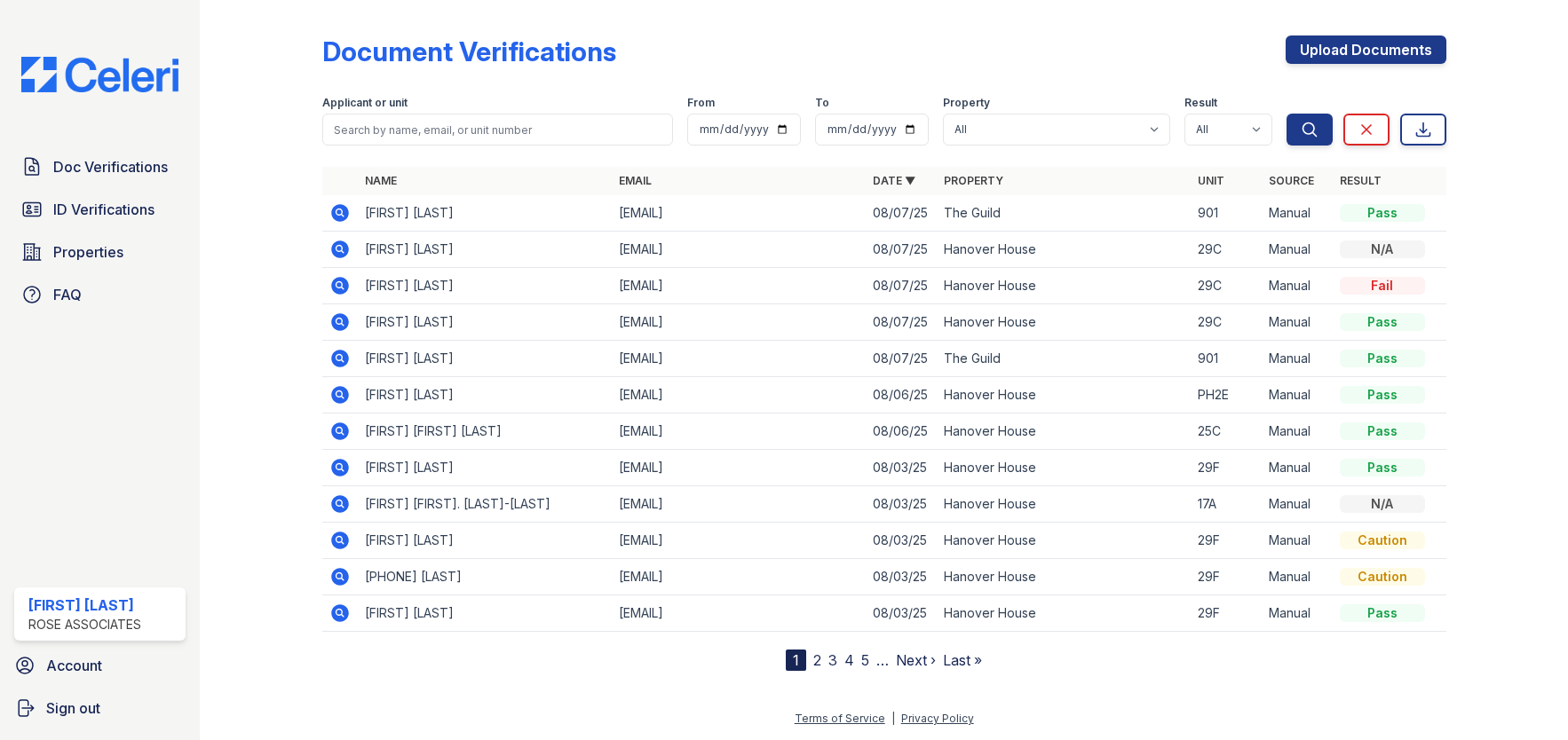 drag, startPoint x: 1316, startPoint y: 45, endPoint x: 1304, endPoint y: 70, distance: 27.730849 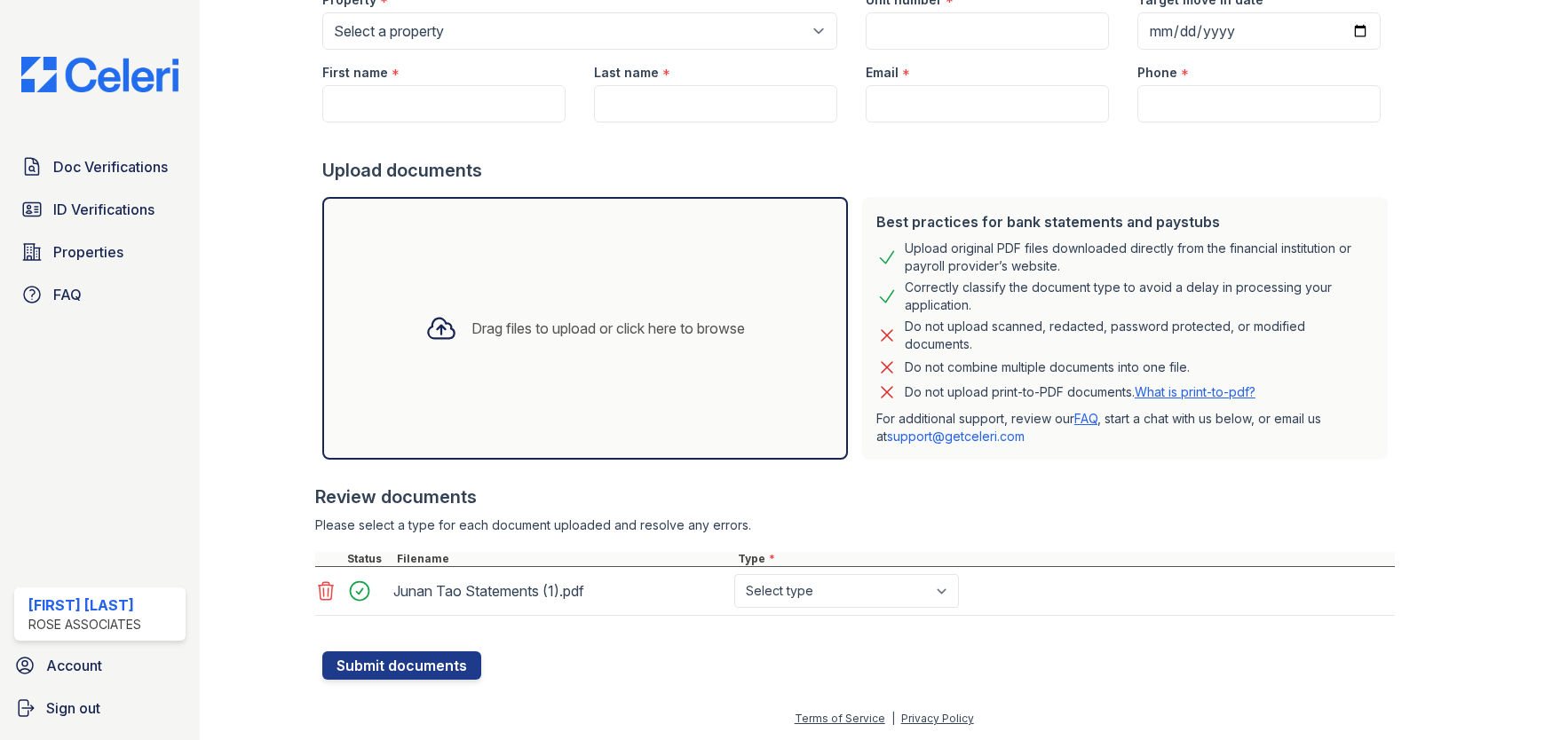 scroll, scrollTop: 186, scrollLeft: 0, axis: vertical 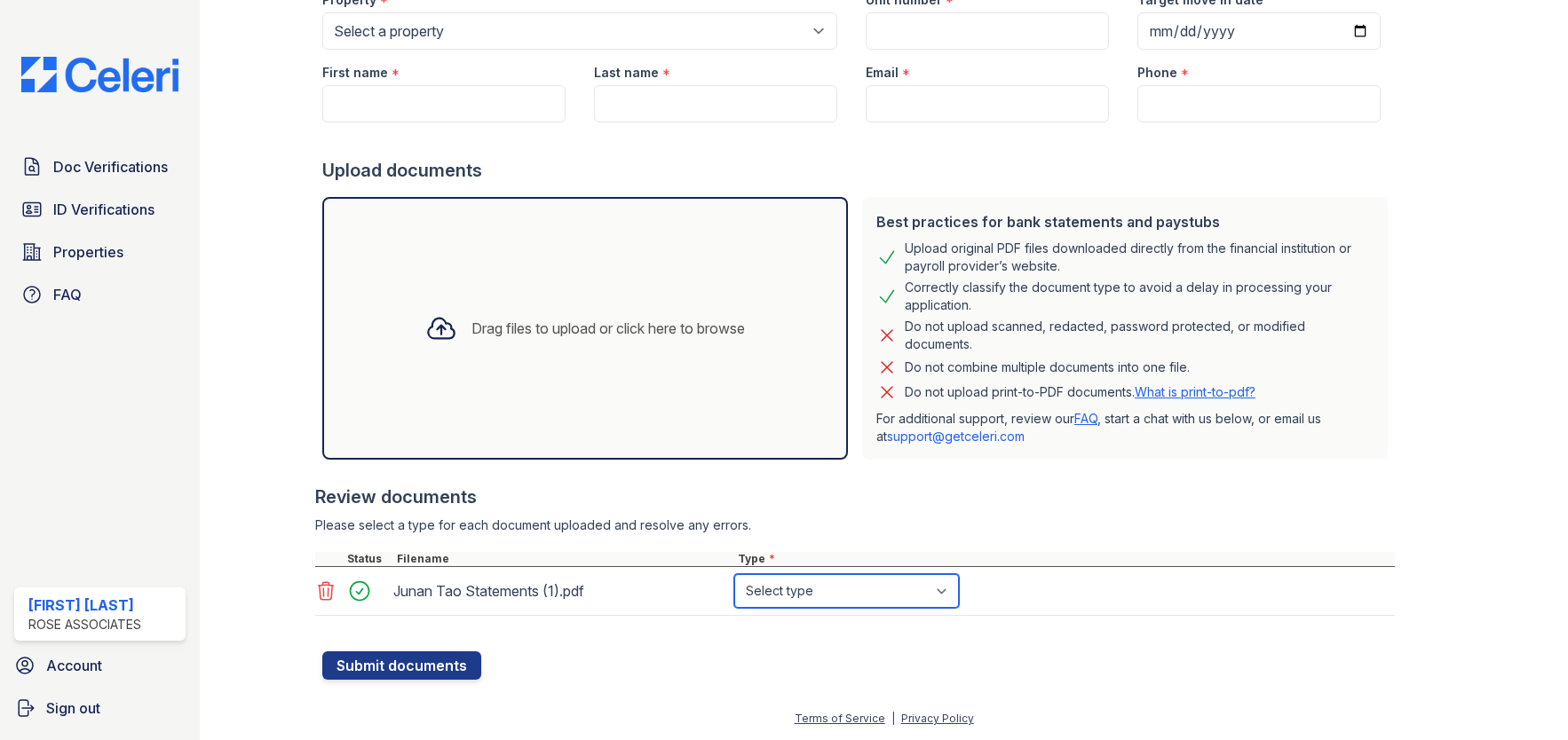 select on "bank_statement" 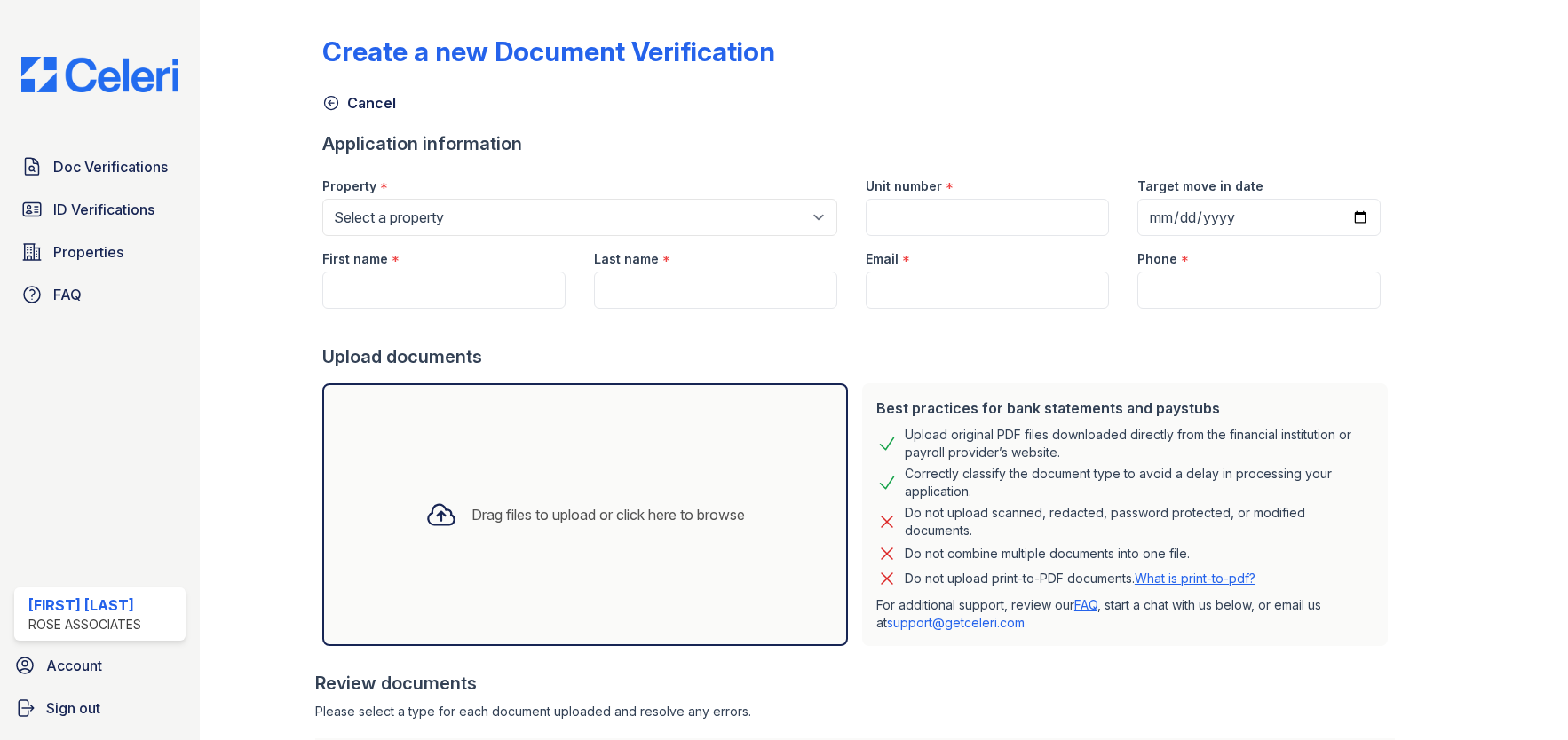 scroll, scrollTop: 0, scrollLeft: 0, axis: both 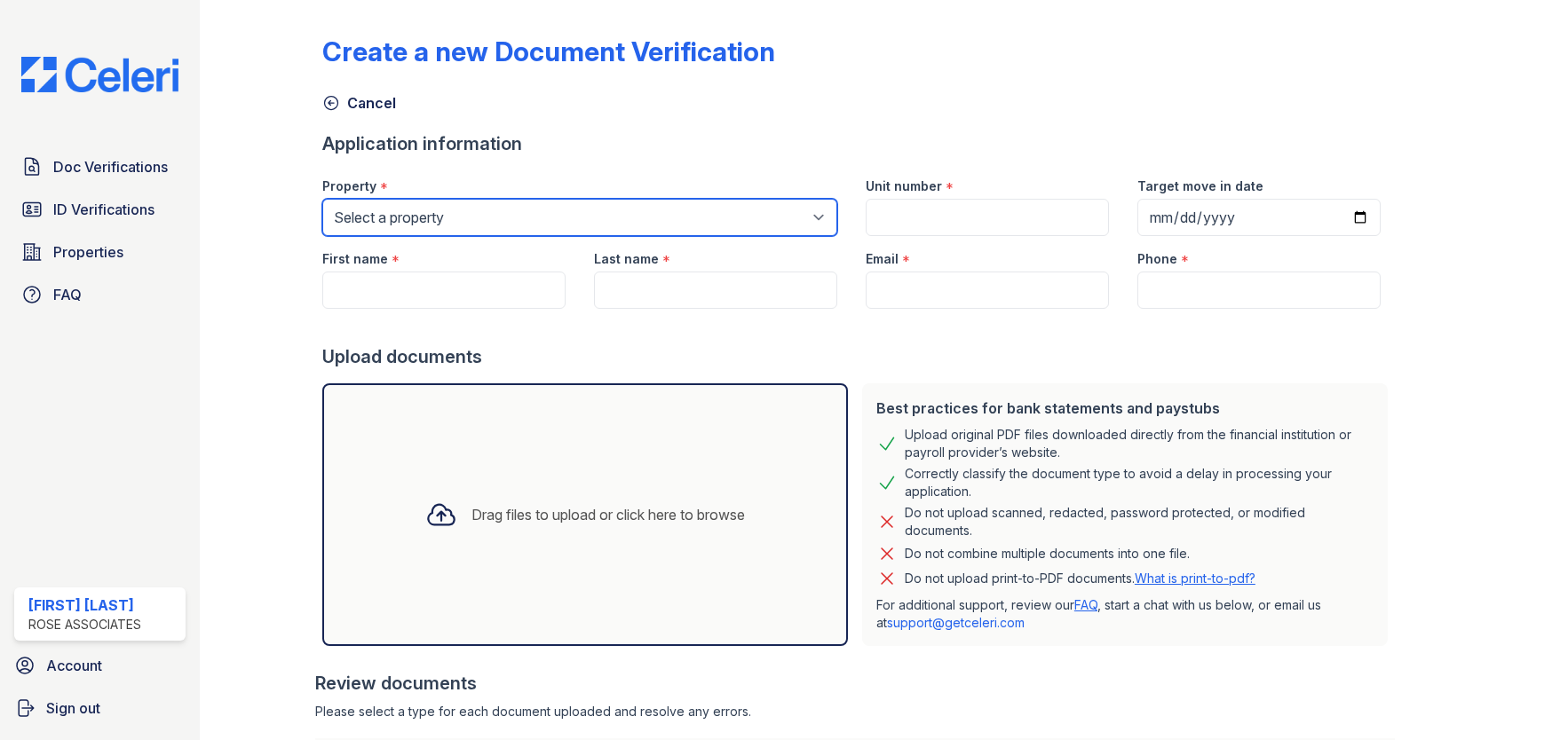select on "3109" 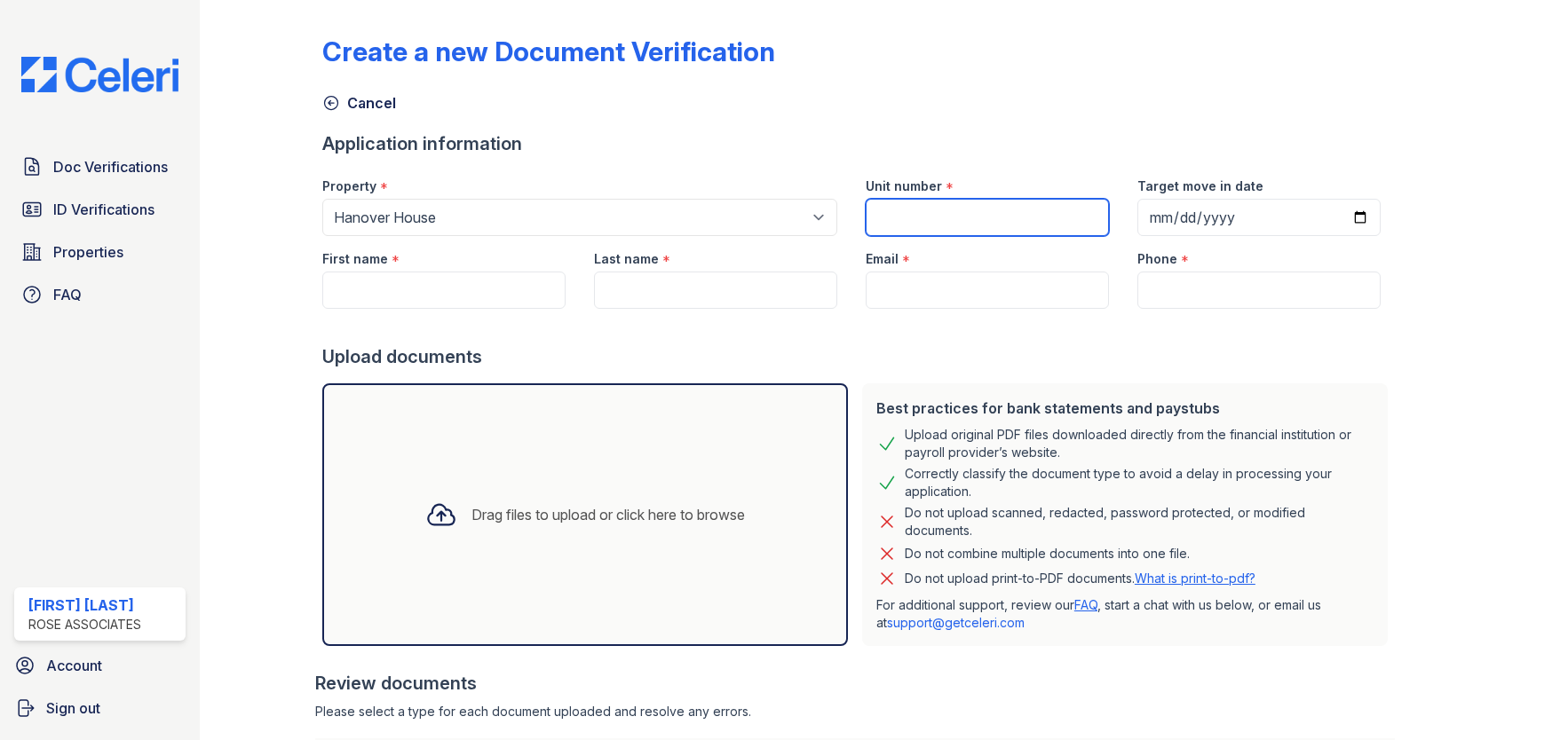 click on "Unit number" at bounding box center (987, 217) 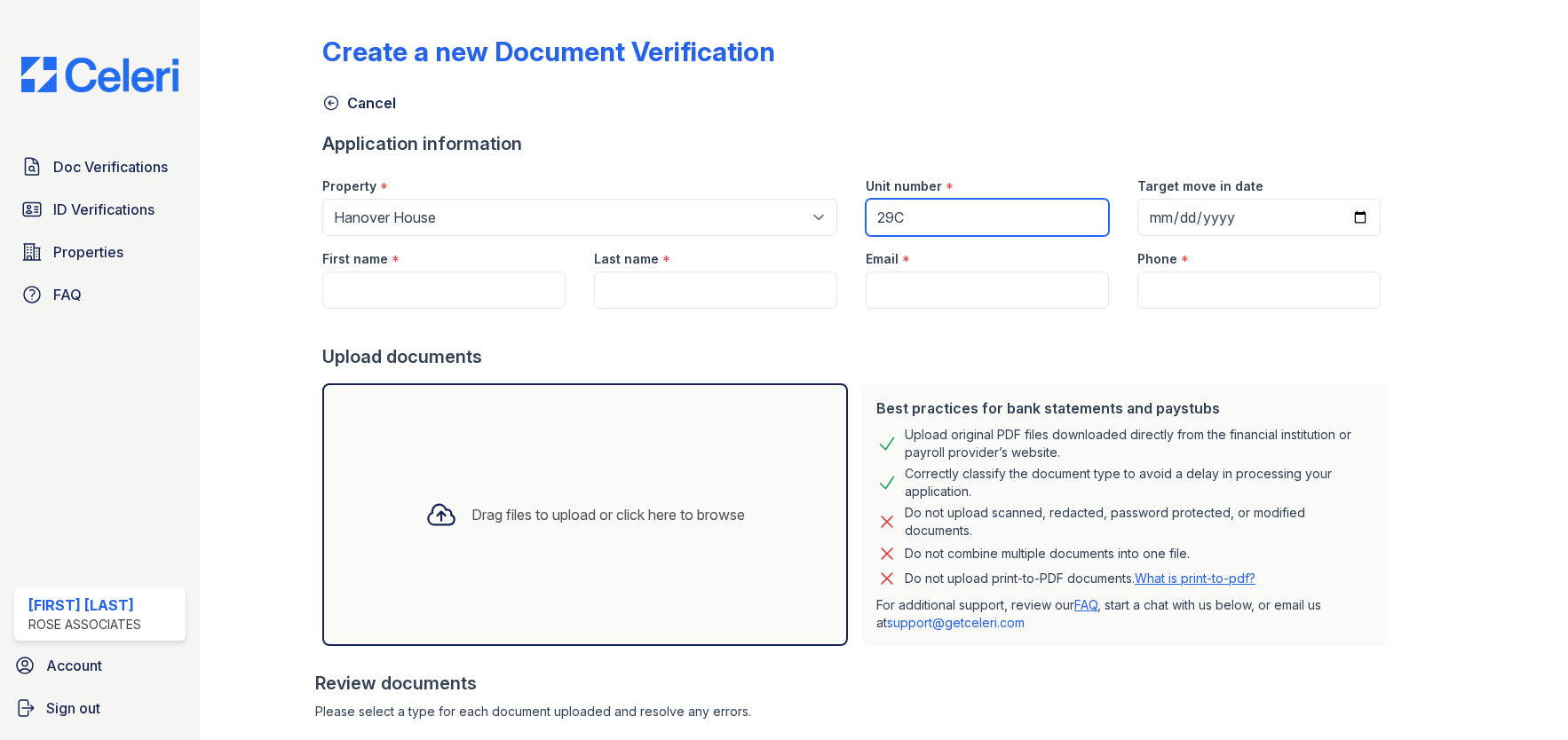type on "29C" 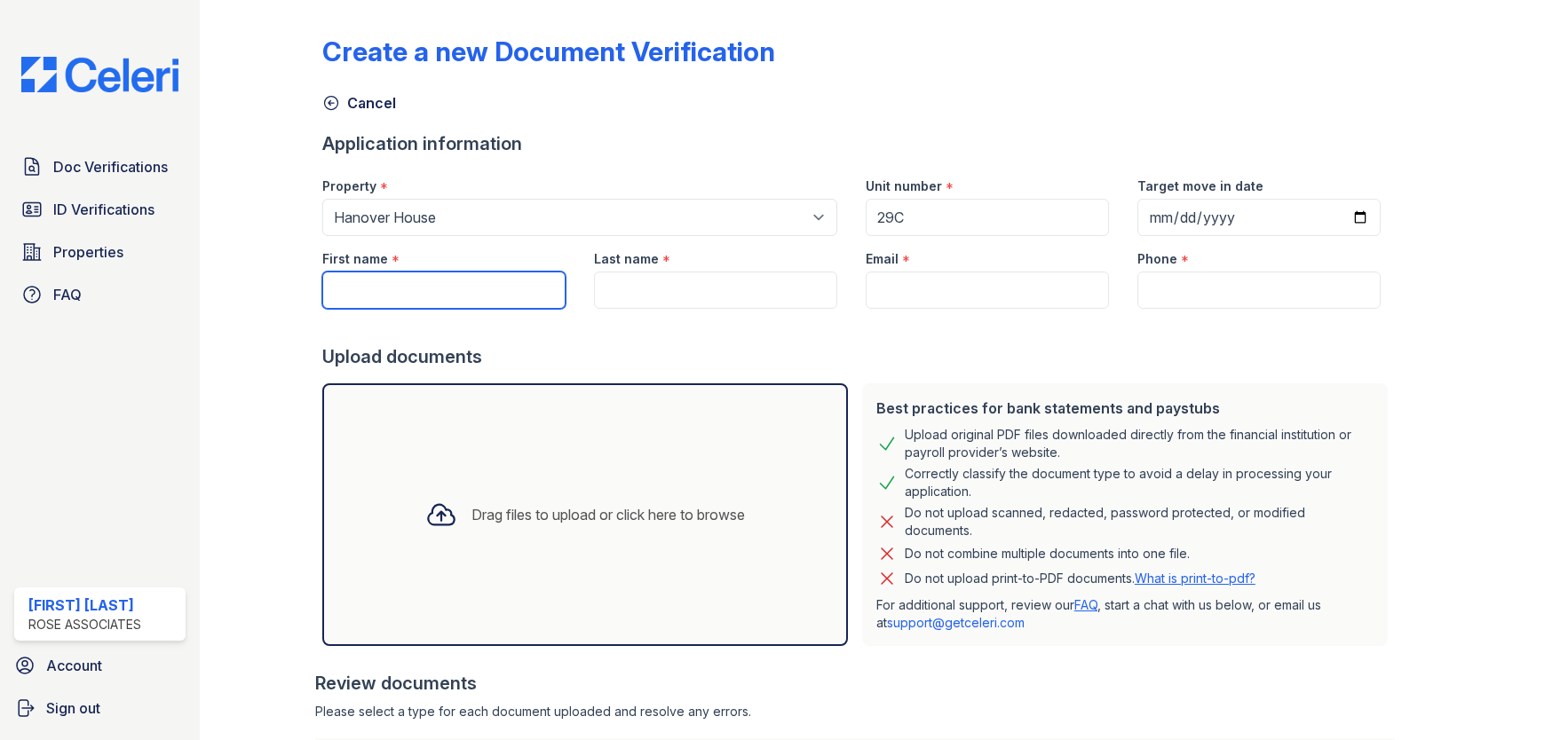 type on "H" 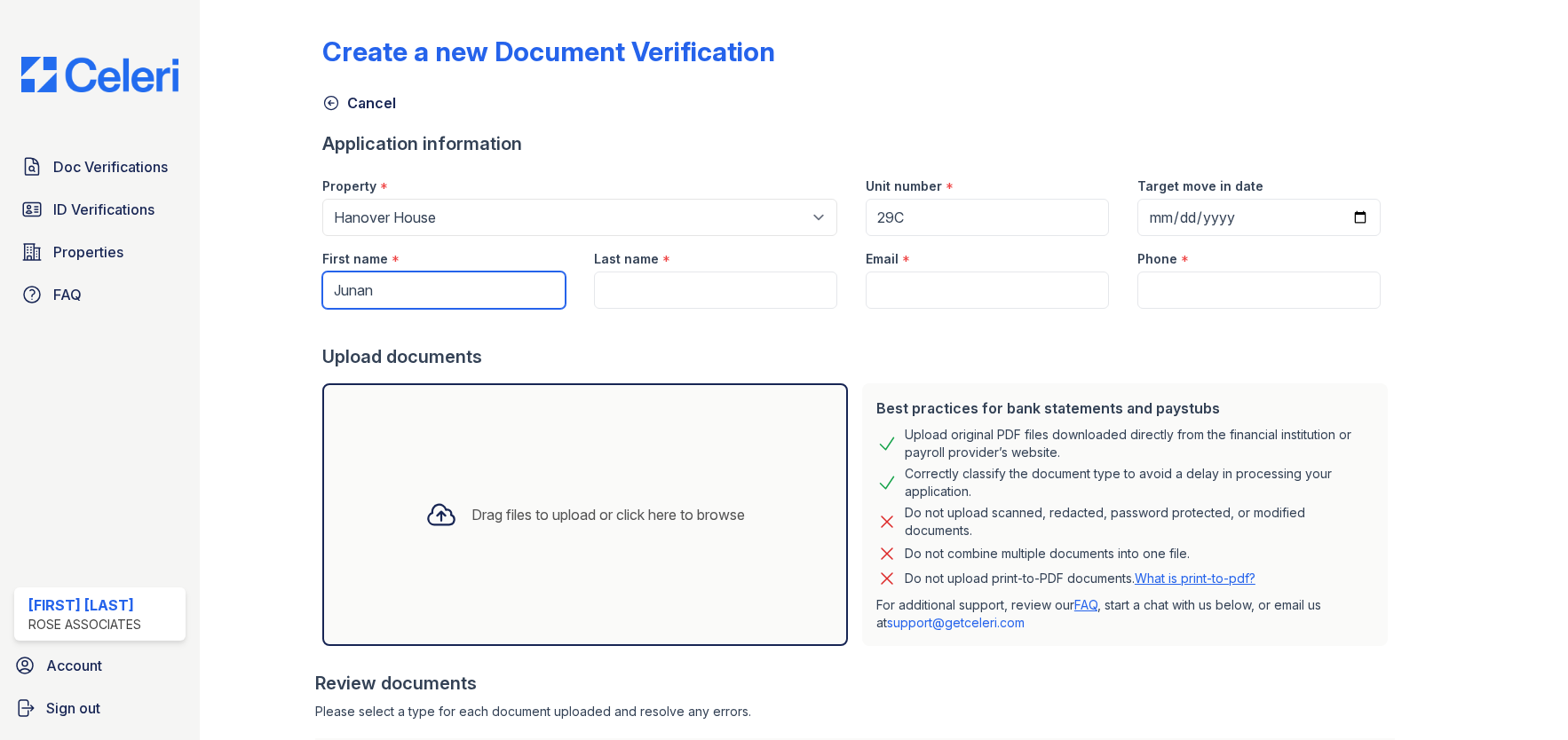 type on "Junan" 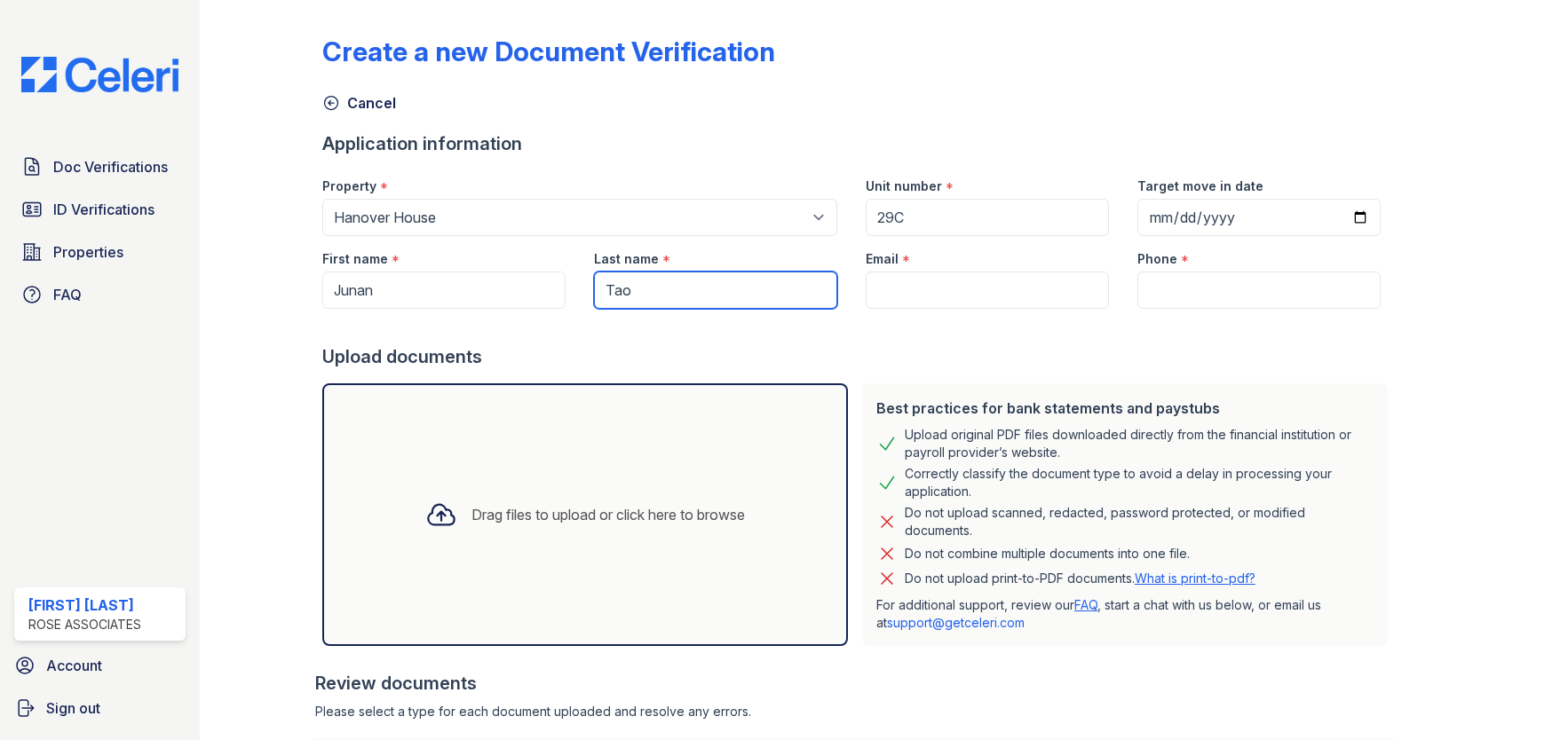 type on "Tao" 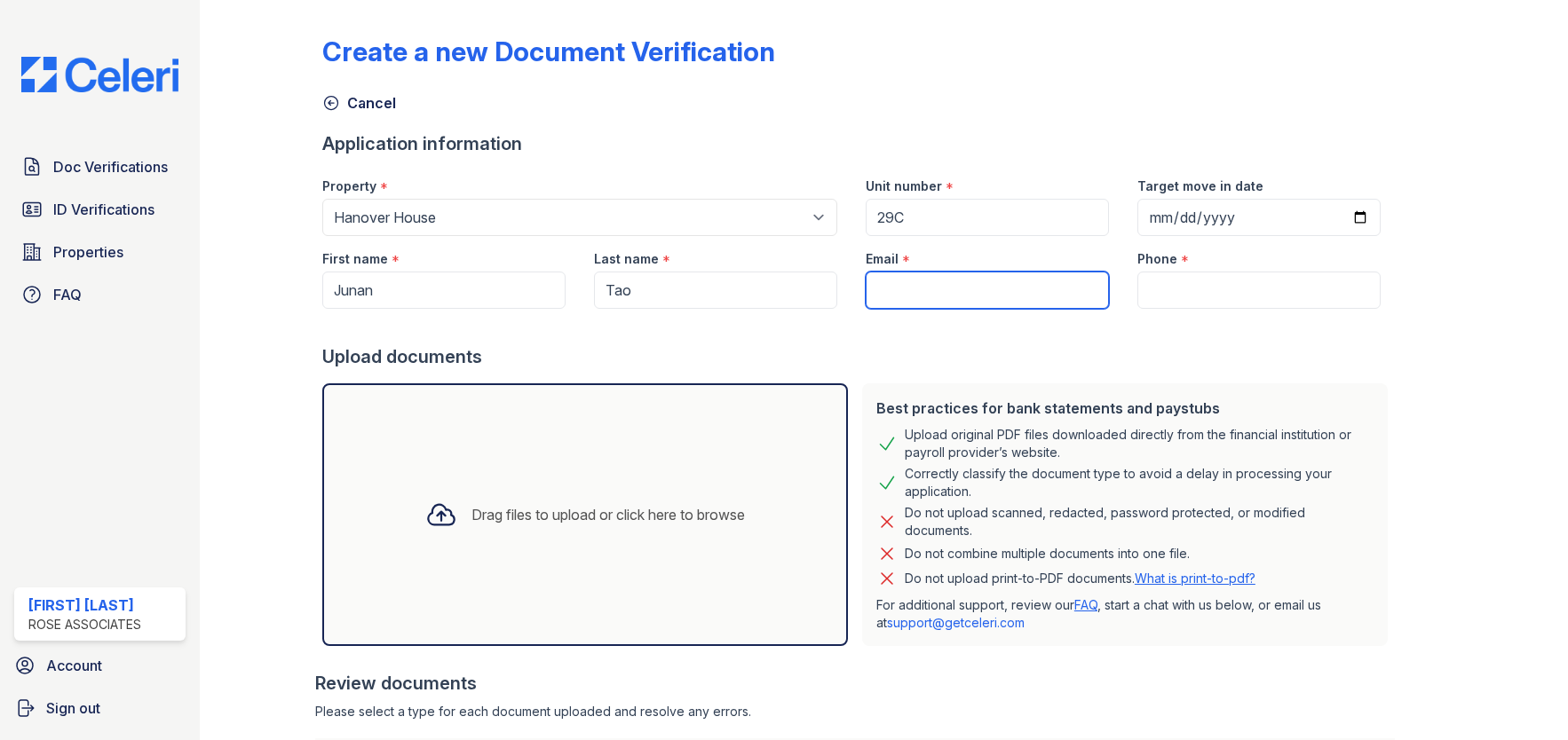 paste on "[EMAIL]" 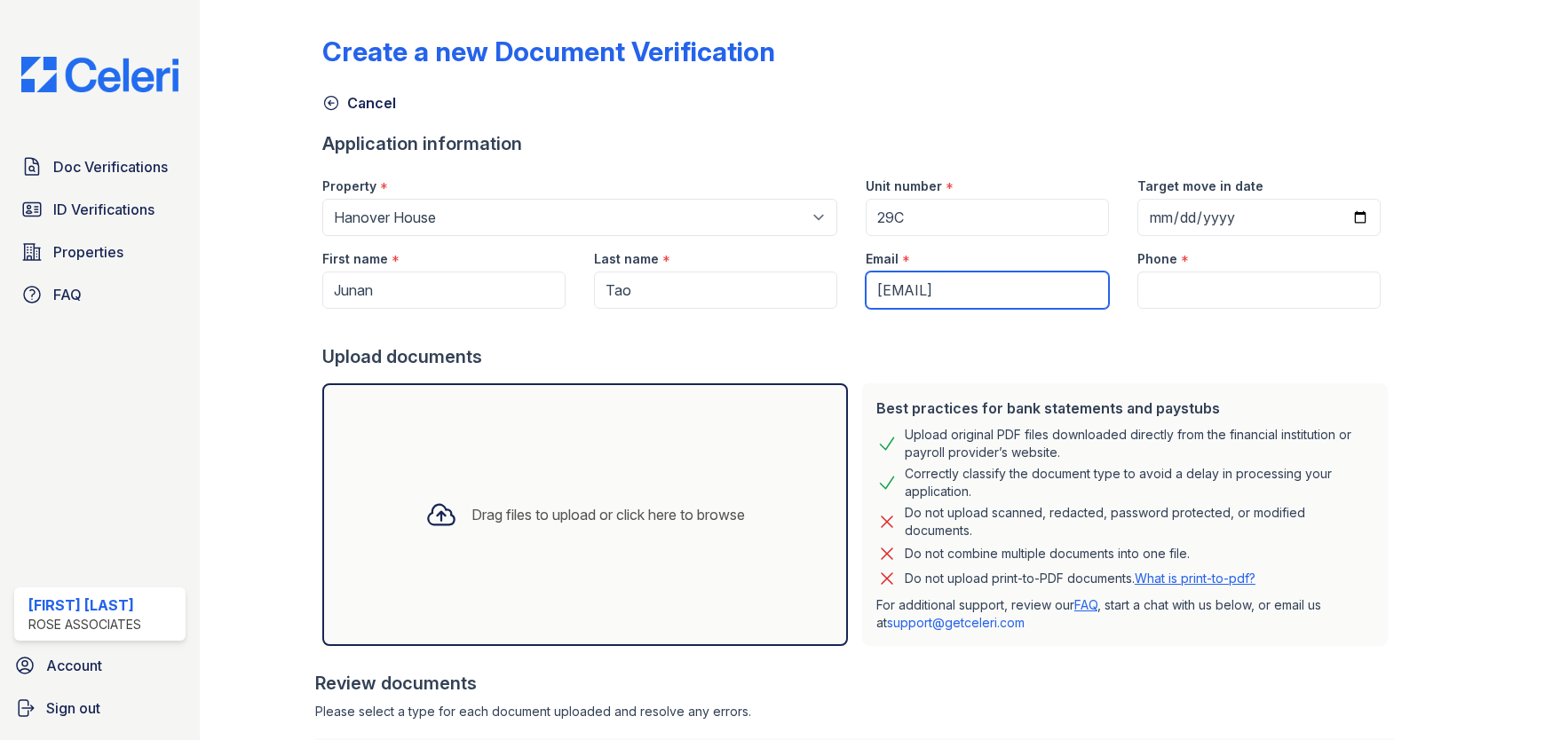 type on "[EMAIL]" 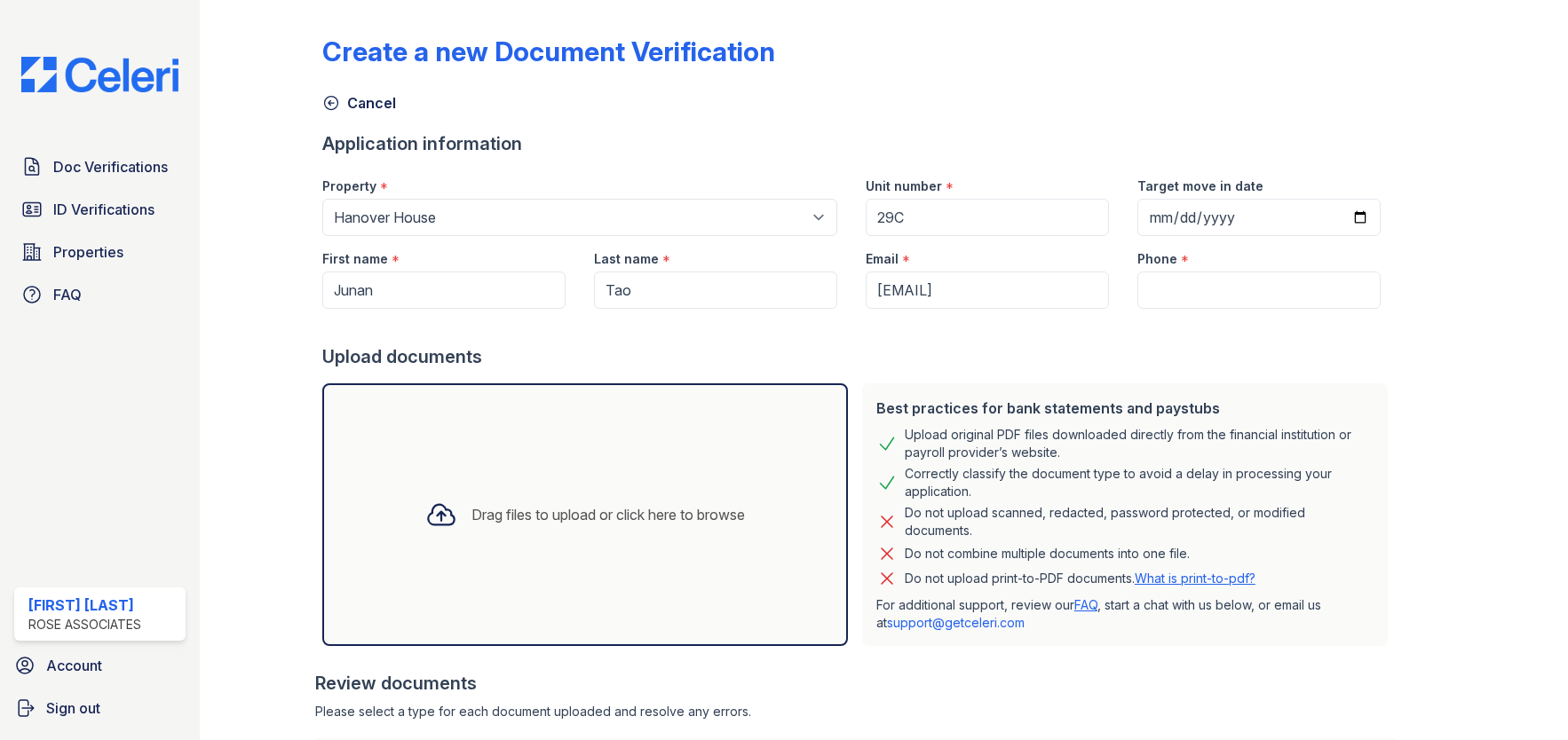 scroll, scrollTop: 186, scrollLeft: 0, axis: vertical 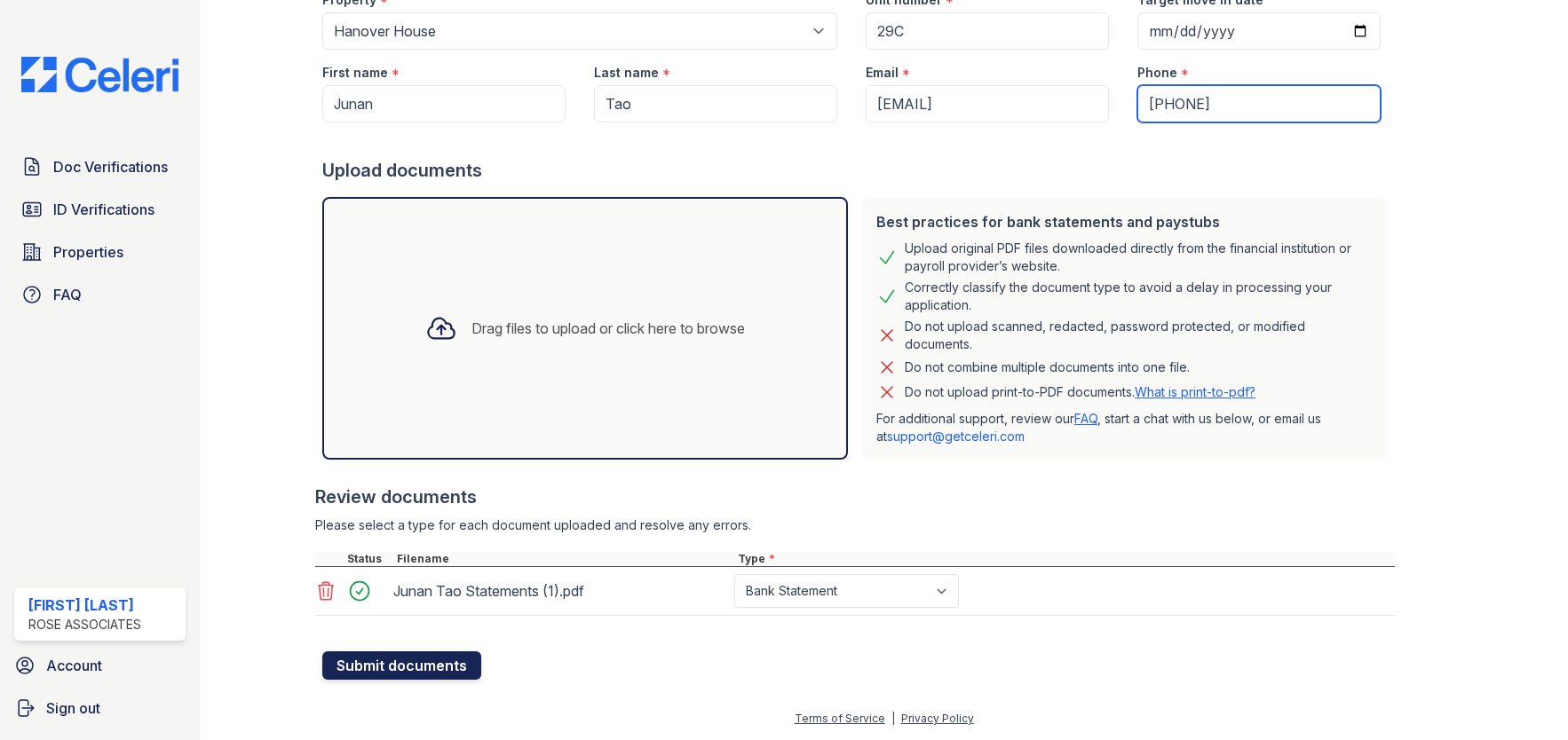 type on "555-555-5555" 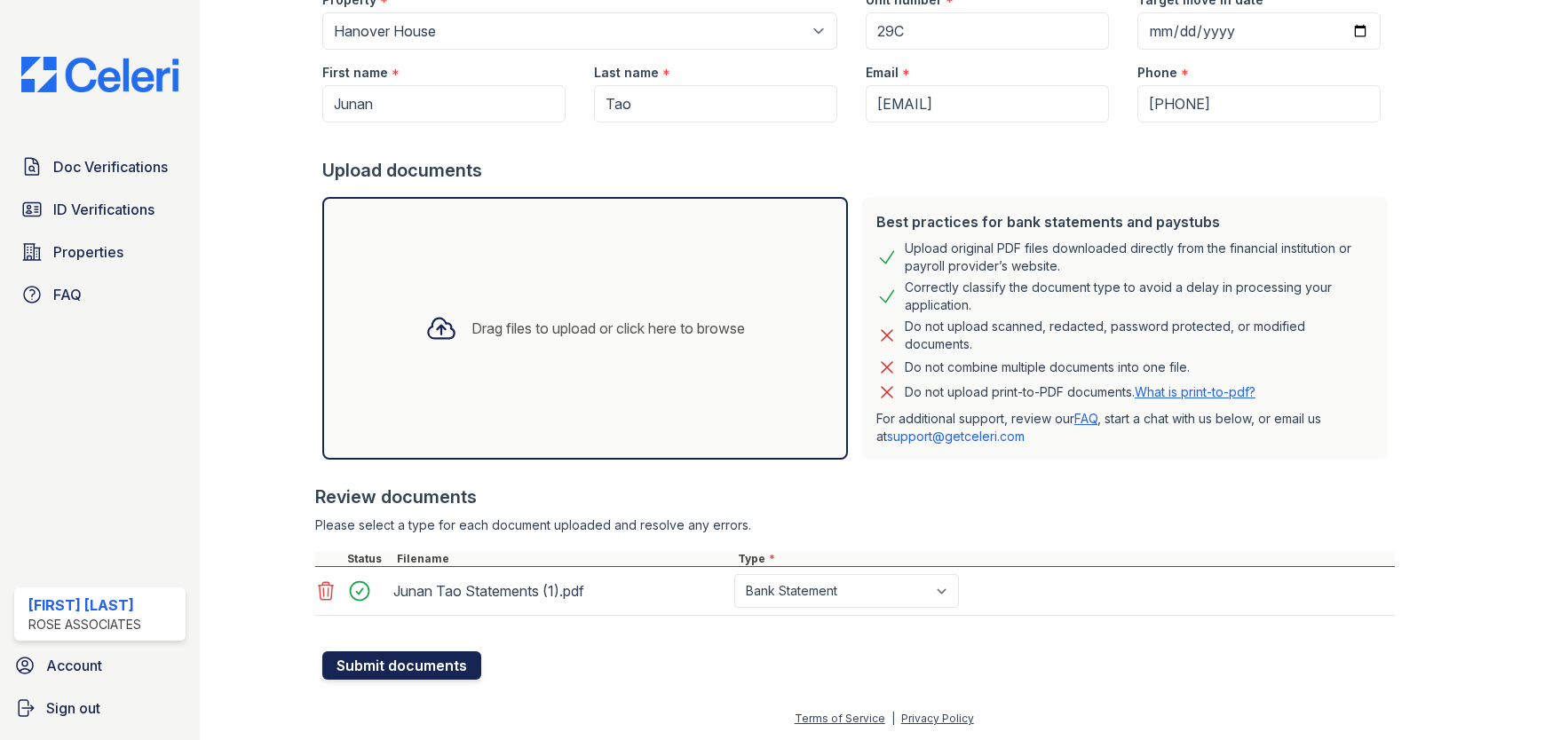 click on "Submit documents" at bounding box center (401, 665) 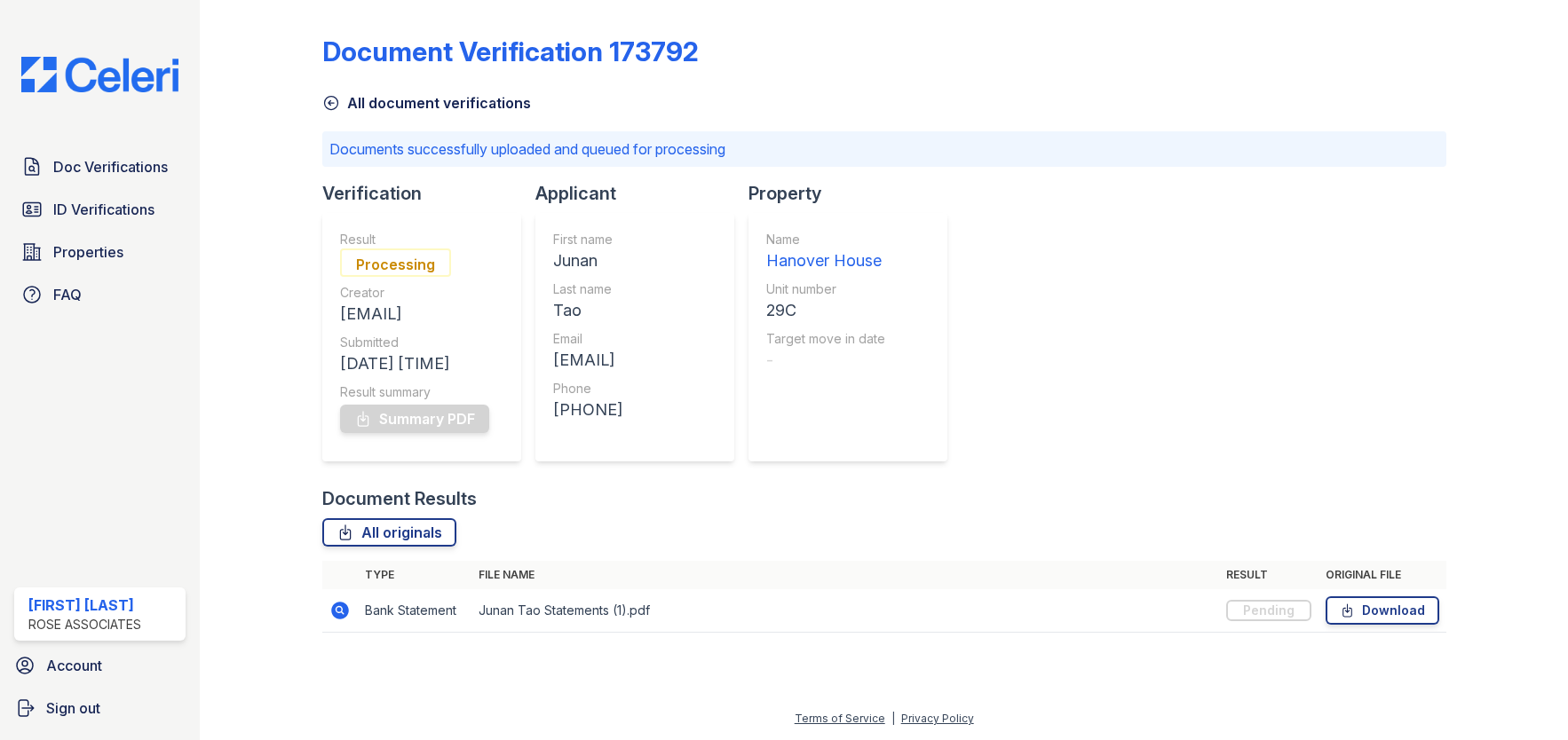 scroll, scrollTop: 0, scrollLeft: 0, axis: both 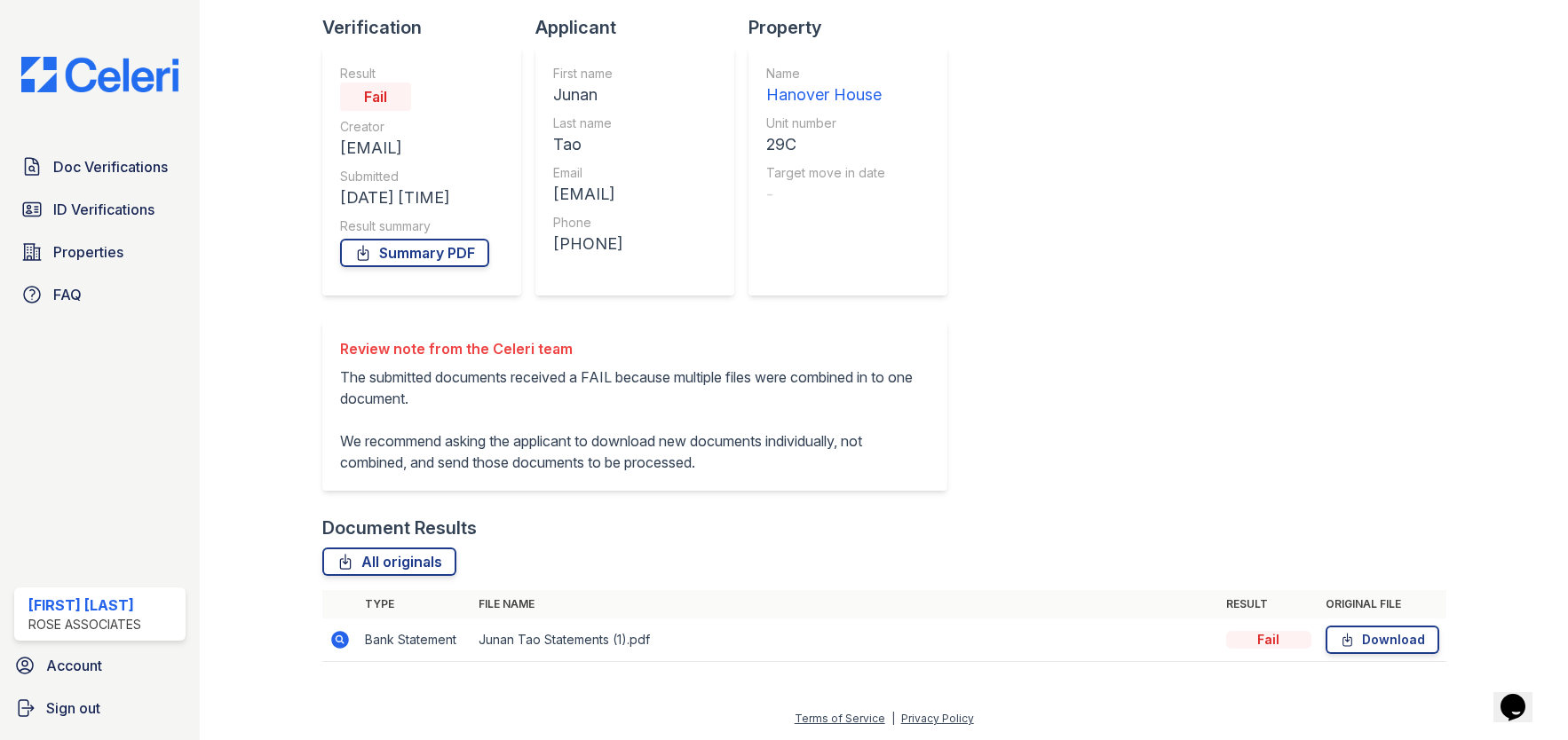 click 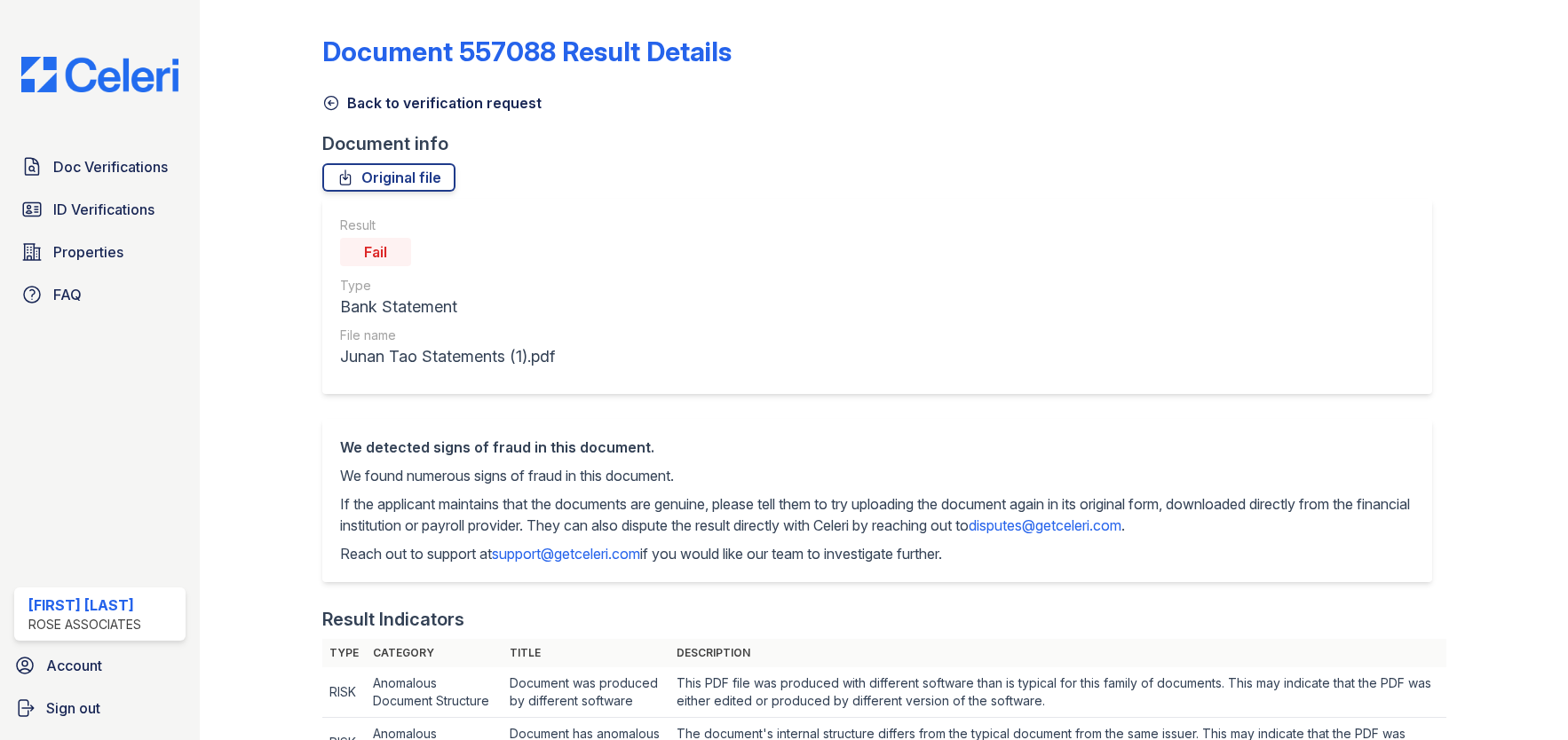 scroll, scrollTop: 0, scrollLeft: 0, axis: both 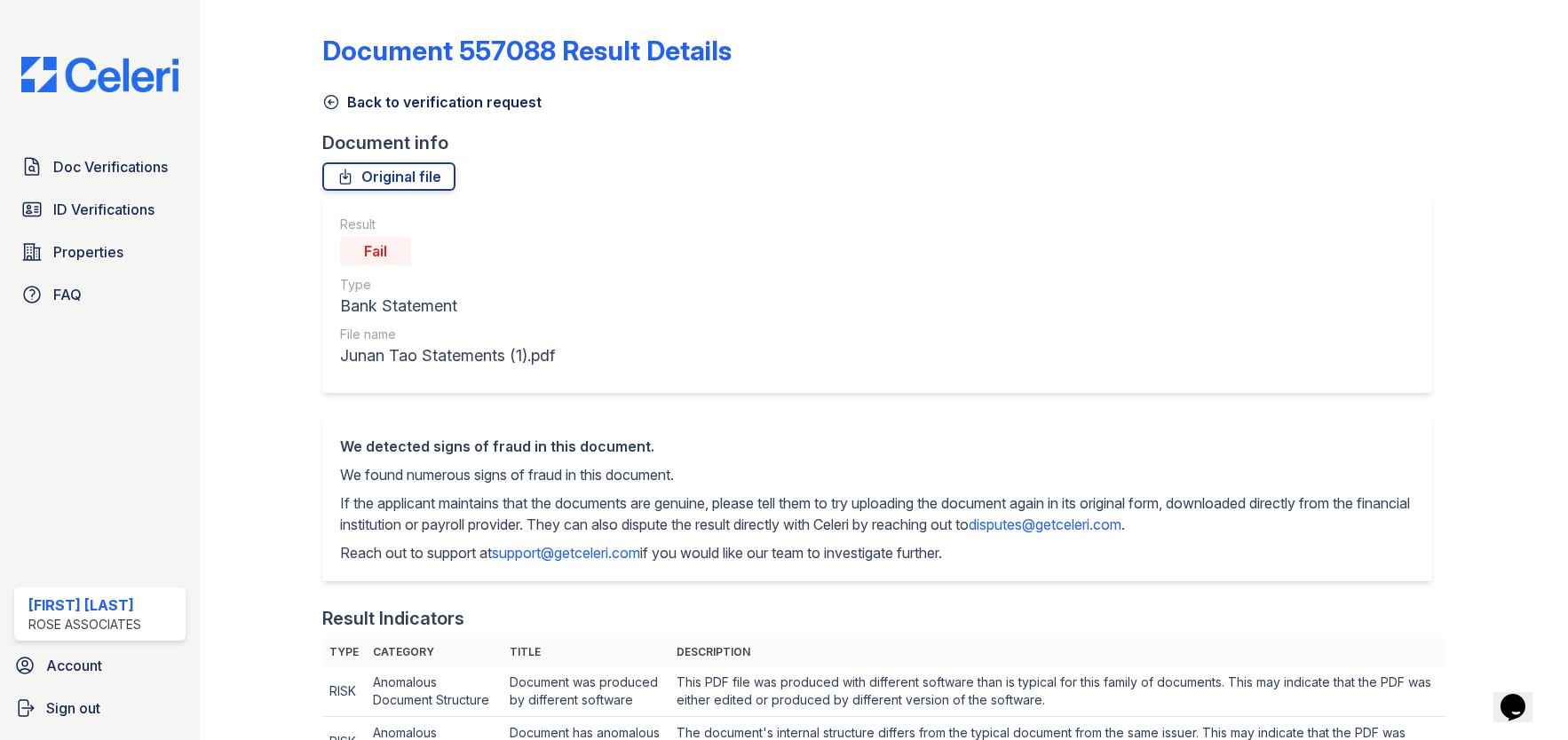 click on "Back to verification request" at bounding box center (432, 102) 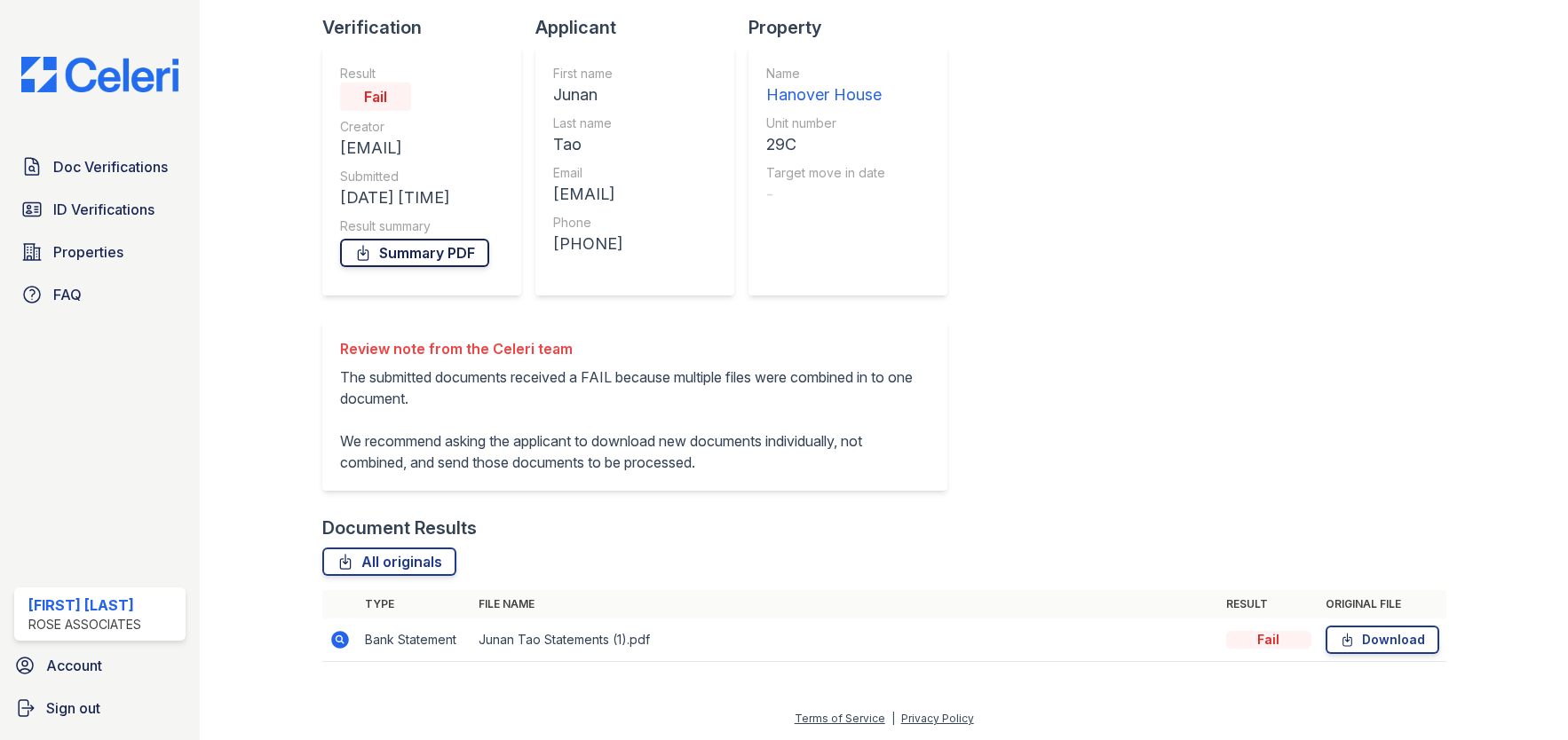 scroll, scrollTop: 116, scrollLeft: 0, axis: vertical 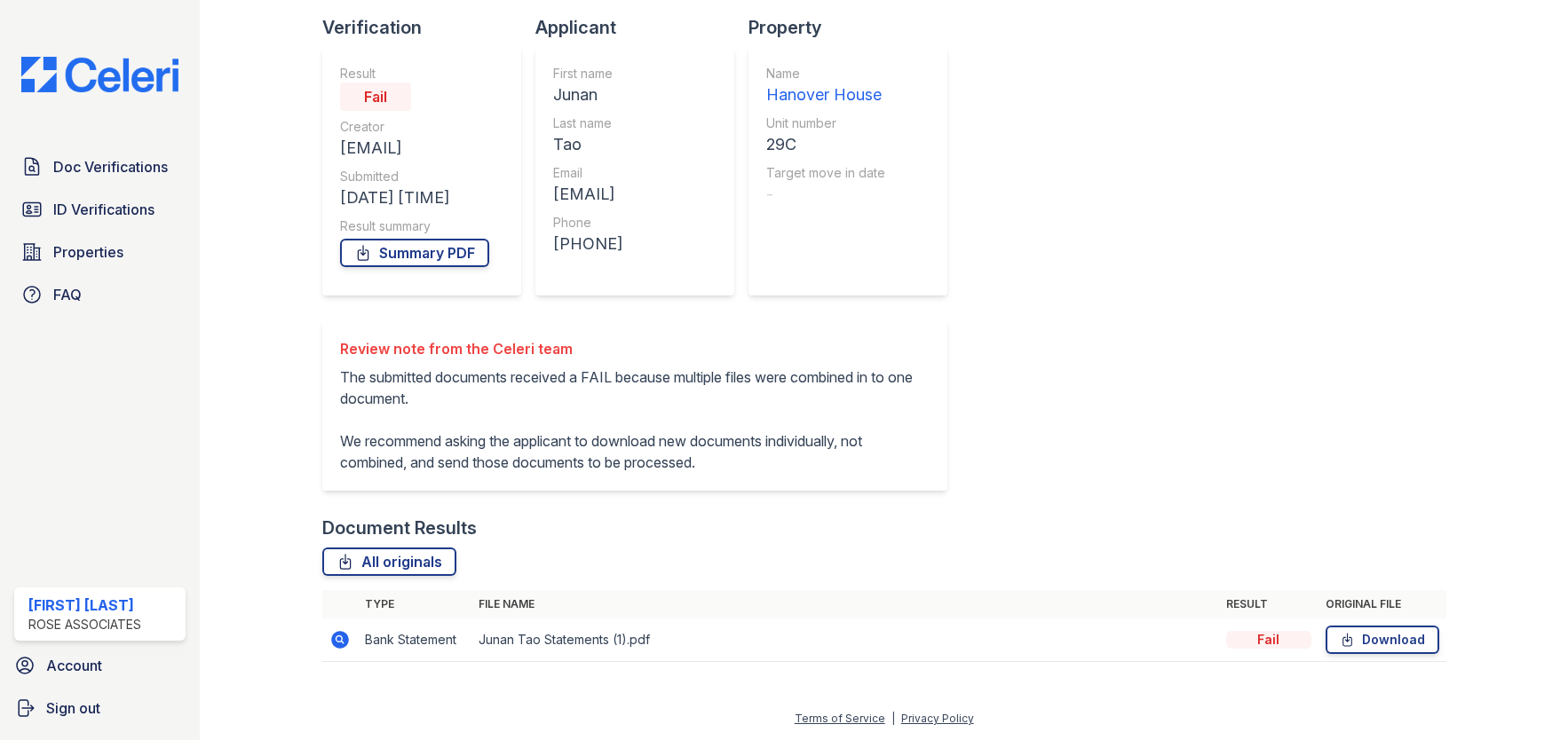 click 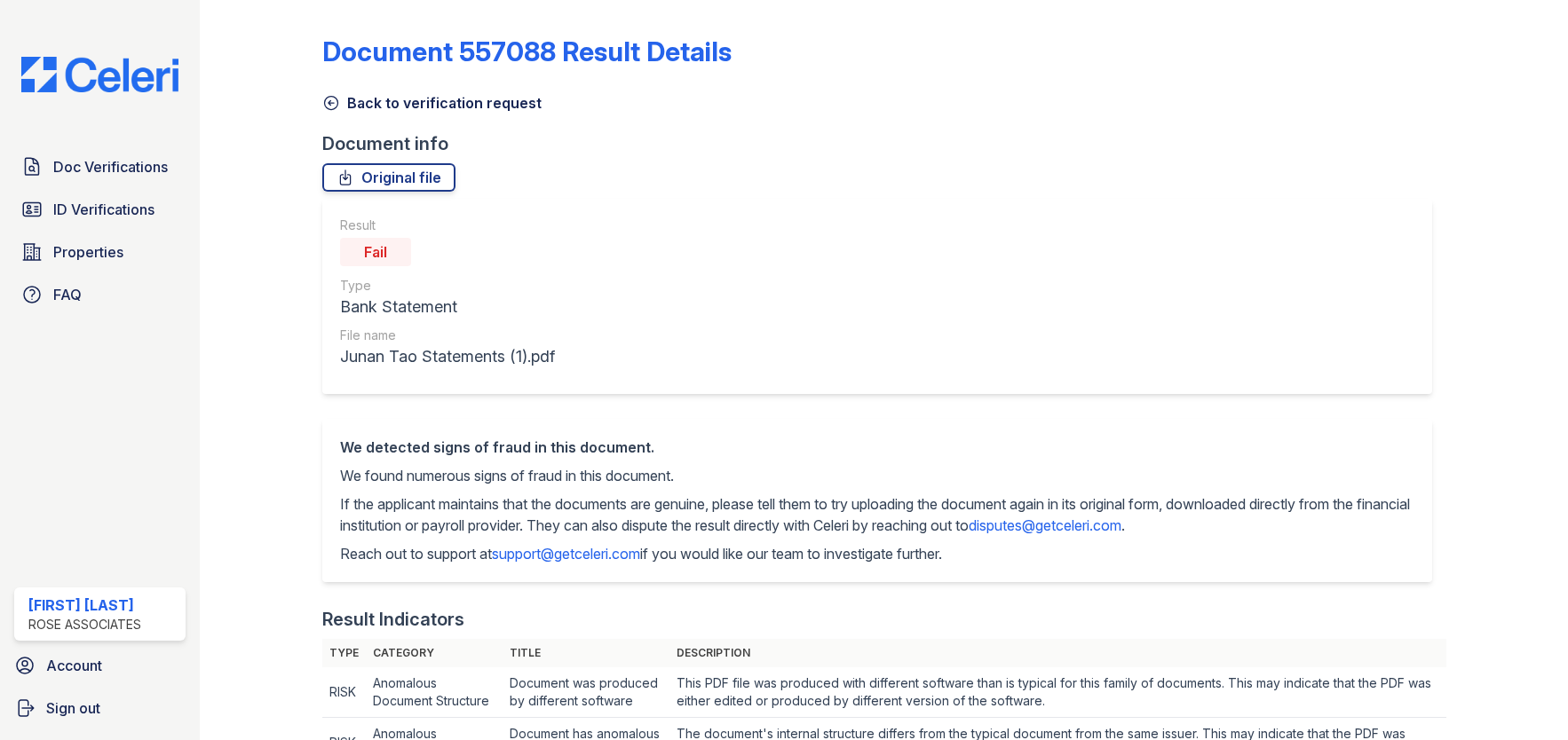 scroll, scrollTop: 0, scrollLeft: 0, axis: both 